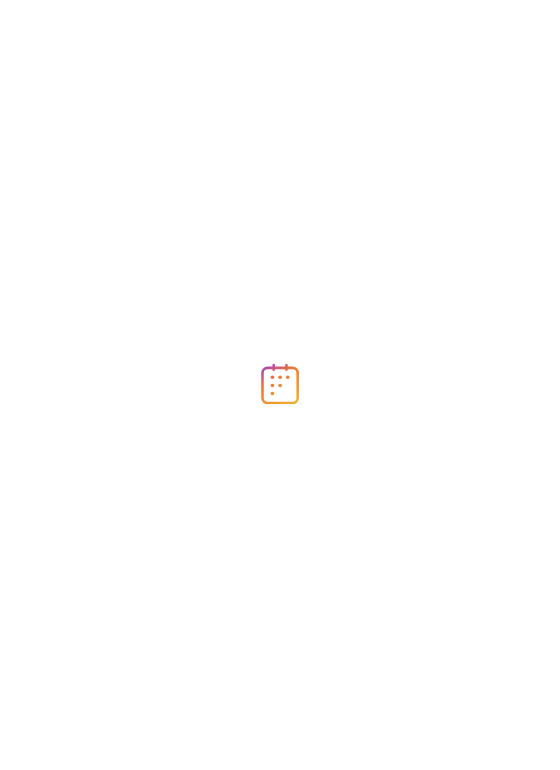 scroll, scrollTop: 0, scrollLeft: 0, axis: both 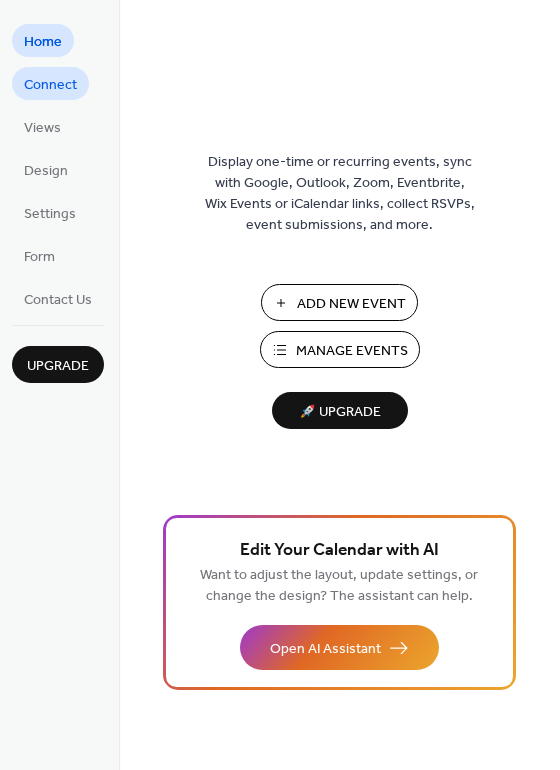 click on "Connect" at bounding box center (50, 85) 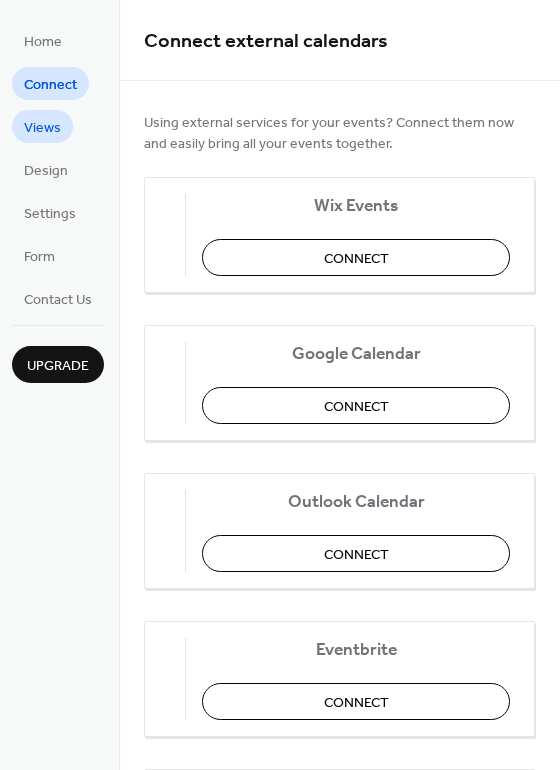 click on "Views" at bounding box center [42, 128] 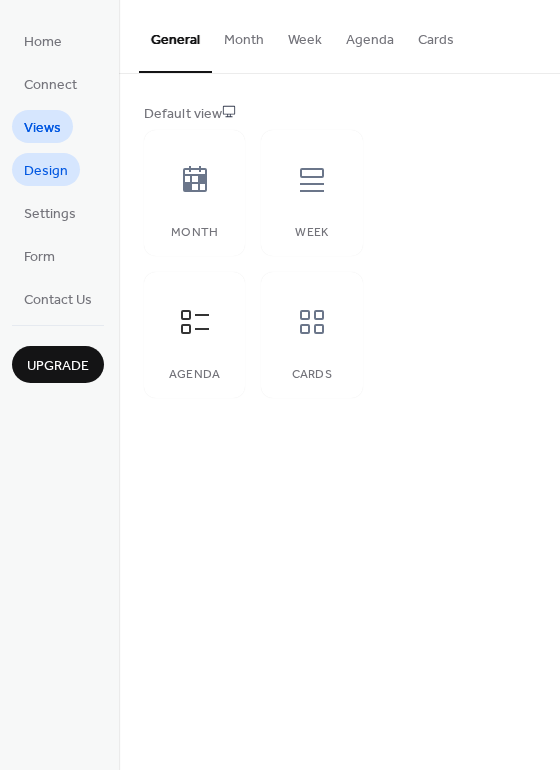 click on "Design" at bounding box center (46, 171) 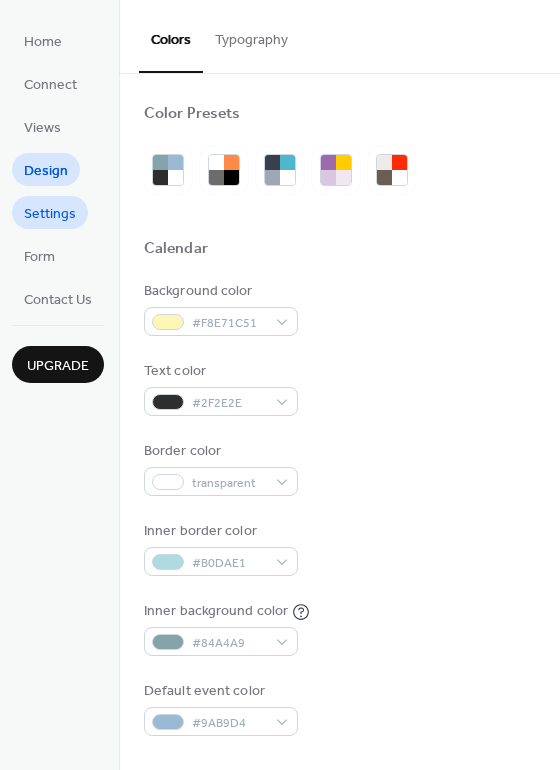 click on "Settings" at bounding box center [50, 214] 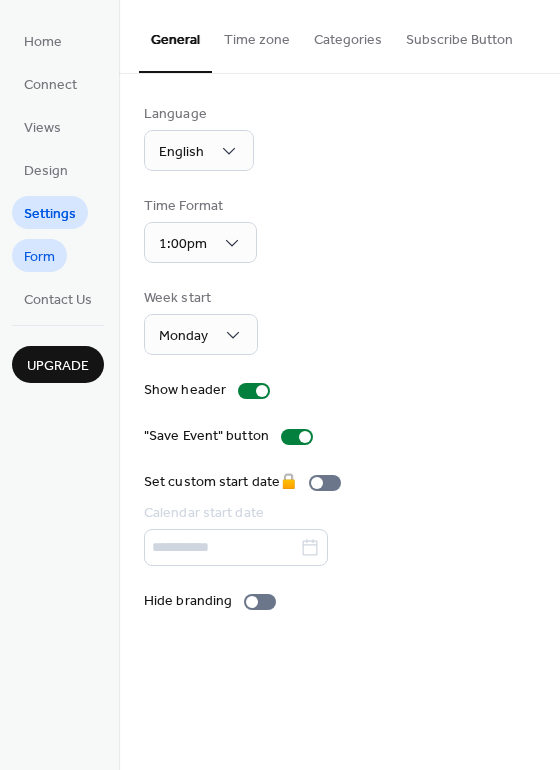 click on "Form" at bounding box center (39, 257) 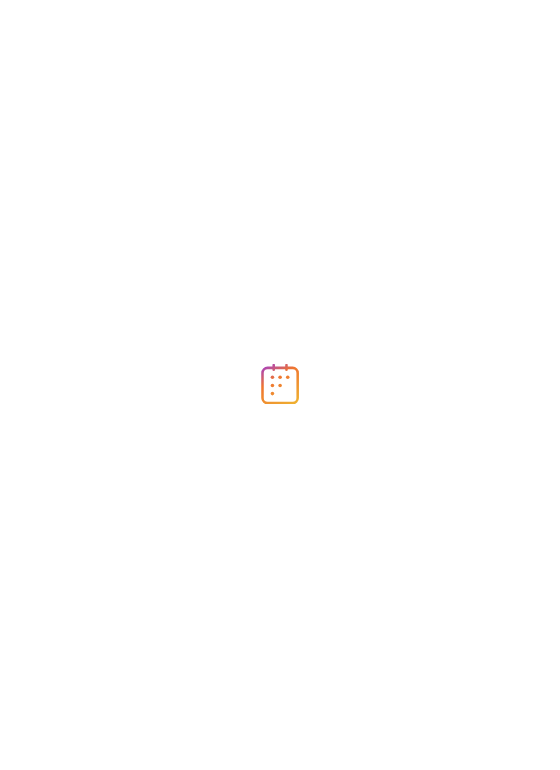 scroll, scrollTop: 0, scrollLeft: 0, axis: both 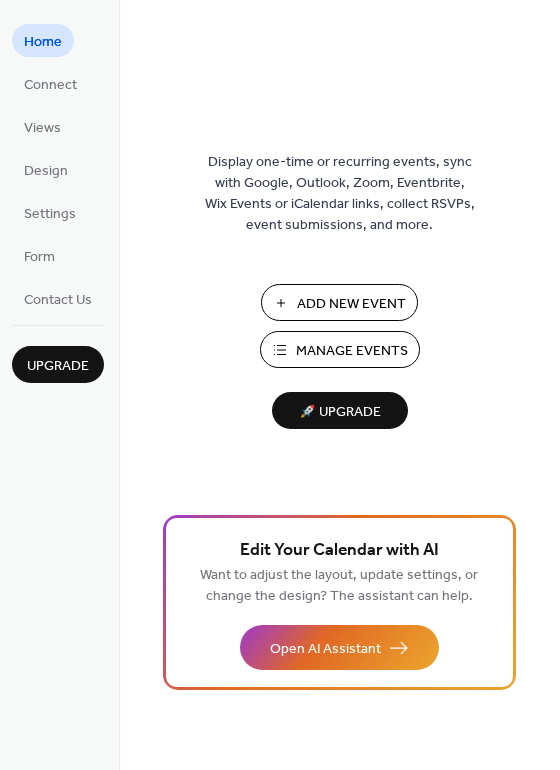 click on "Manage Events" at bounding box center (352, 351) 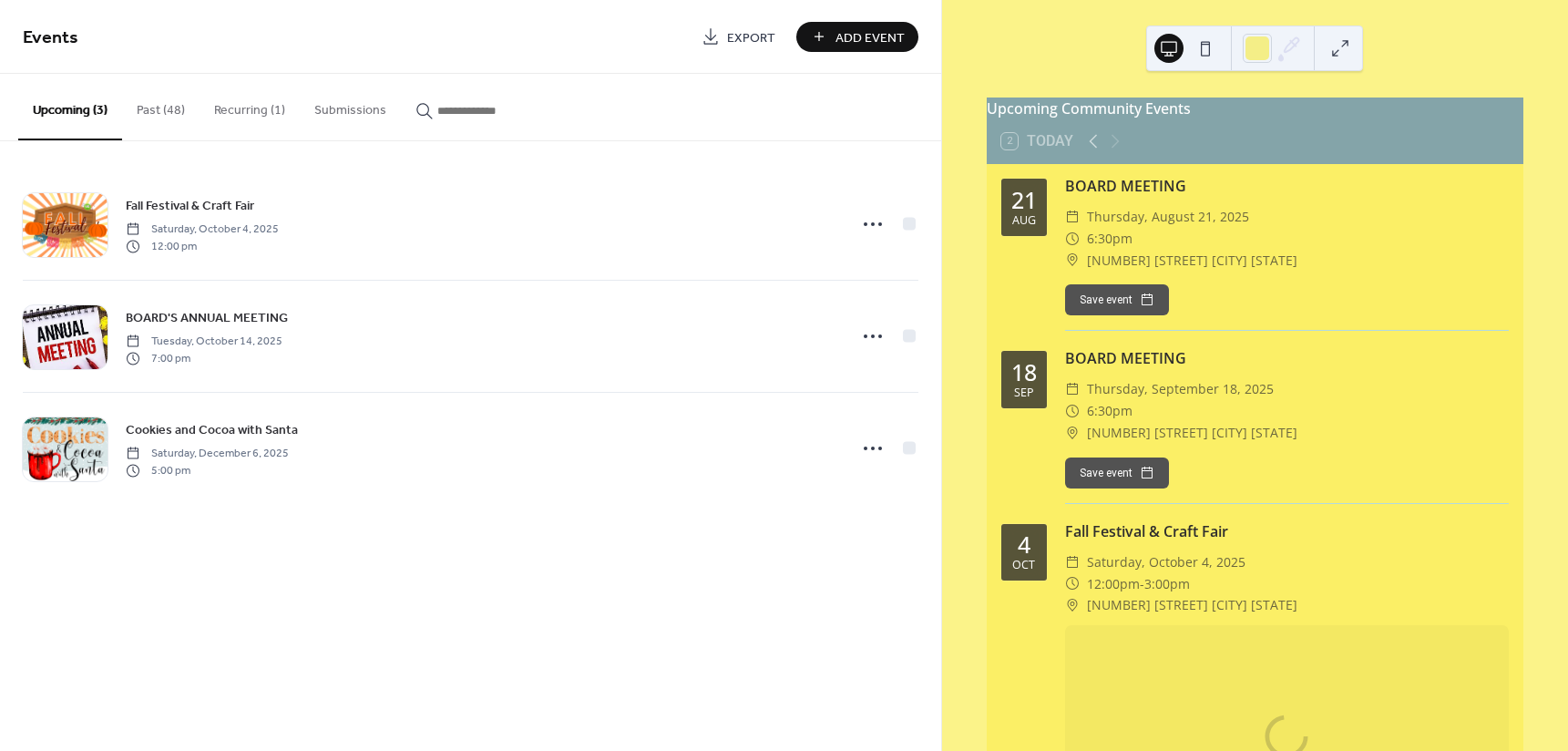 scroll, scrollTop: 0, scrollLeft: 0, axis: both 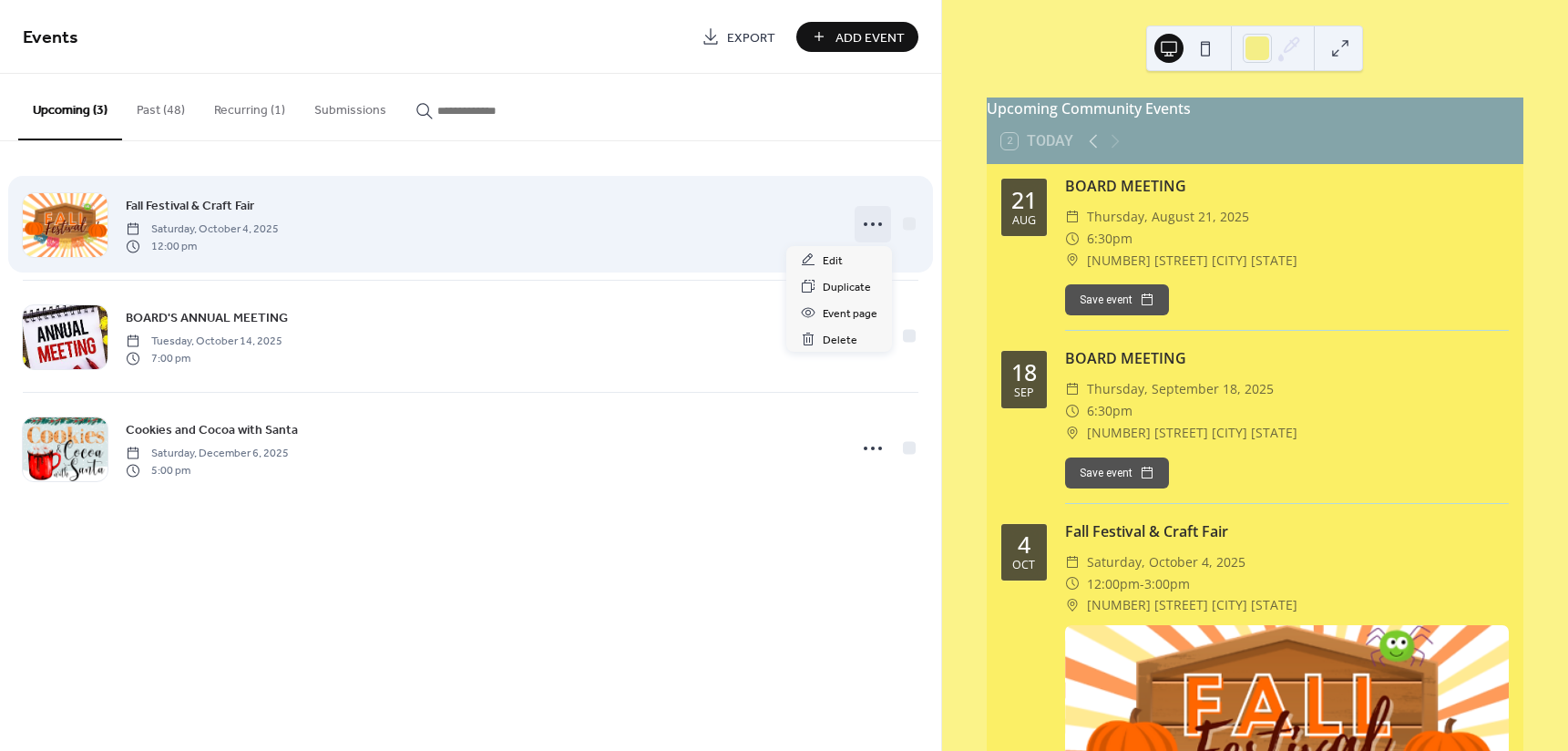 click 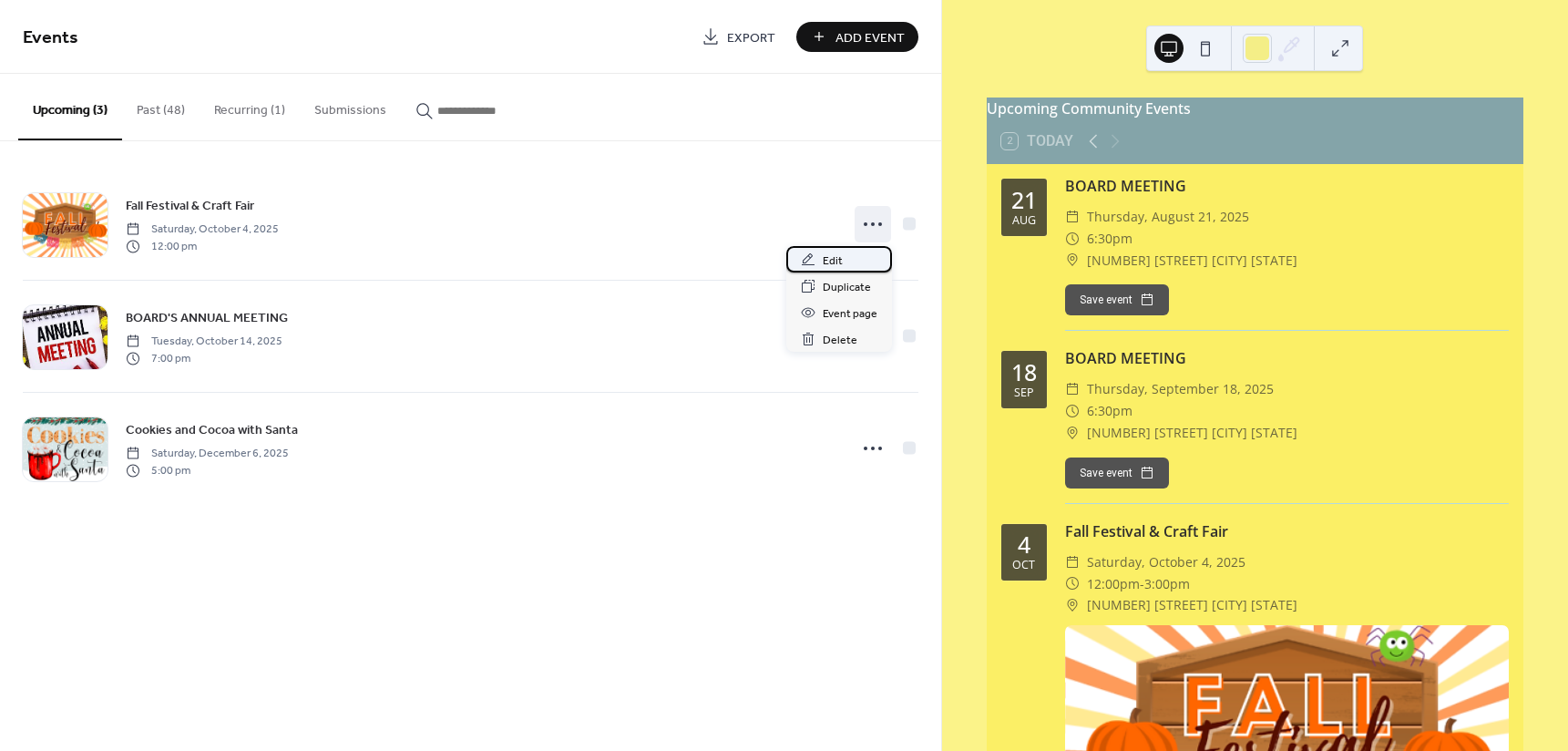 click on "Edit" at bounding box center (833, 261) 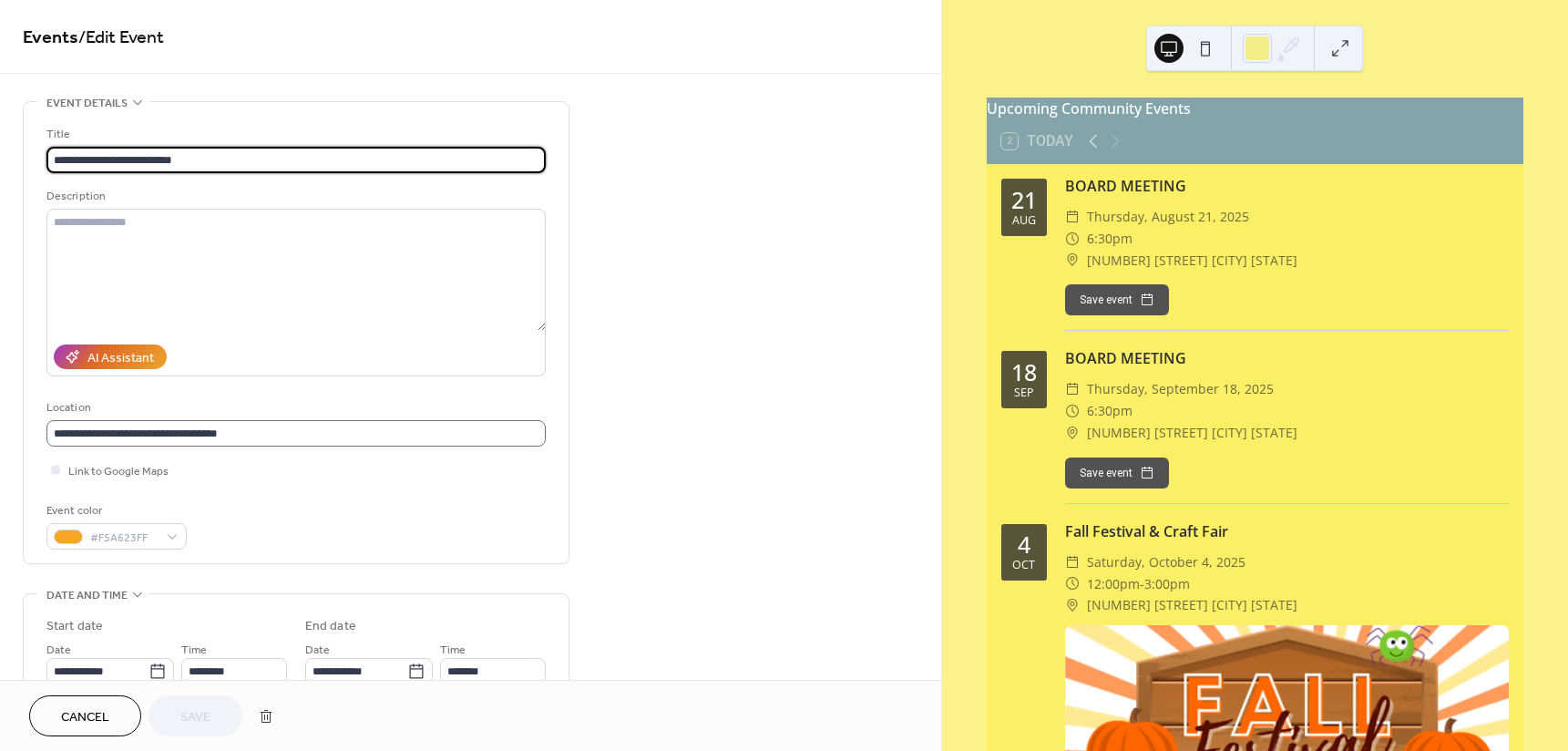 scroll, scrollTop: 1, scrollLeft: 0, axis: vertical 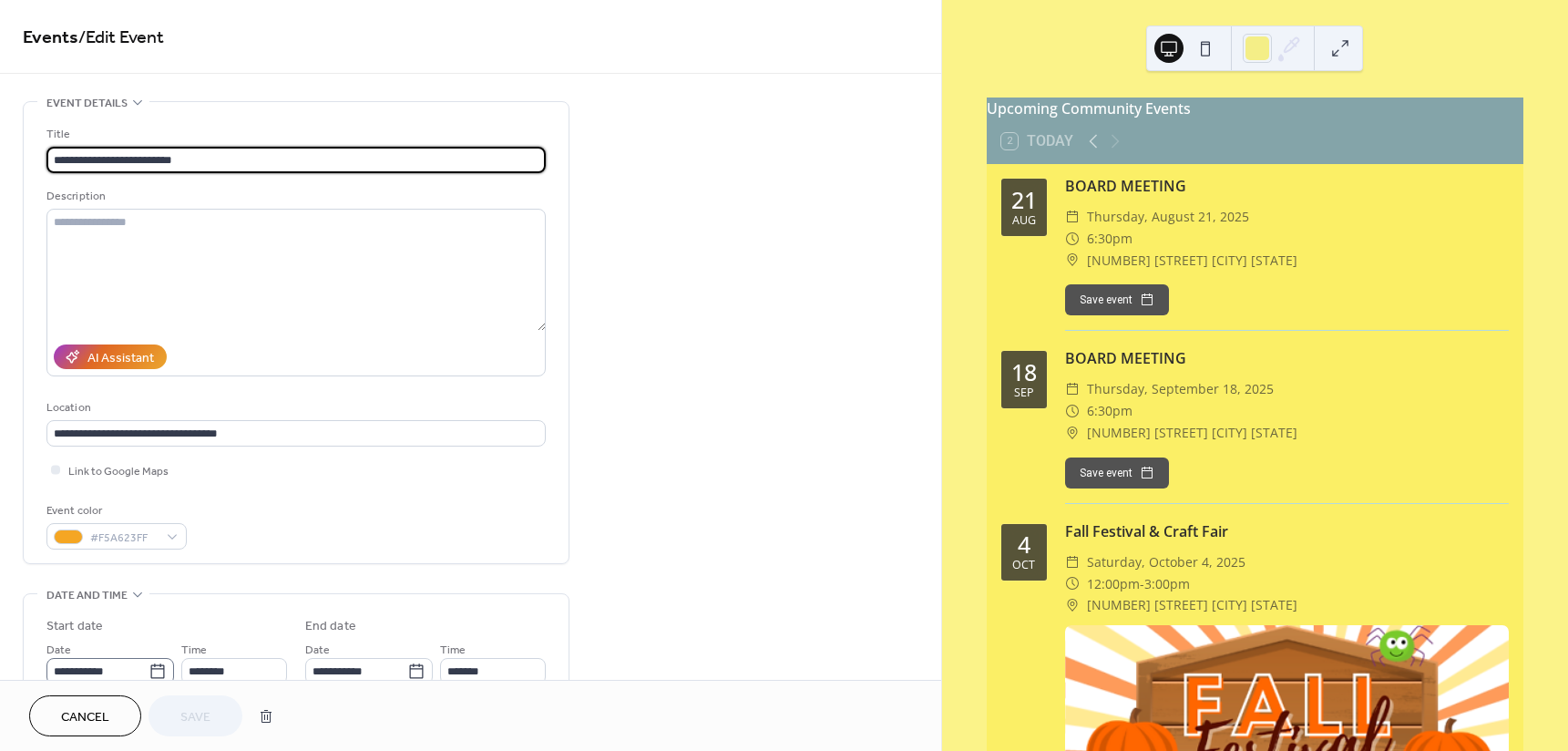 click 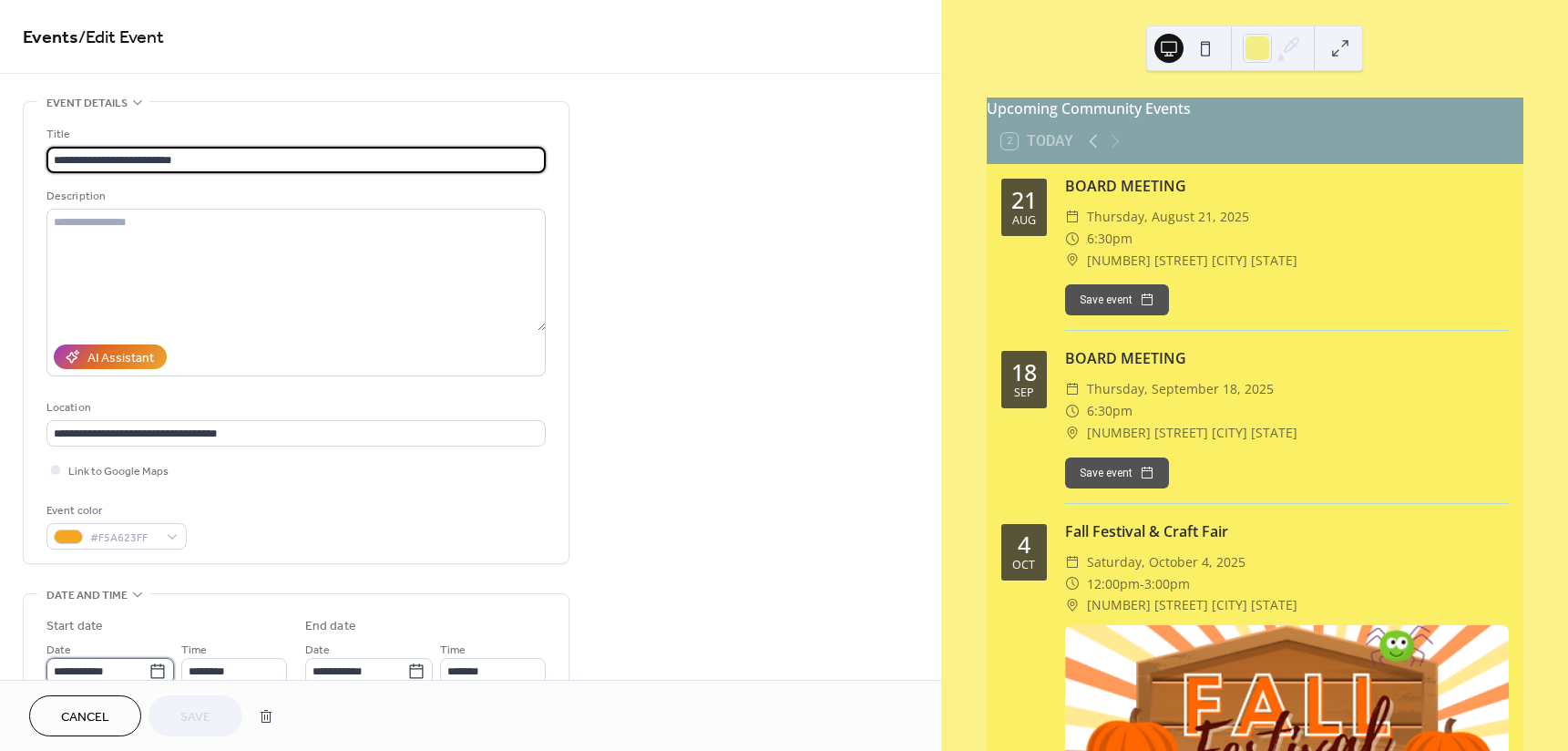 click on "**********" at bounding box center [97, 671] 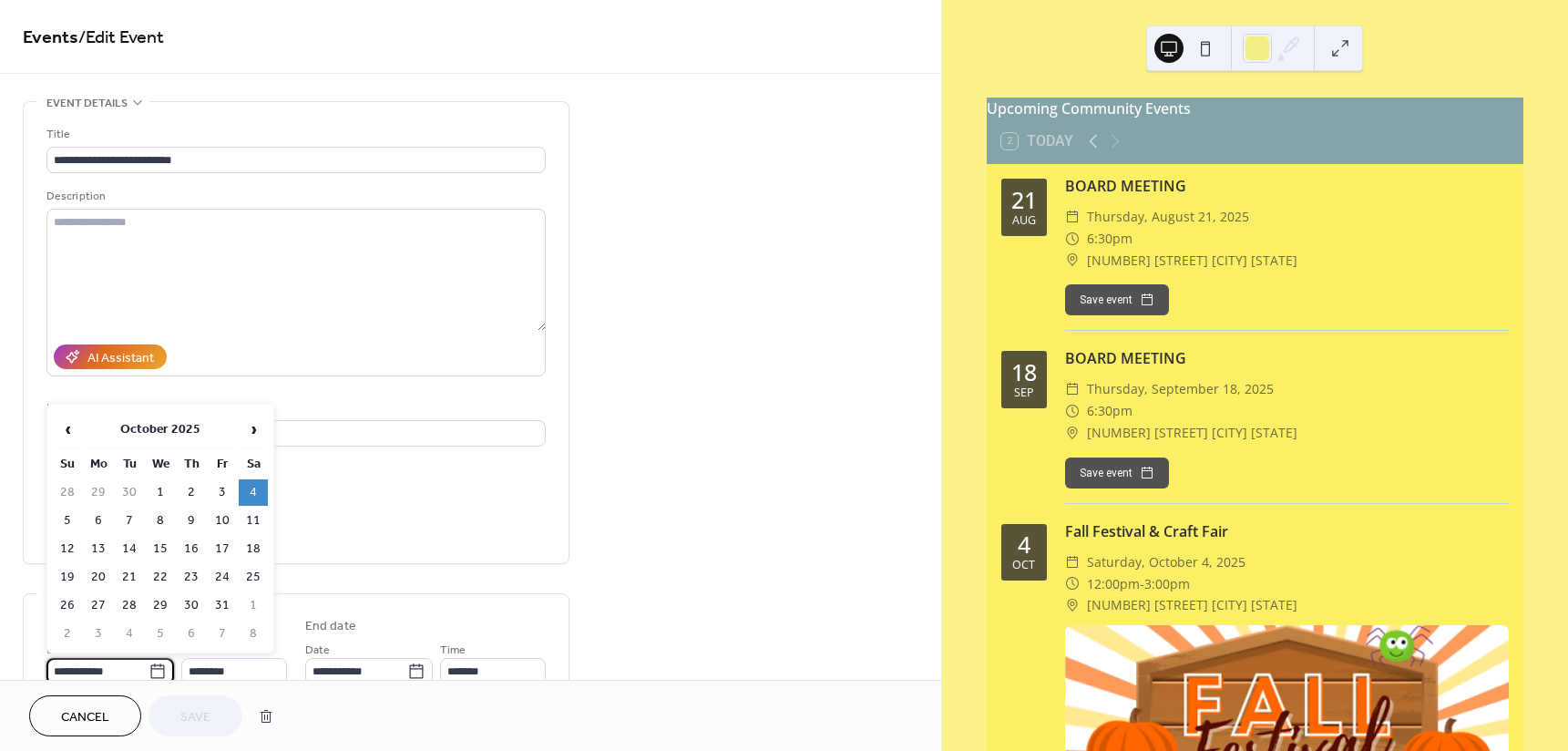 scroll, scrollTop: 5, scrollLeft: 0, axis: vertical 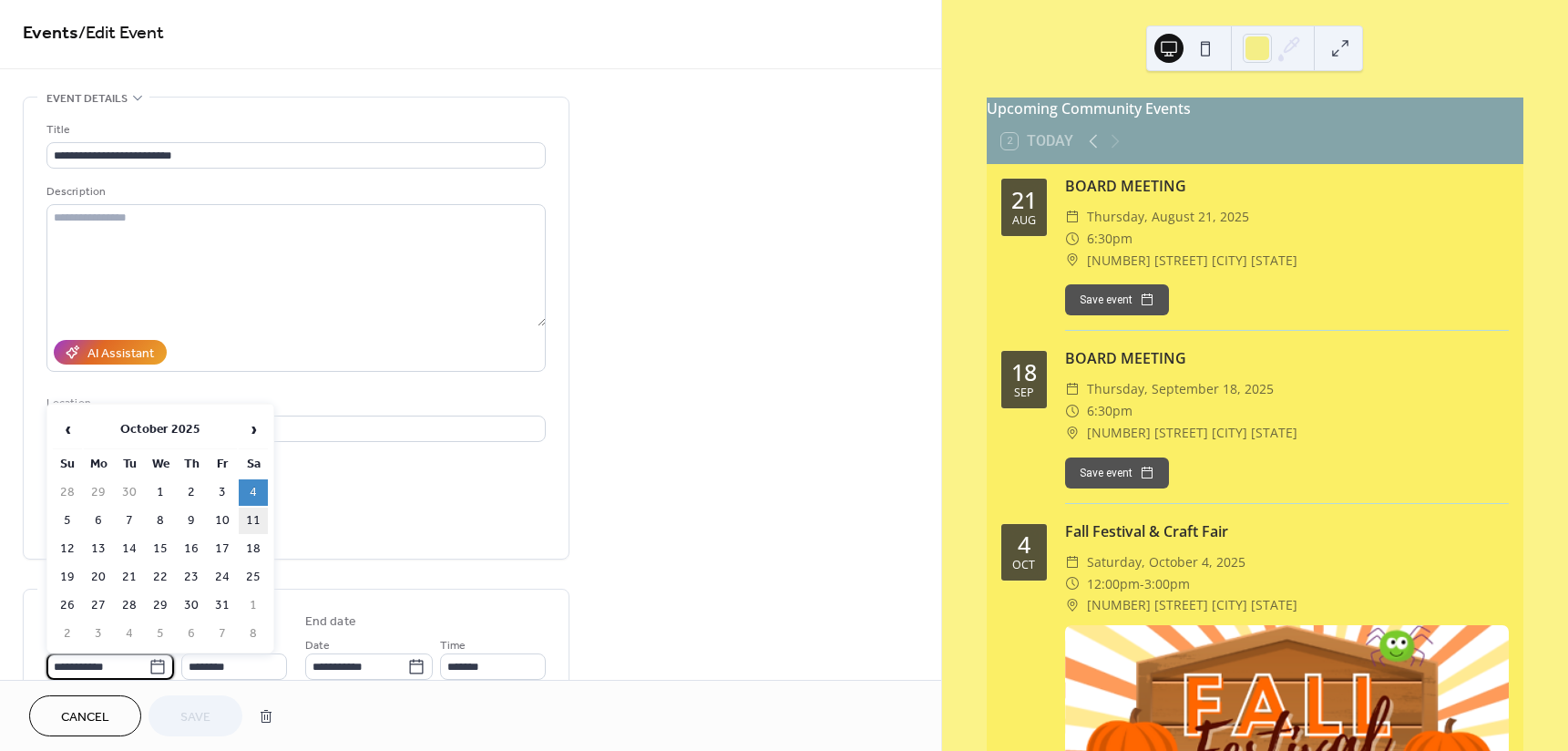 click on "11" at bounding box center [253, 520] 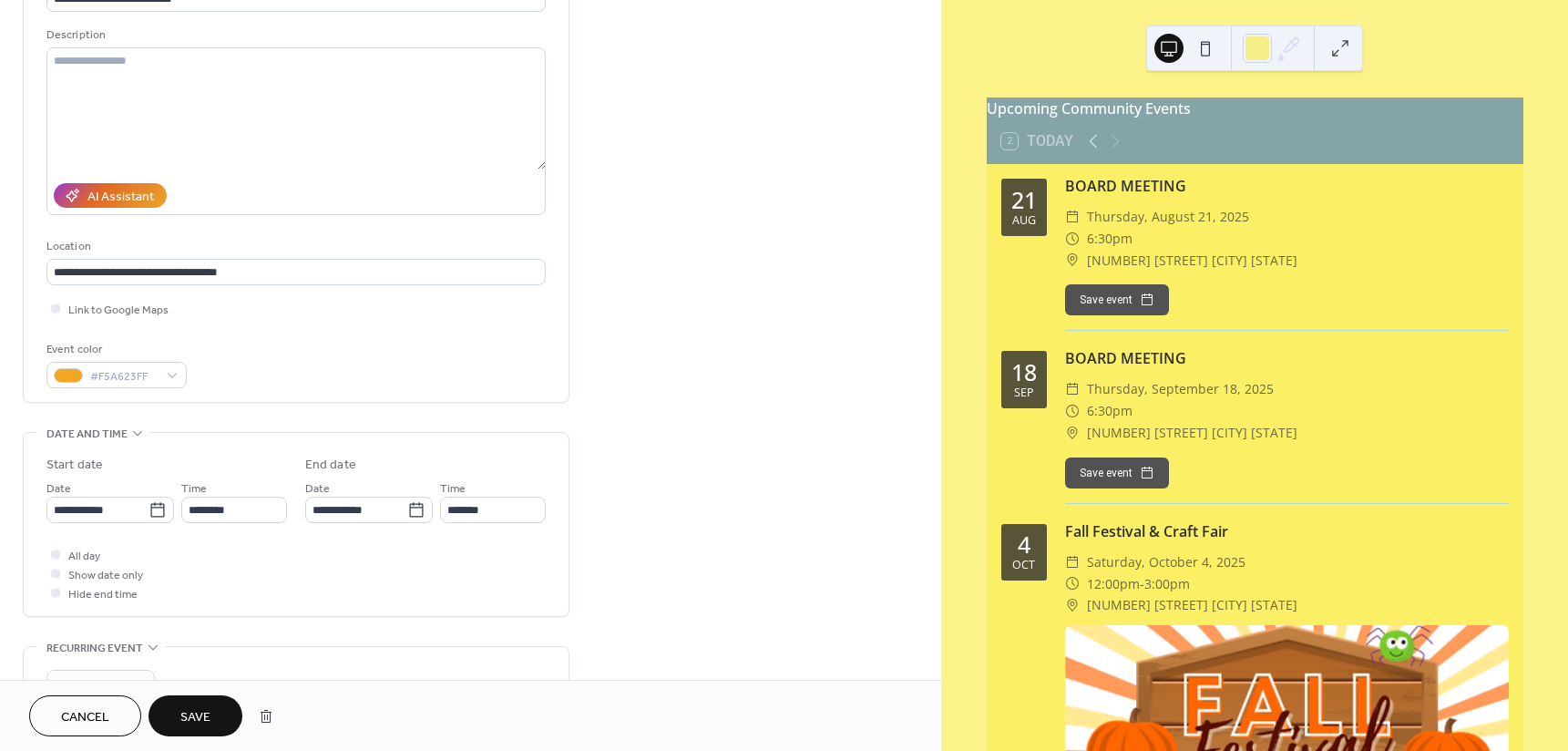 scroll, scrollTop: 278, scrollLeft: 0, axis: vertical 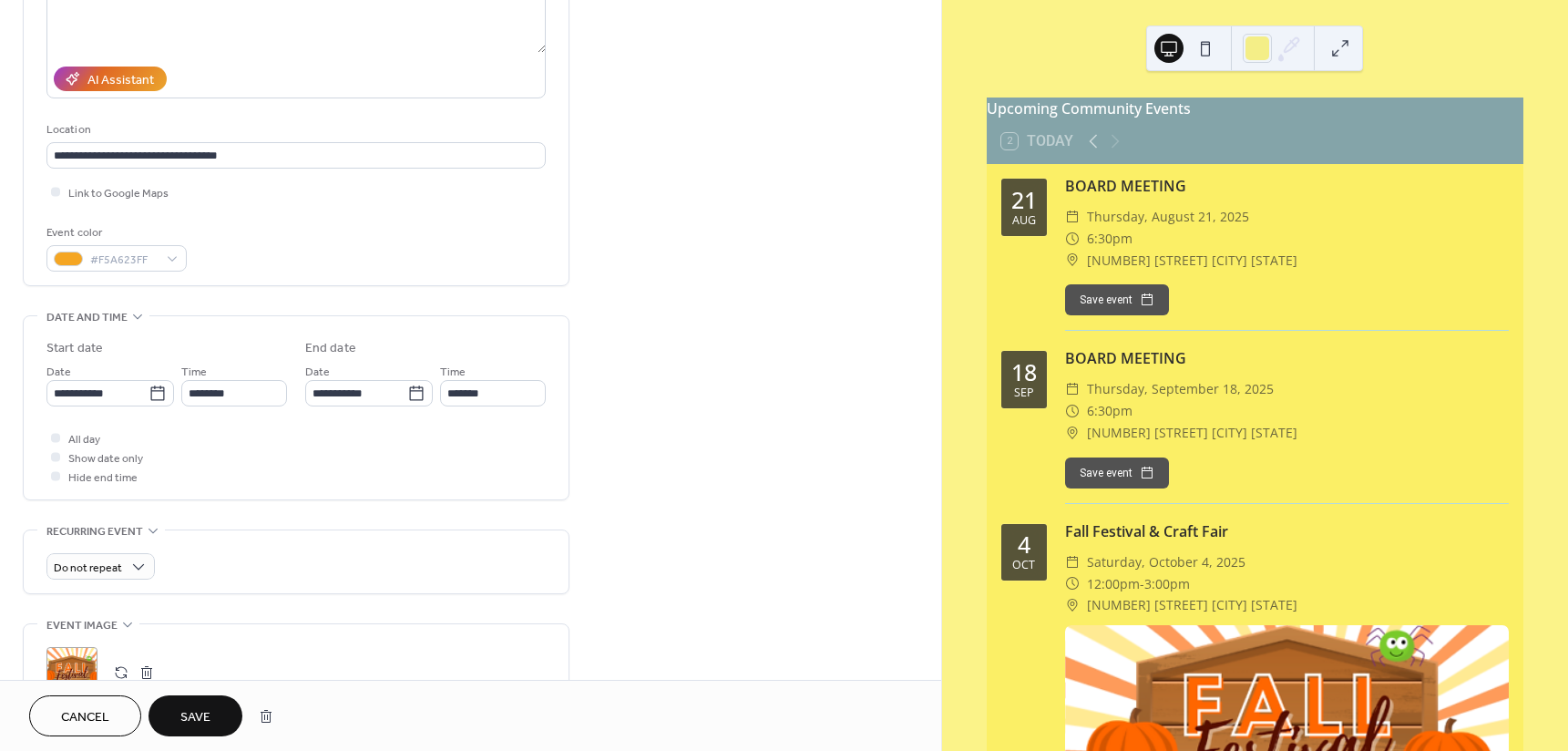 click on "All day Show date only Hide end time" at bounding box center (296, 457) 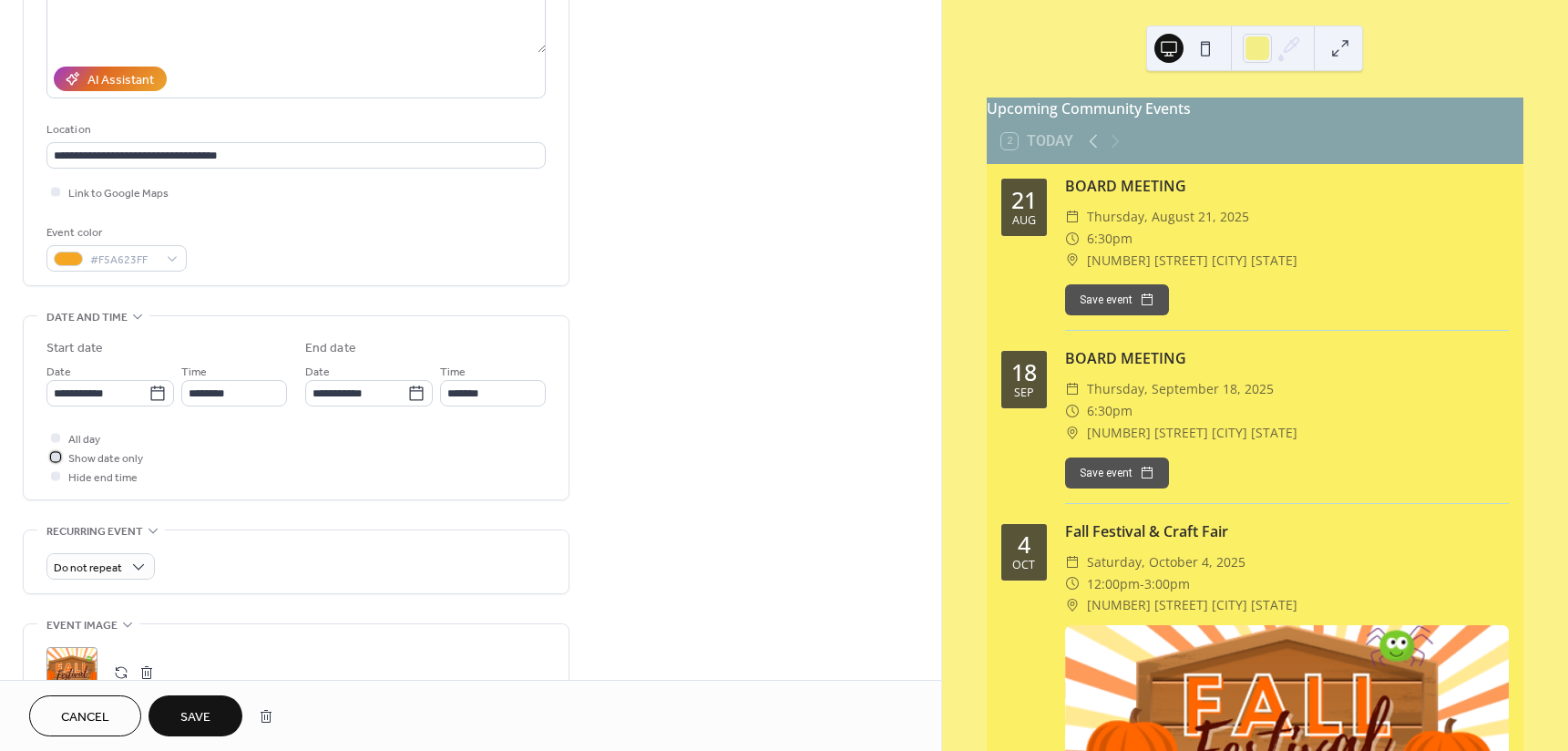 click at bounding box center (56, 457) 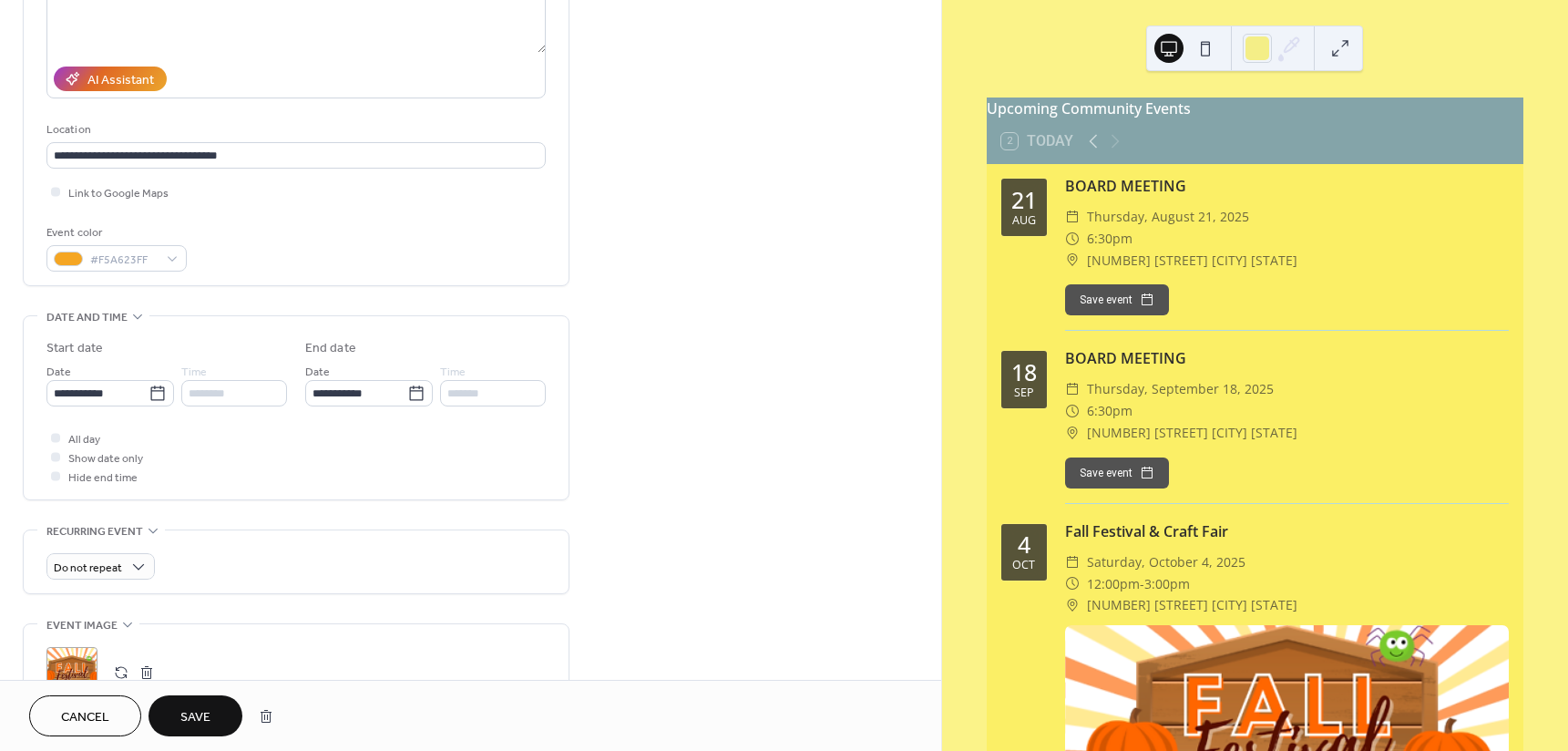 click at bounding box center [56, 437] 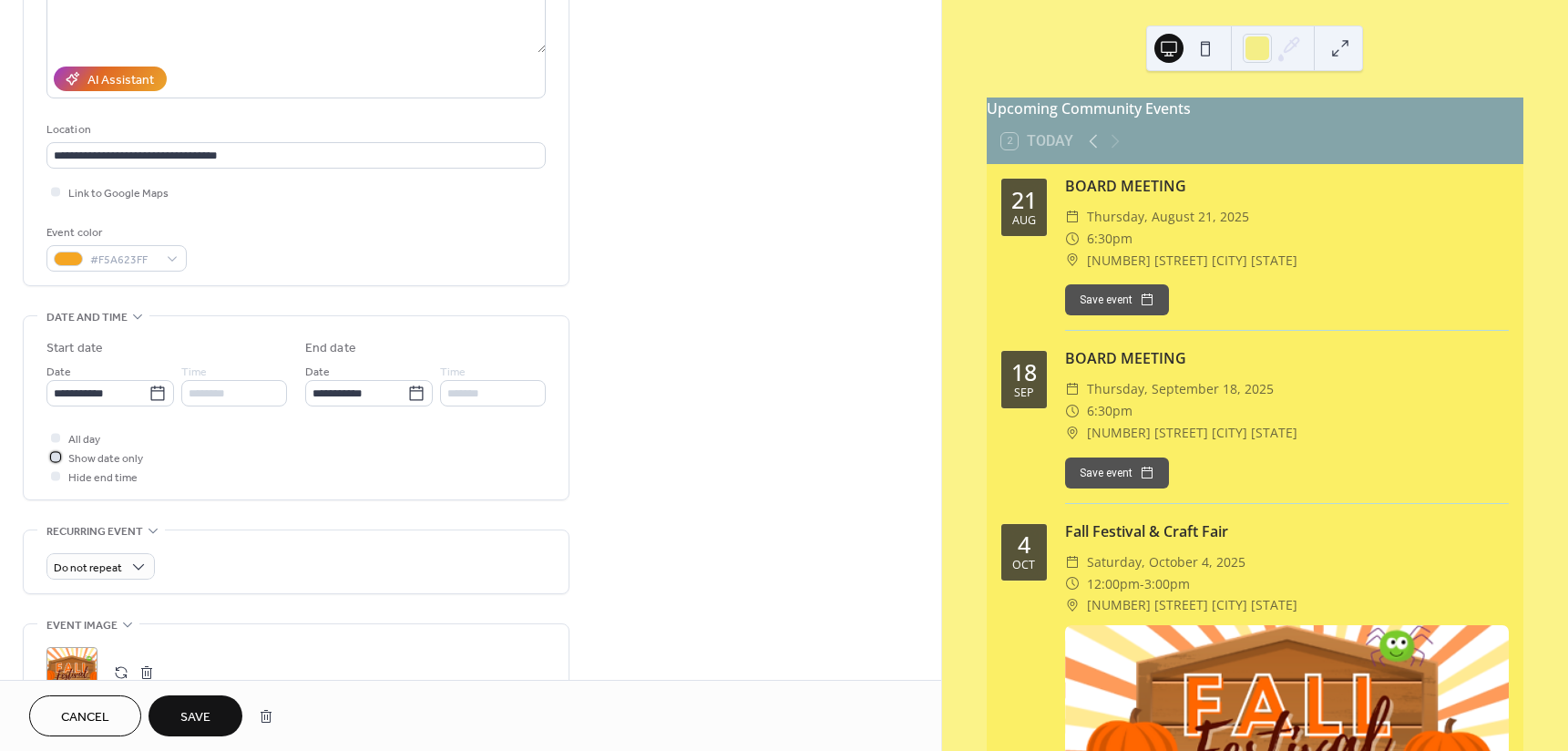 click 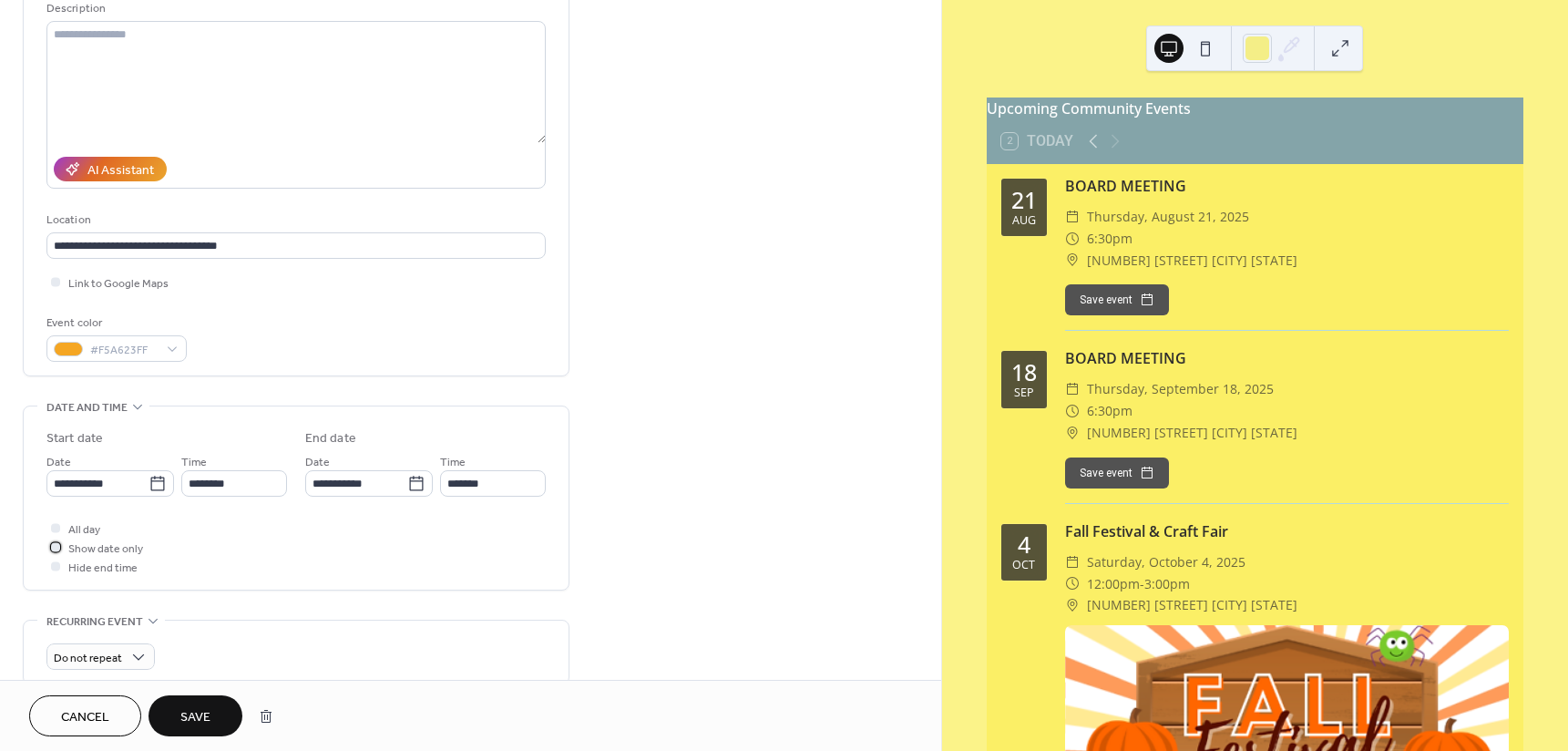 scroll, scrollTop: 76, scrollLeft: 0, axis: vertical 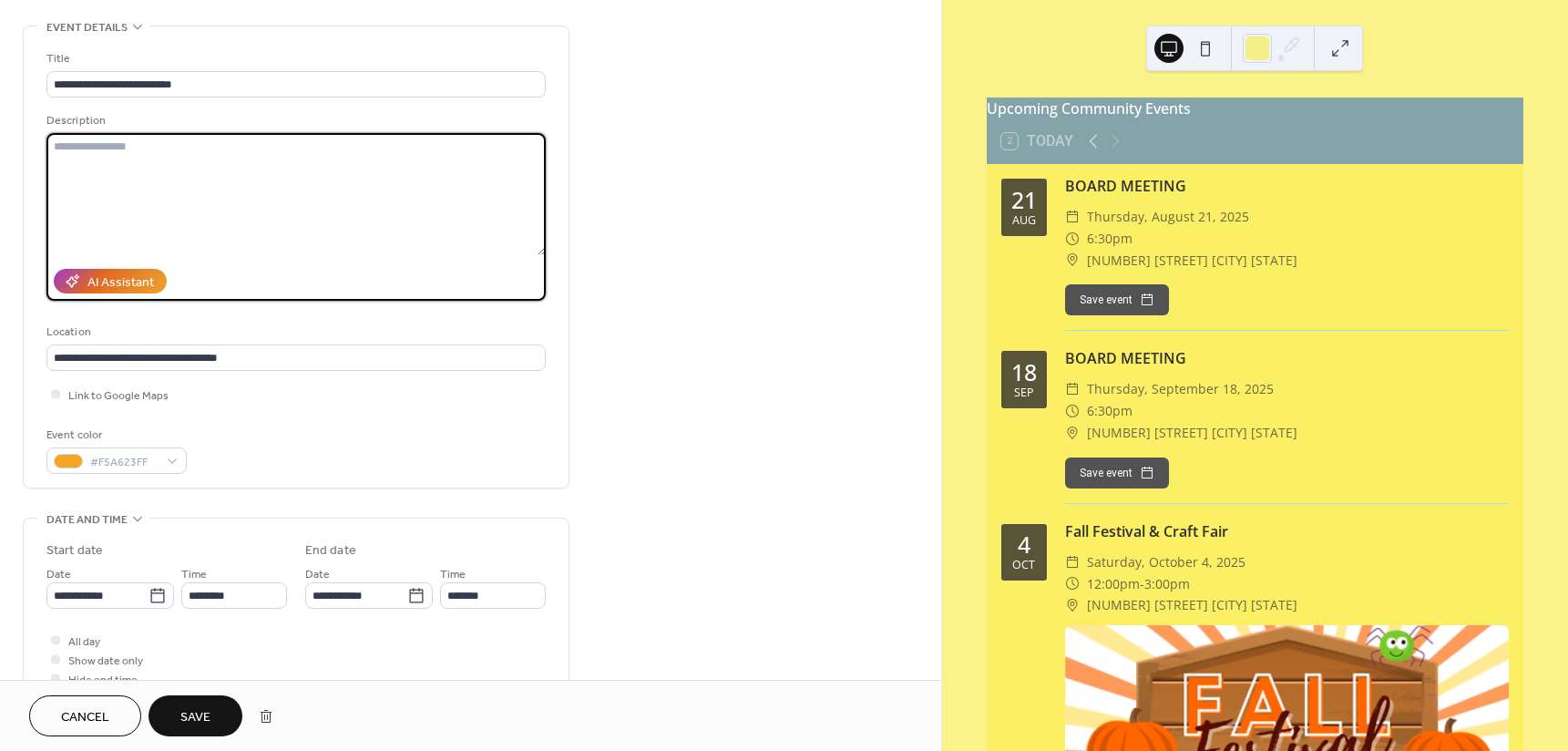 click at bounding box center (296, 194) 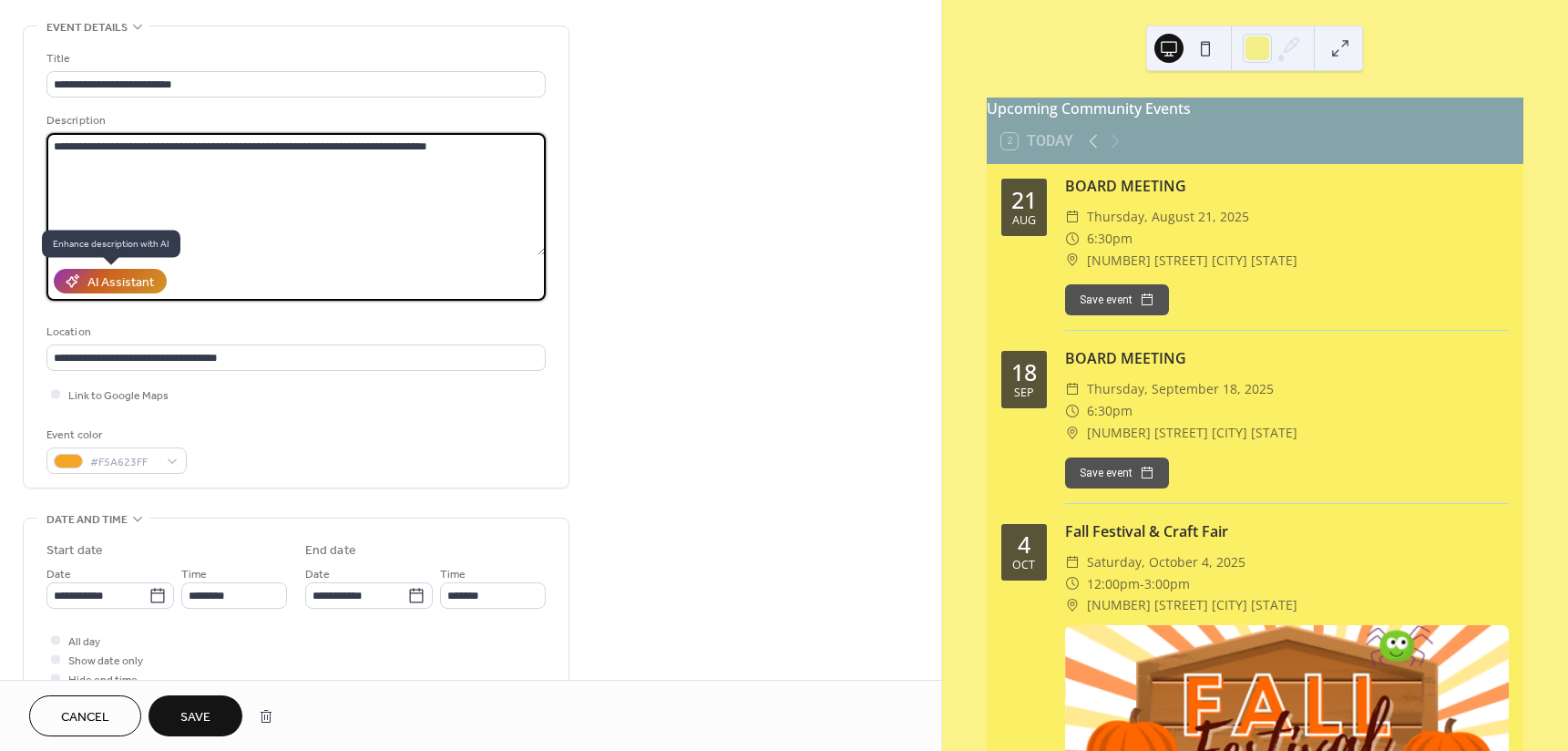 type on "**********" 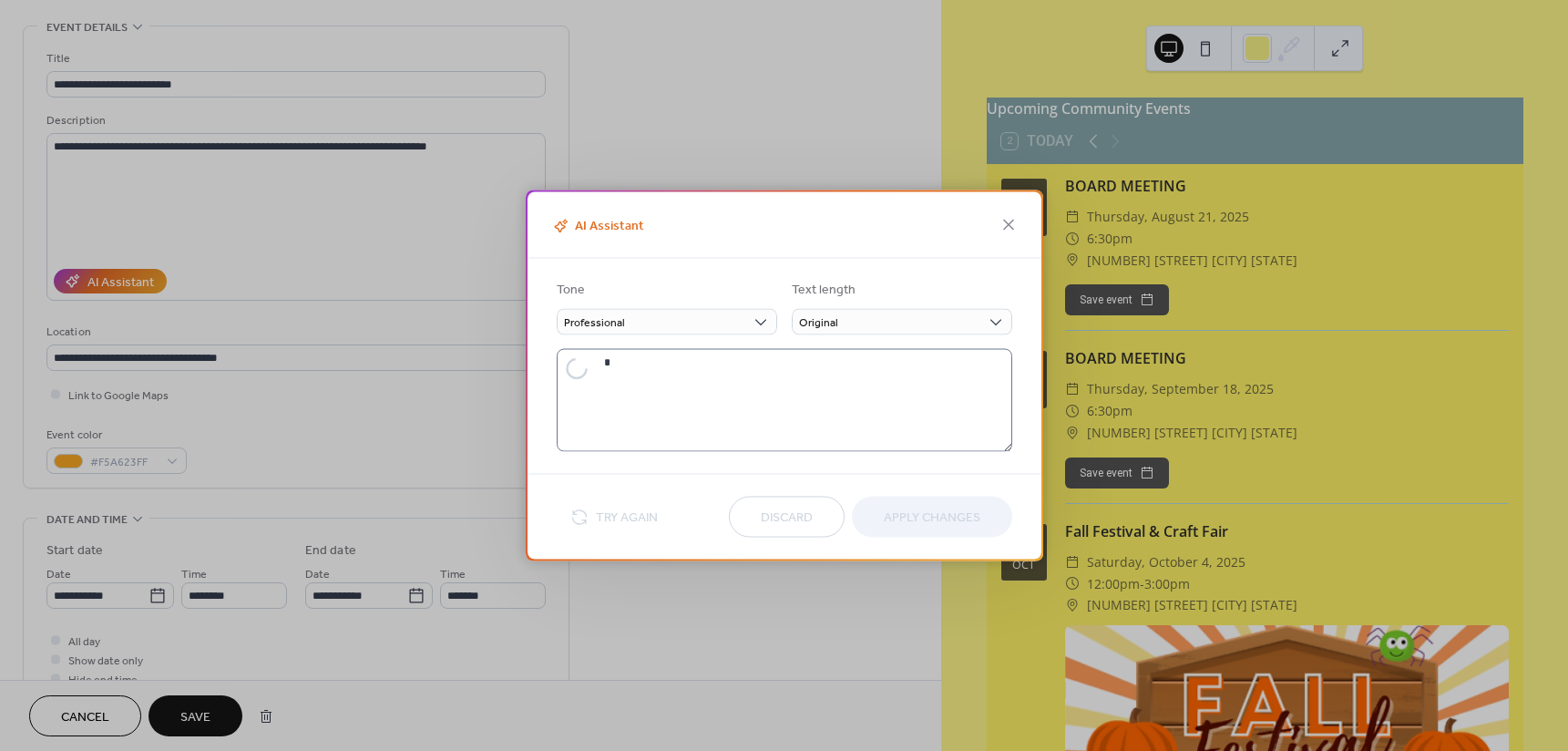 type on "**********" 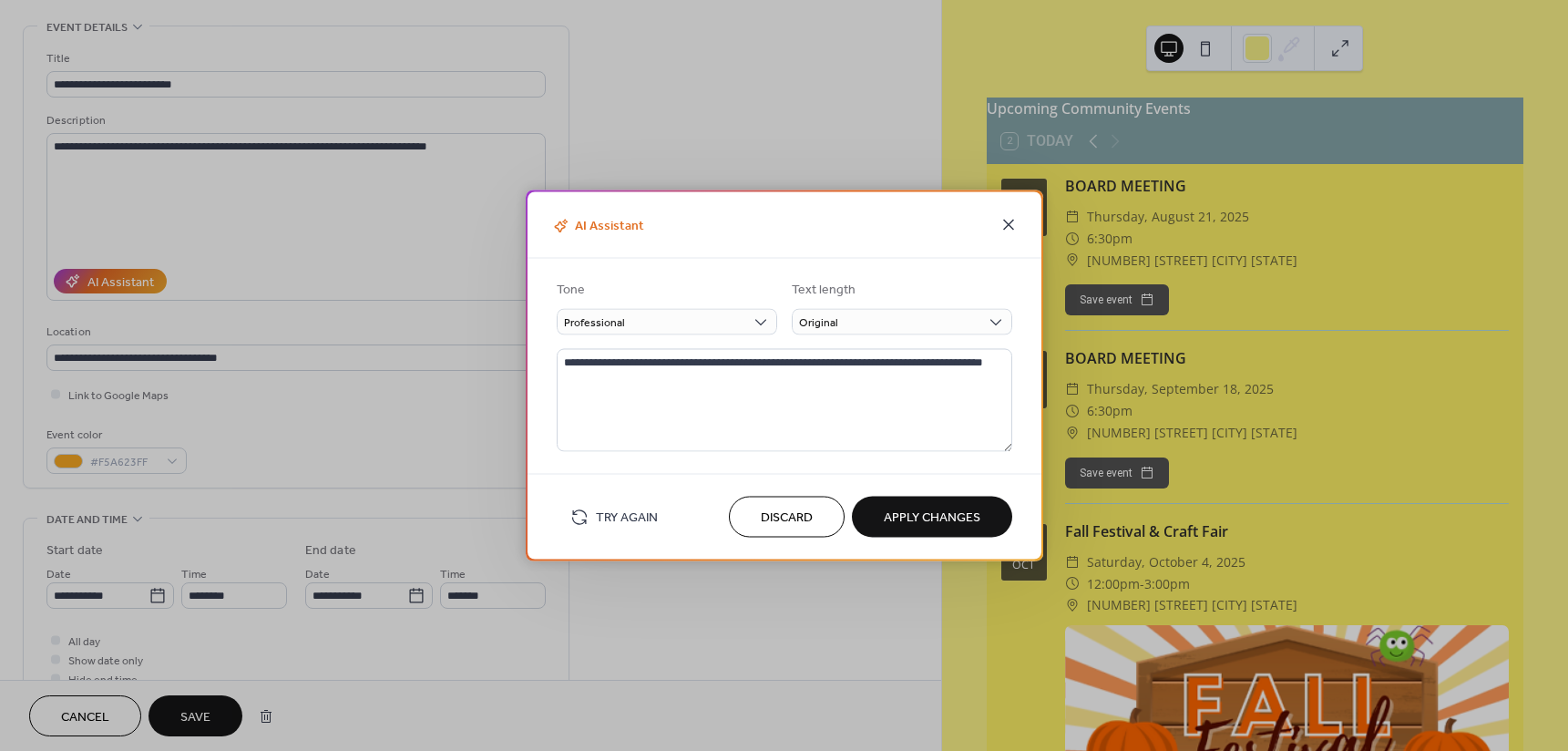 click 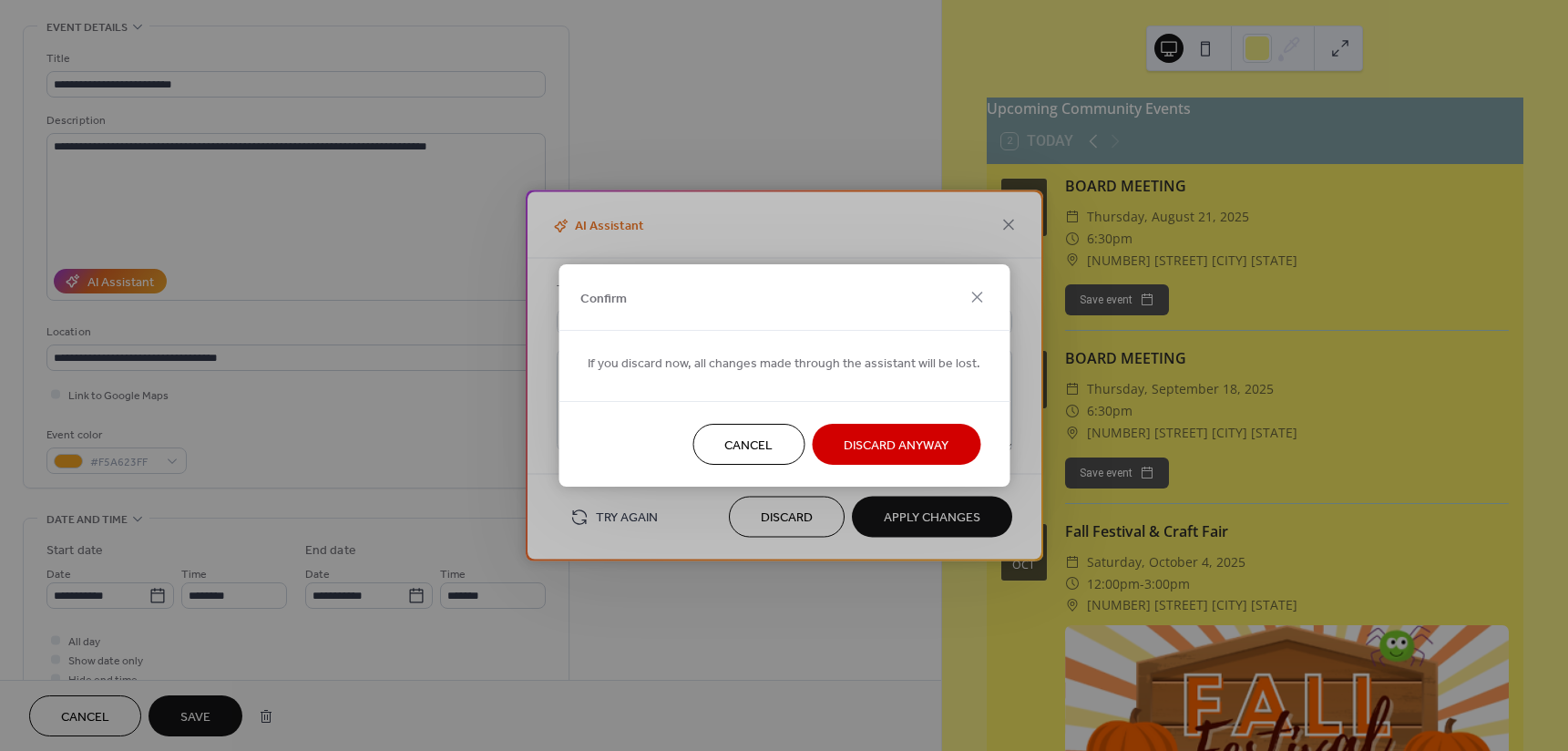 click on "Cancel" at bounding box center (748, 446) 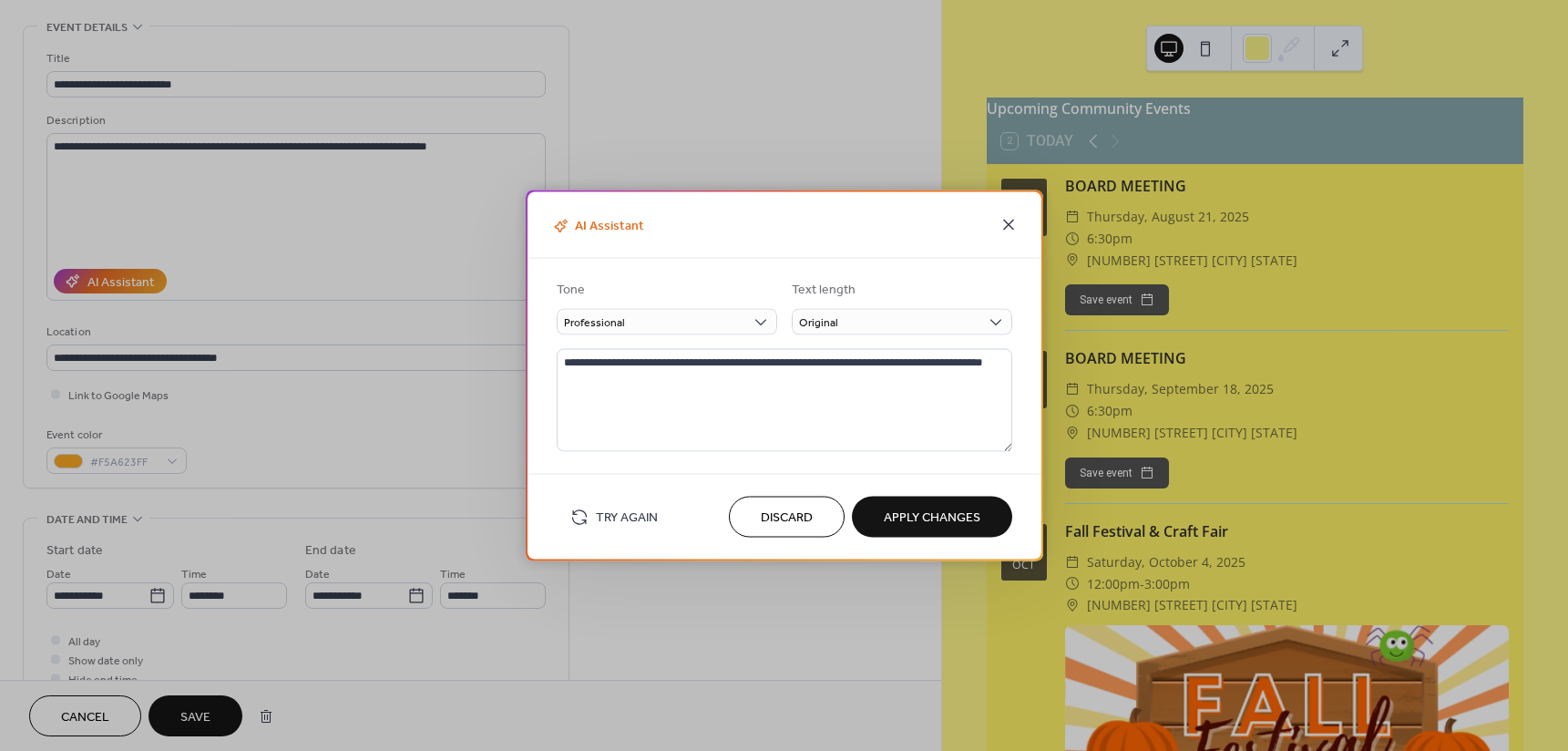 click 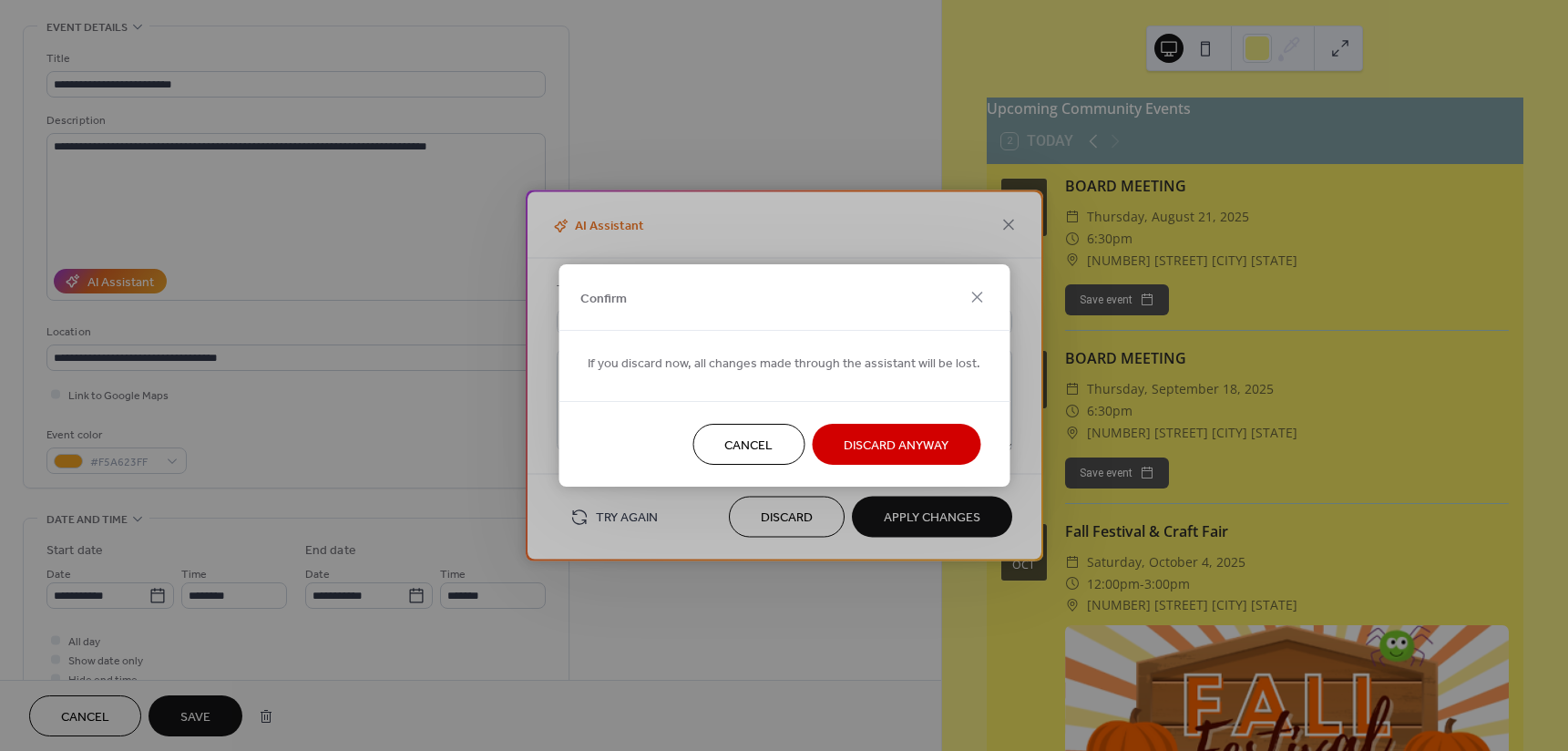 drag, startPoint x: 907, startPoint y: 448, endPoint x: 887, endPoint y: 424, distance: 31.240999 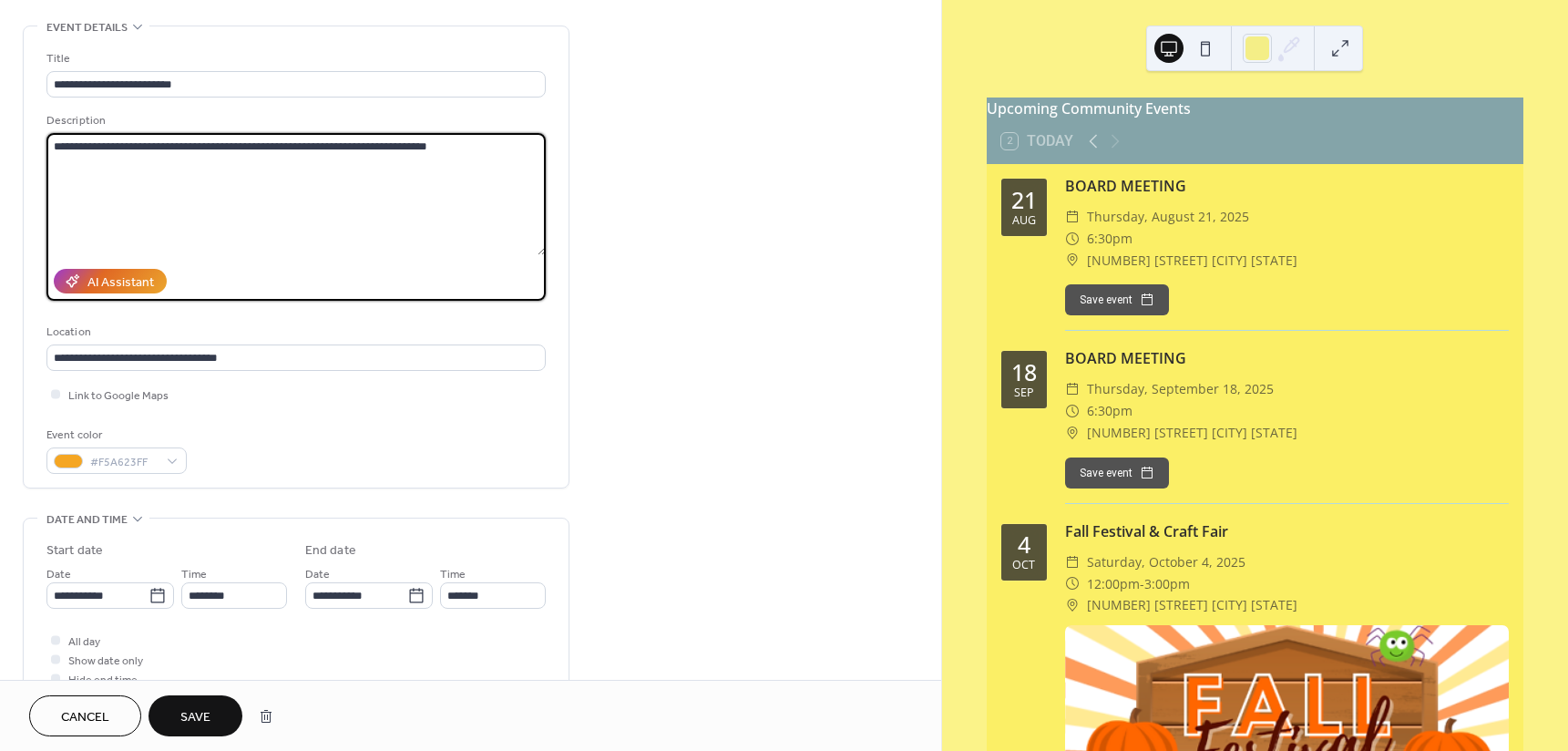 click on "**********" at bounding box center [296, 194] 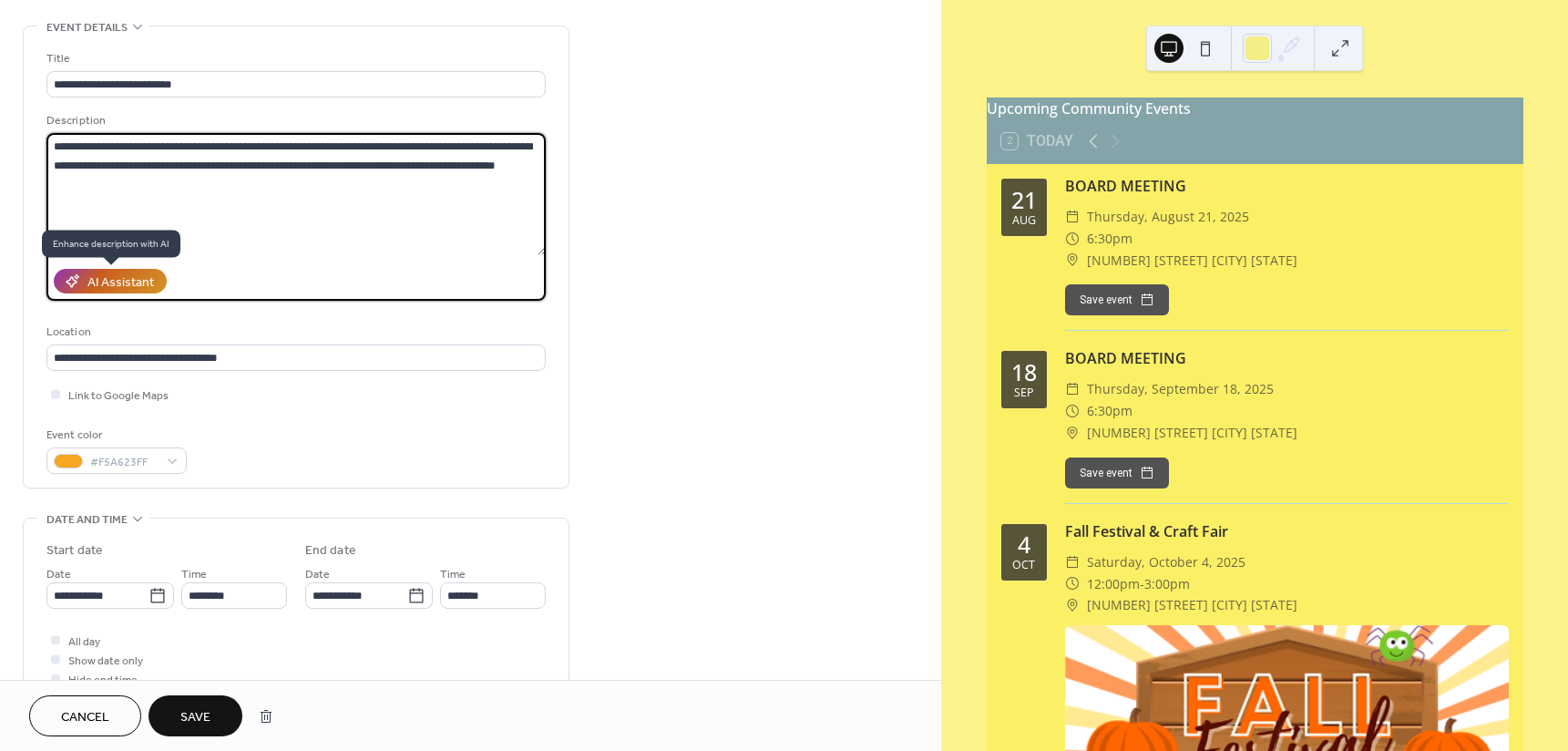 type on "**********" 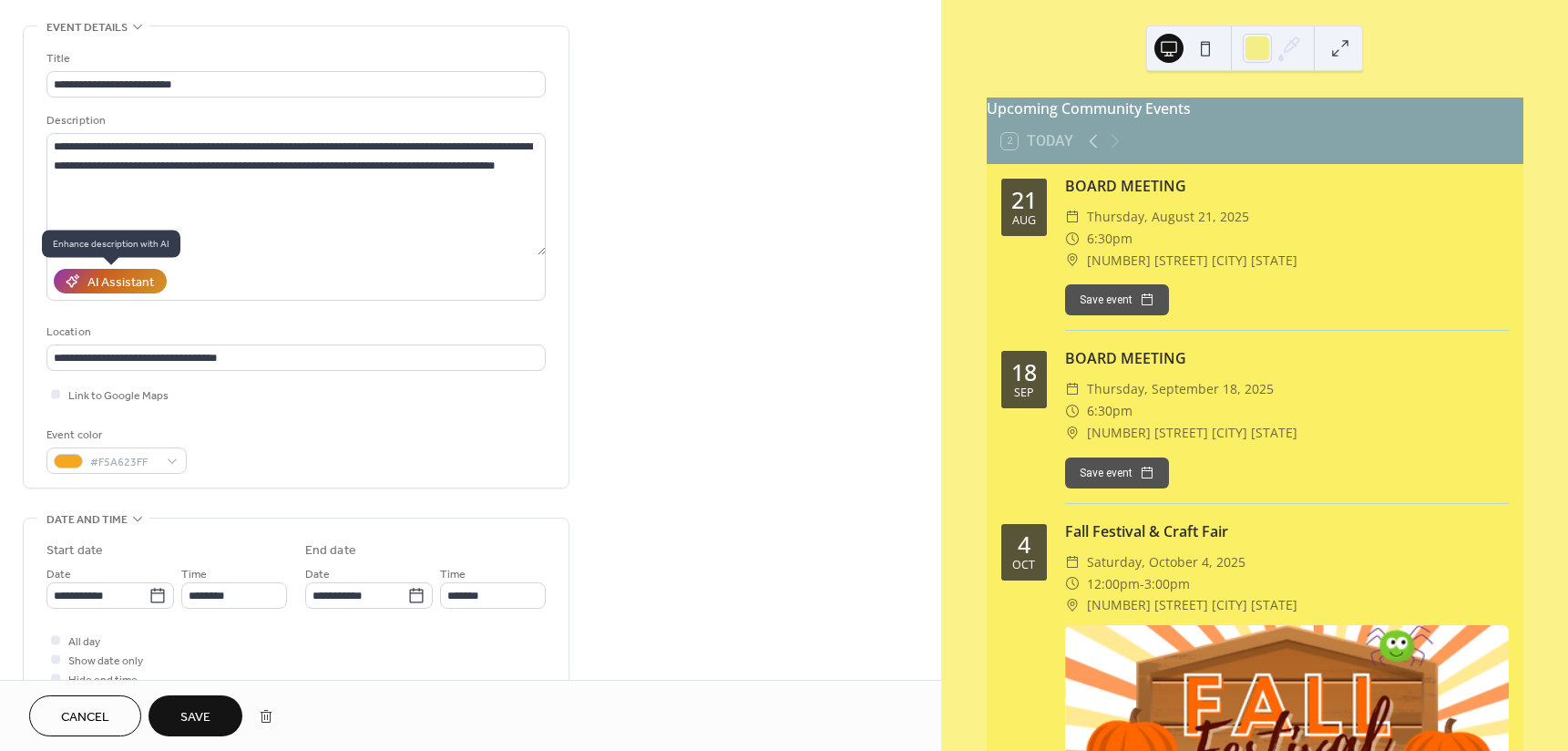 click on "AI Assistant" at bounding box center (120, 283) 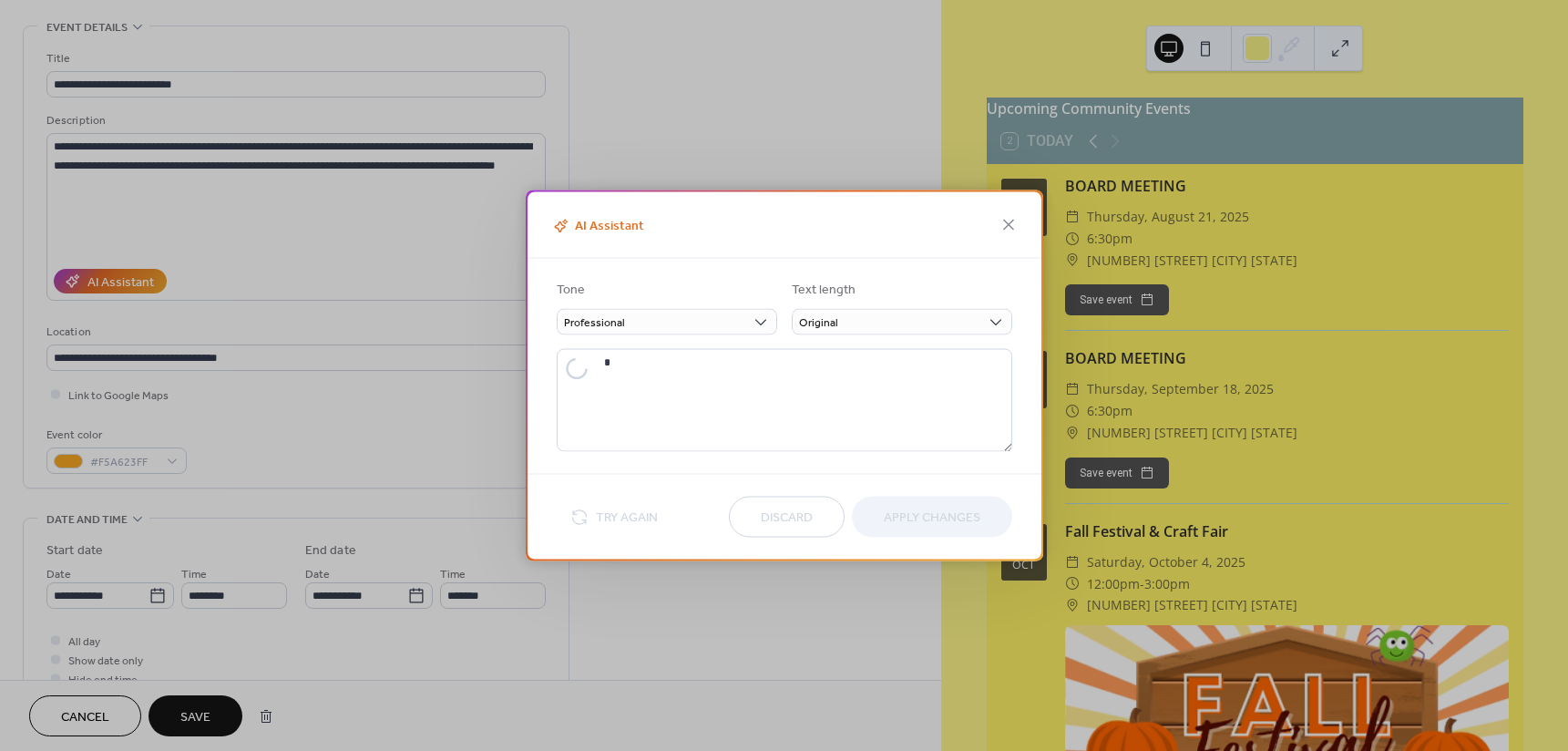 type on "**********" 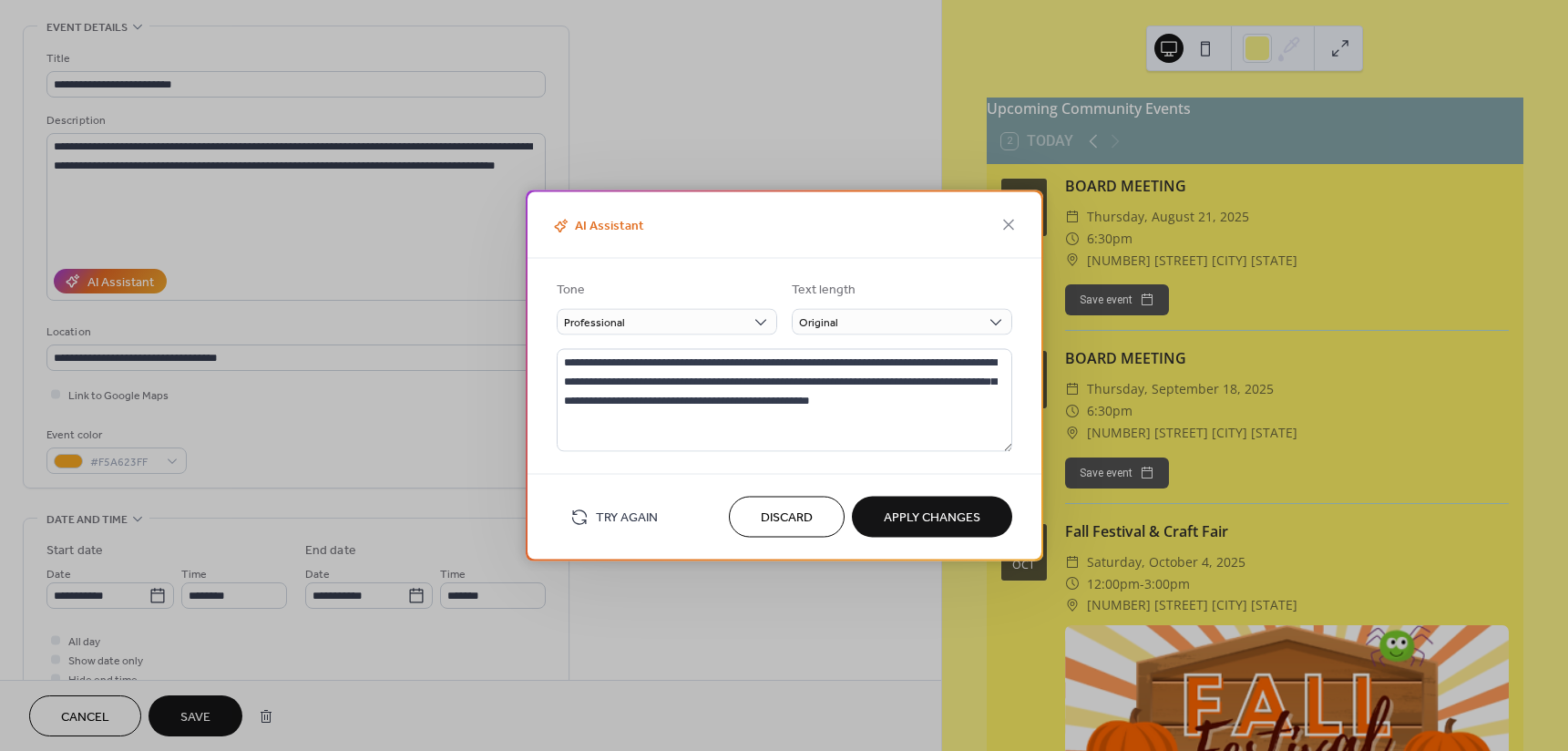 click on "Apply Changes" at bounding box center (932, 518) 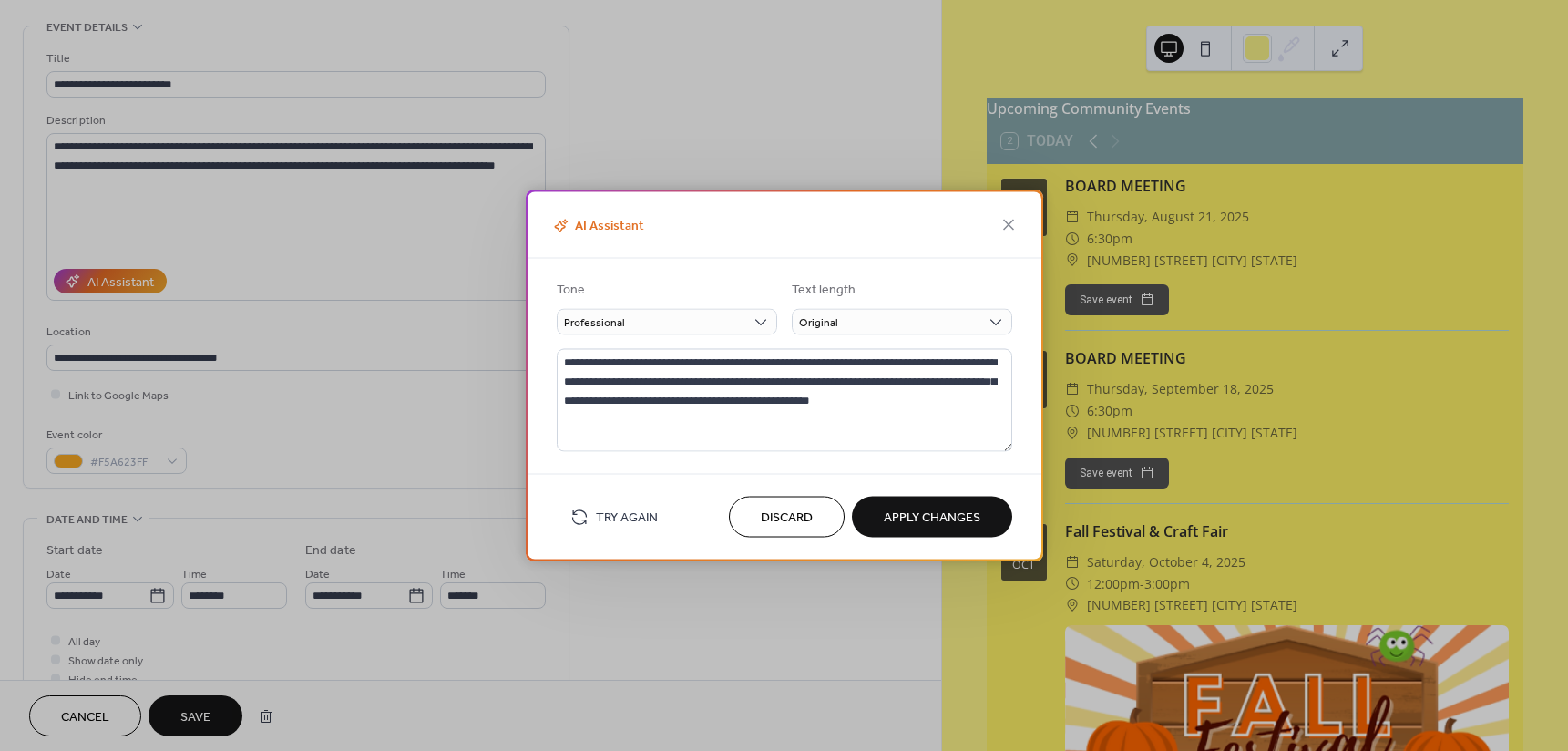type on "**********" 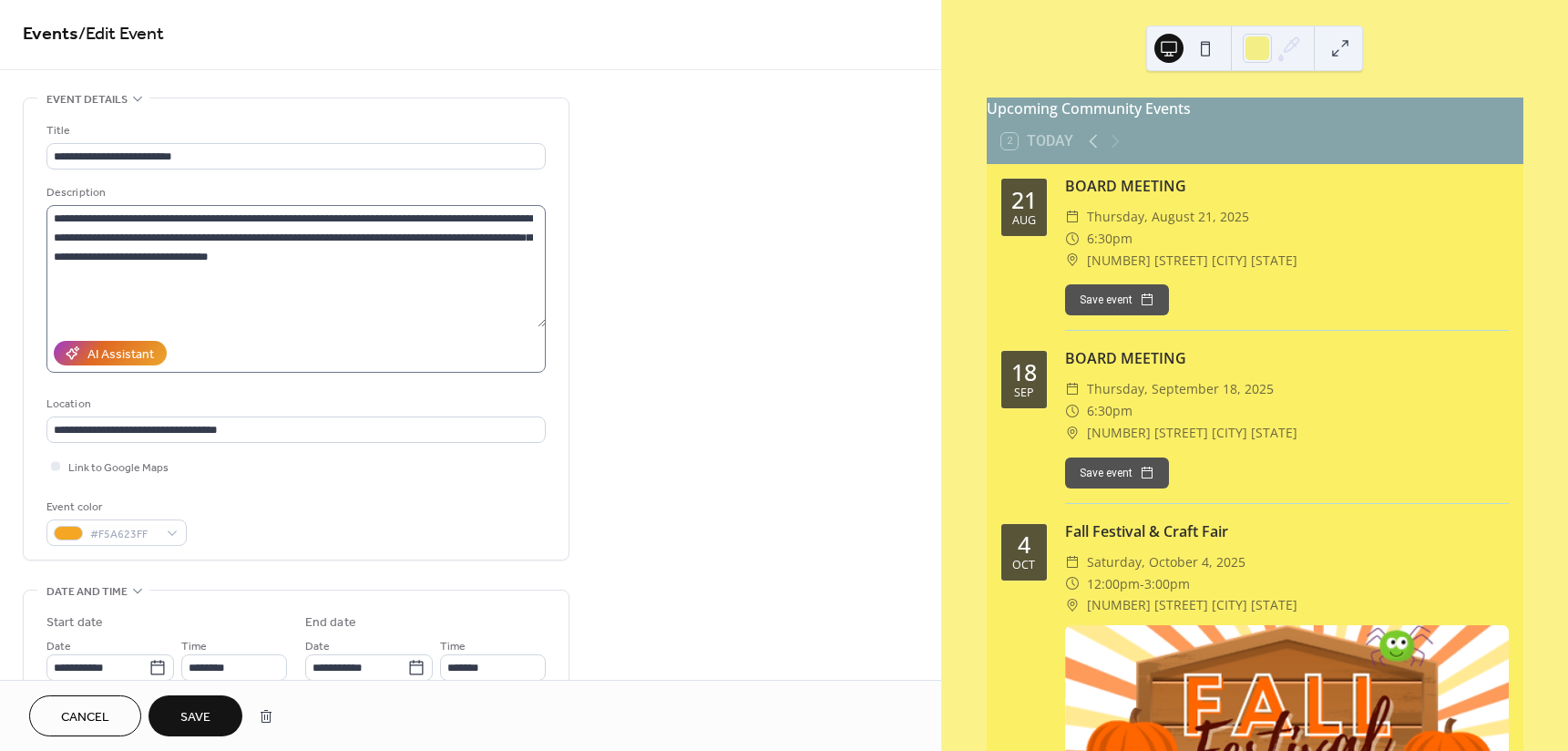 scroll, scrollTop: 0, scrollLeft: 0, axis: both 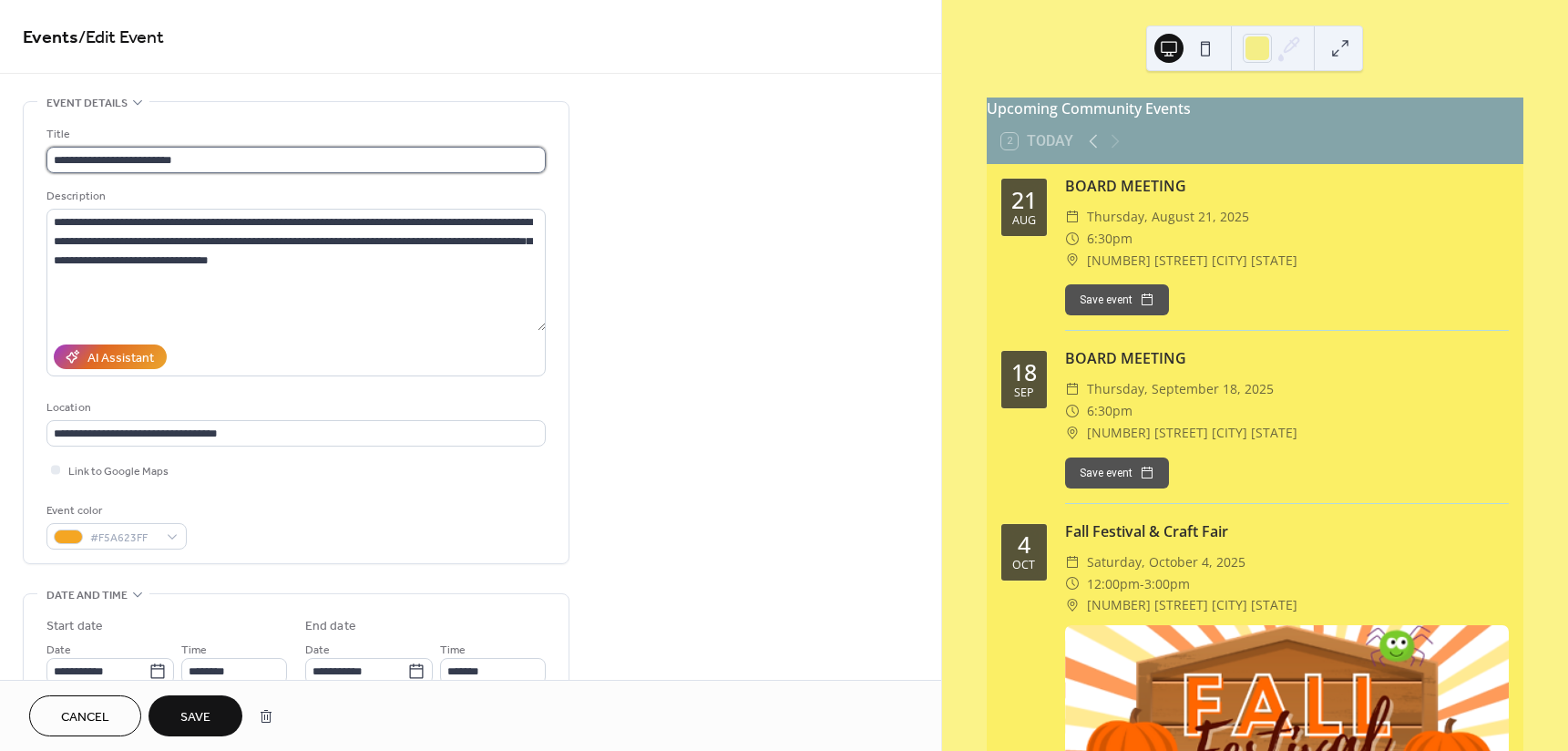 click on "**********" at bounding box center (296, 159) 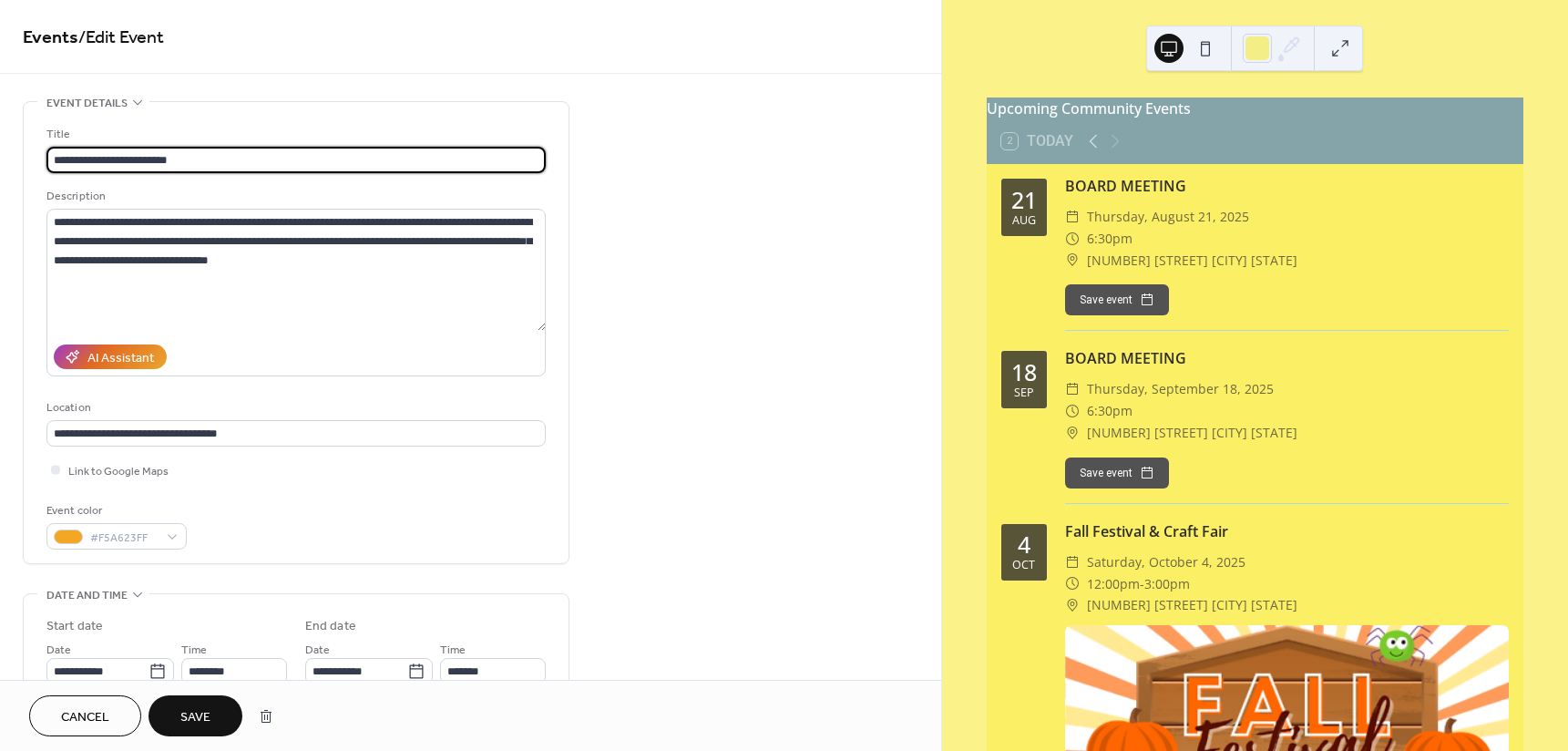 type on "**********" 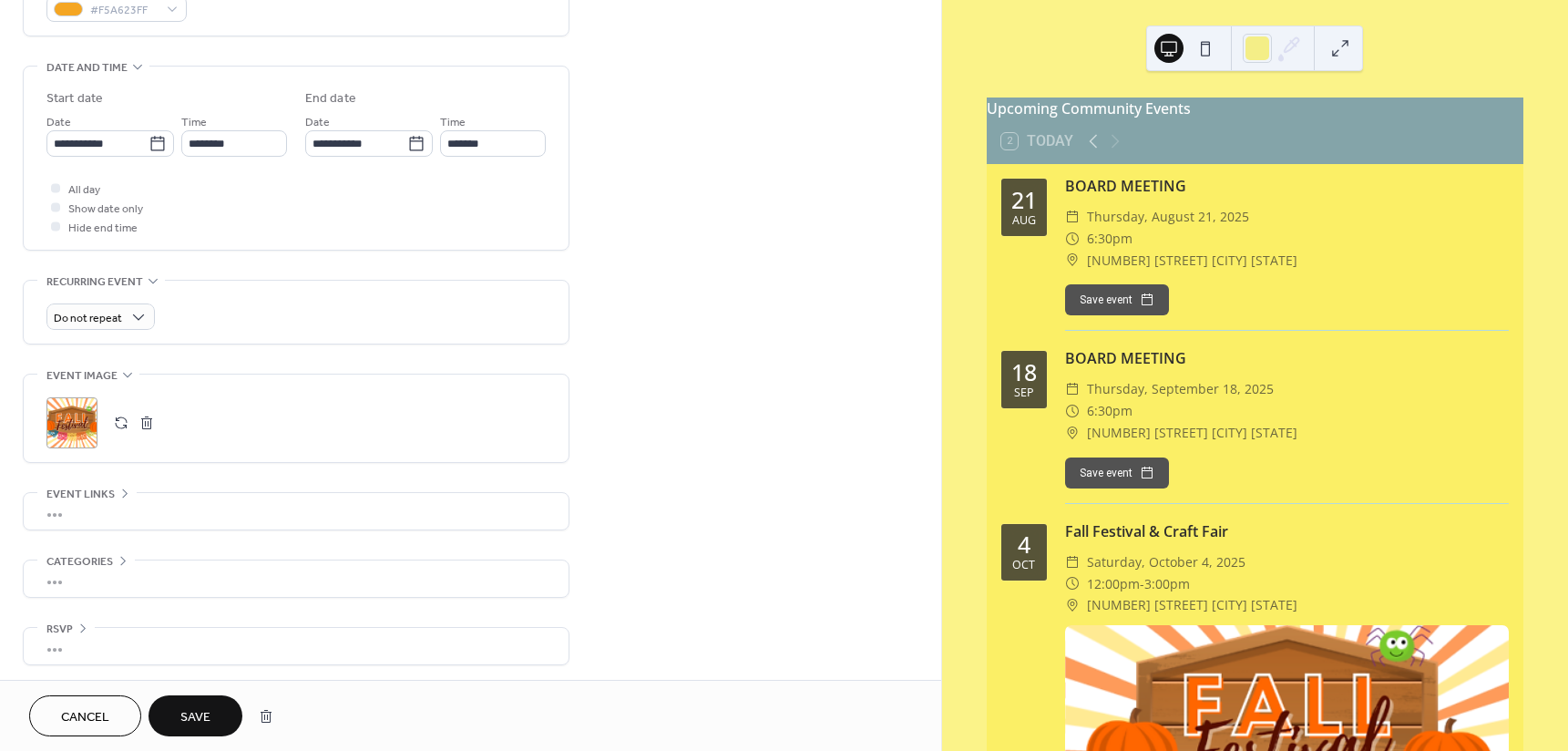 scroll, scrollTop: 531, scrollLeft: 0, axis: vertical 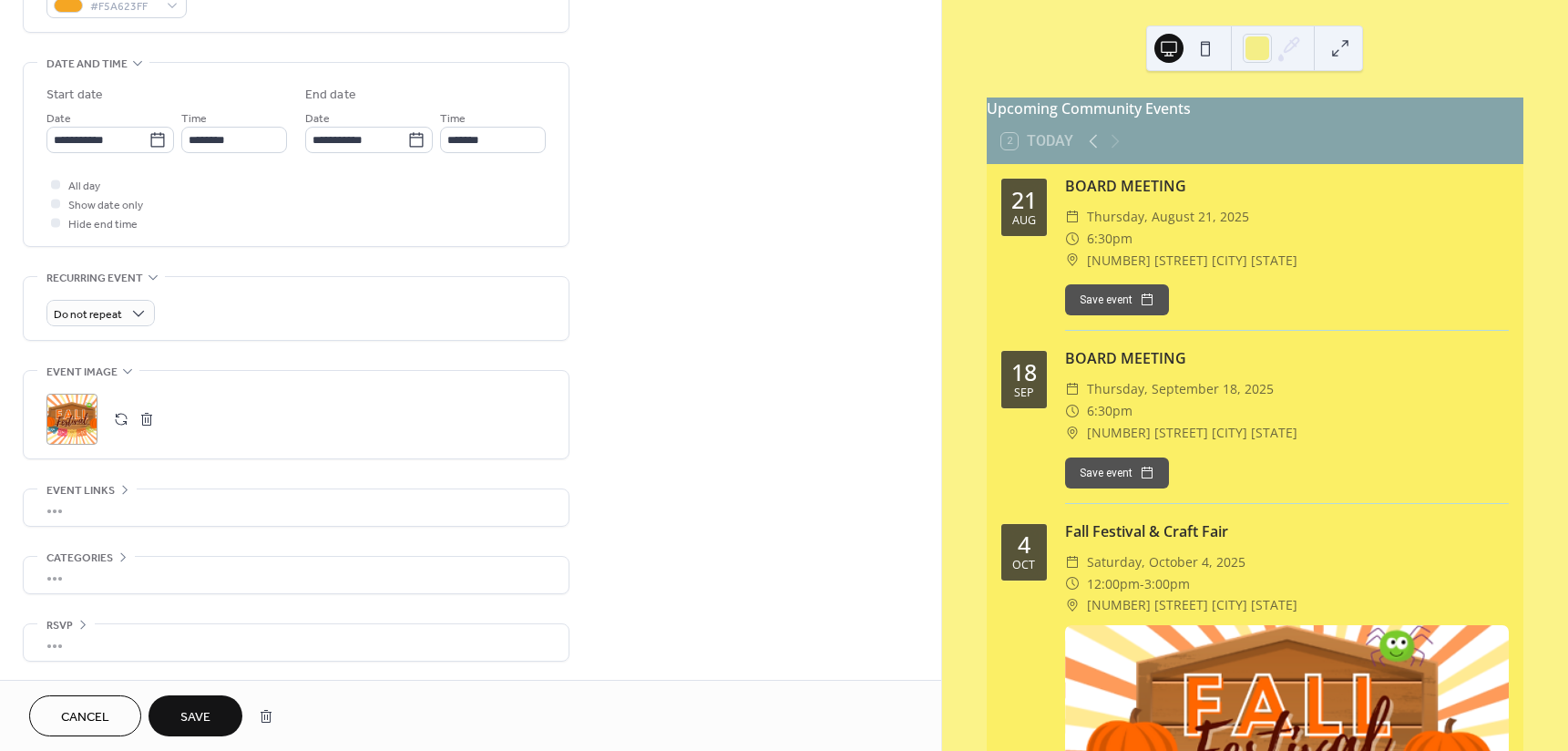 click on "Save" at bounding box center [195, 717] 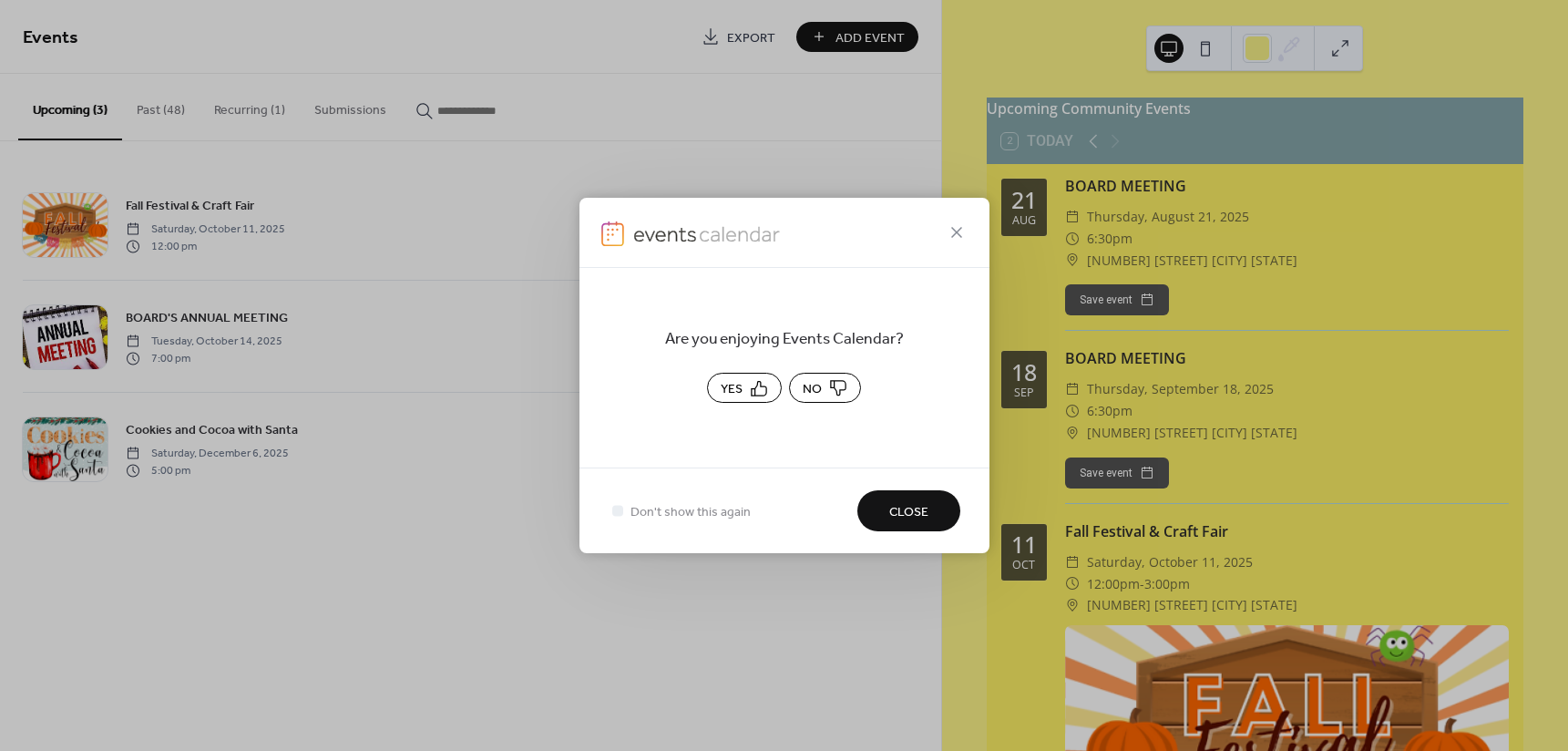 click on "Close" at bounding box center [908, 512] 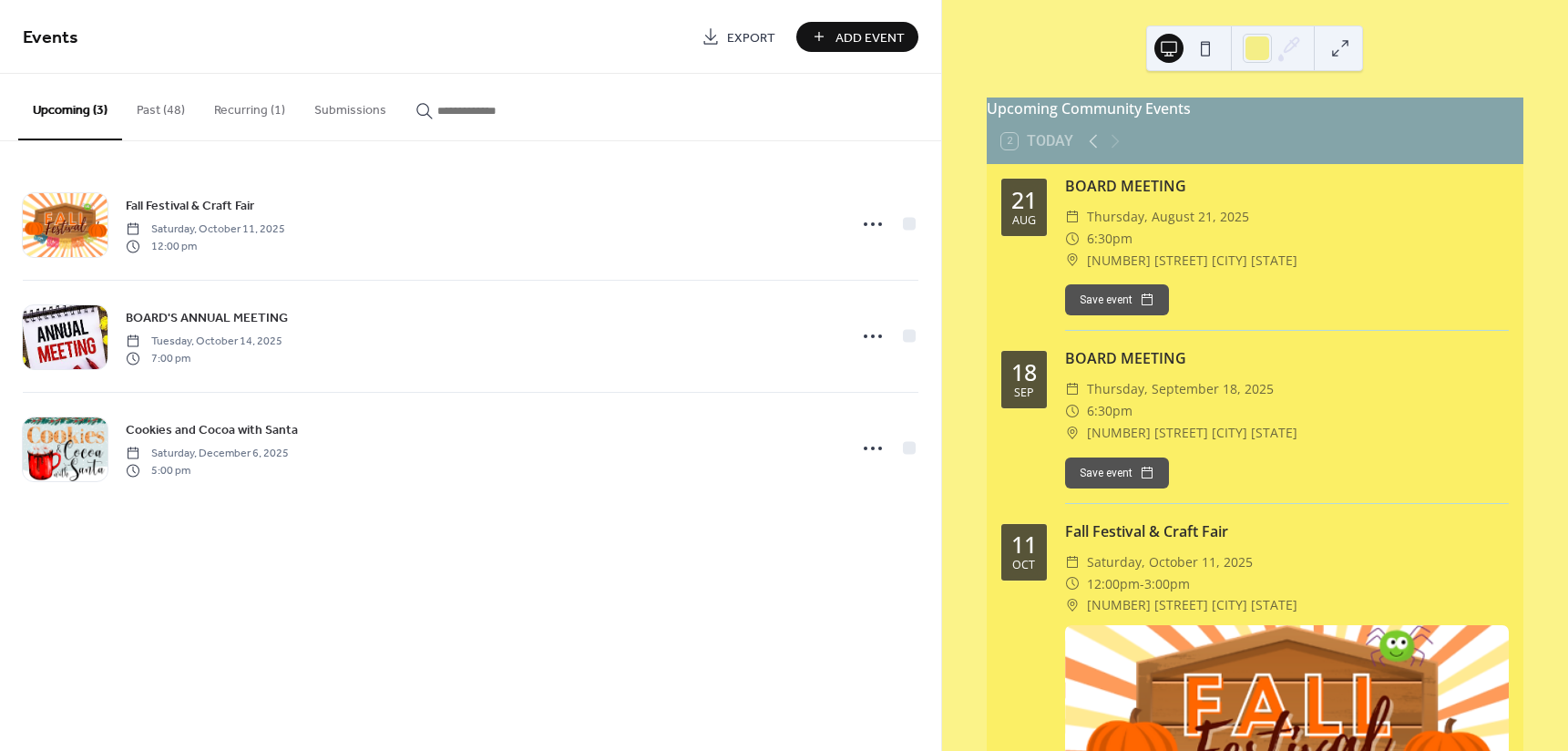 click on "Recurring (1)" at bounding box center (250, 106) 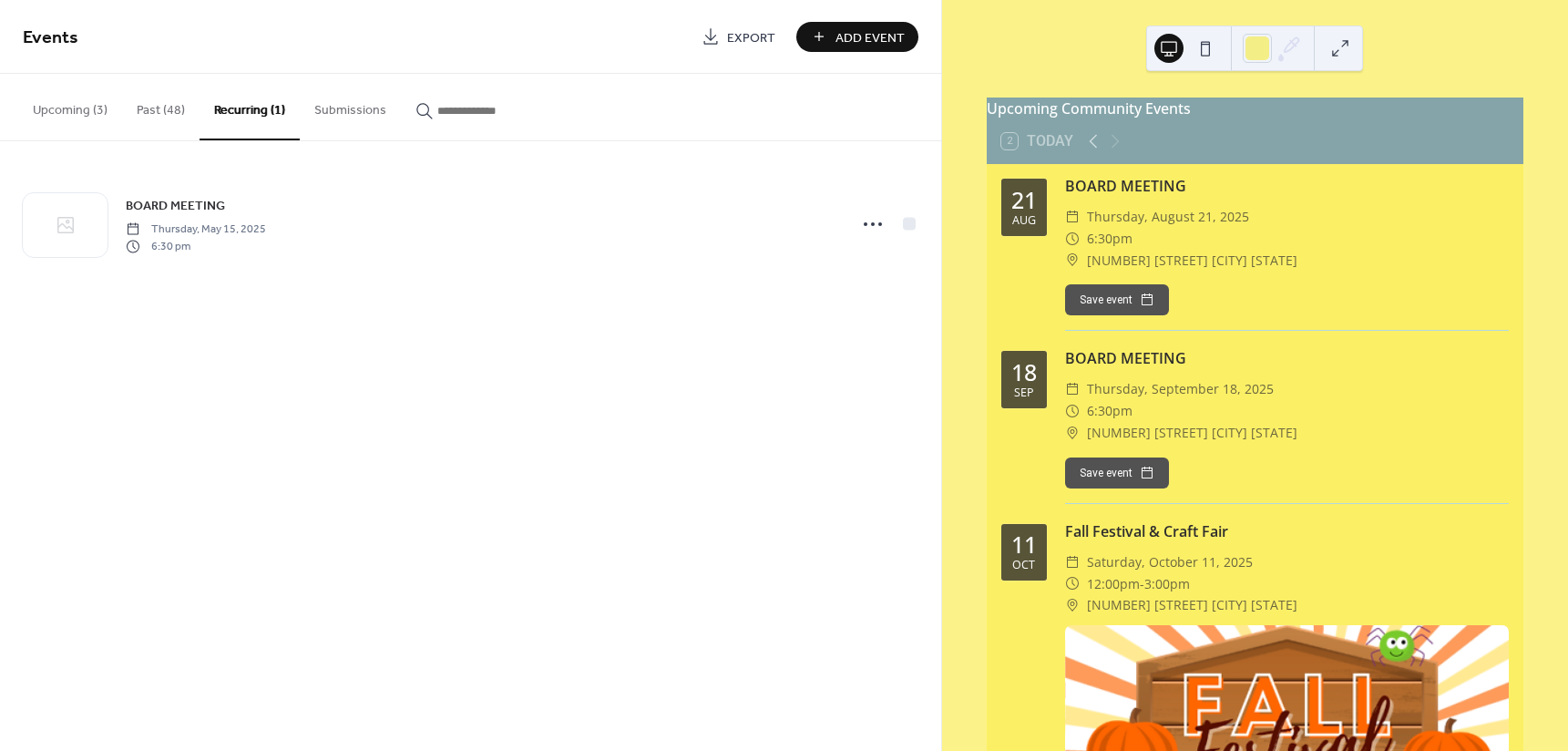 click on "Past (48)" at bounding box center [160, 106] 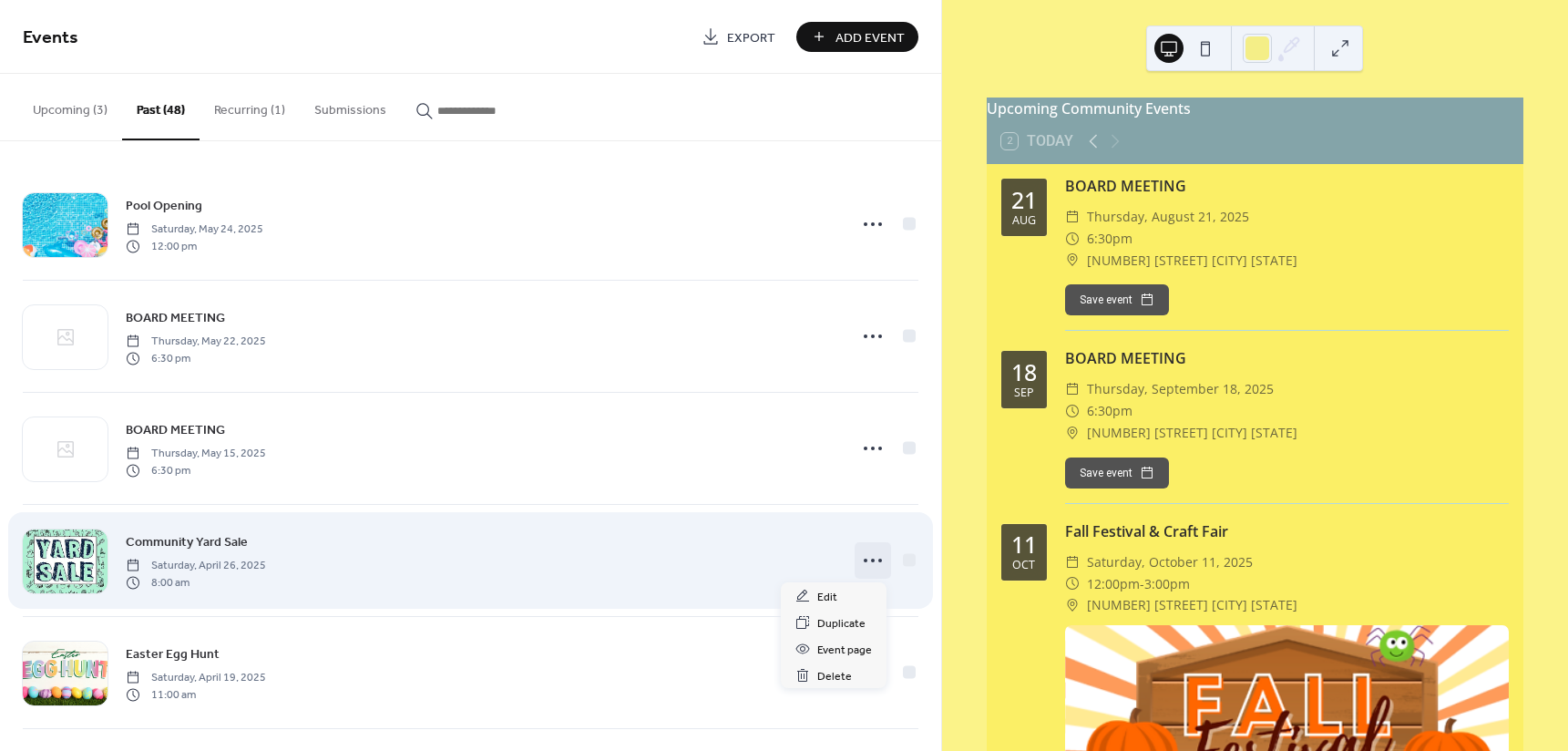 click 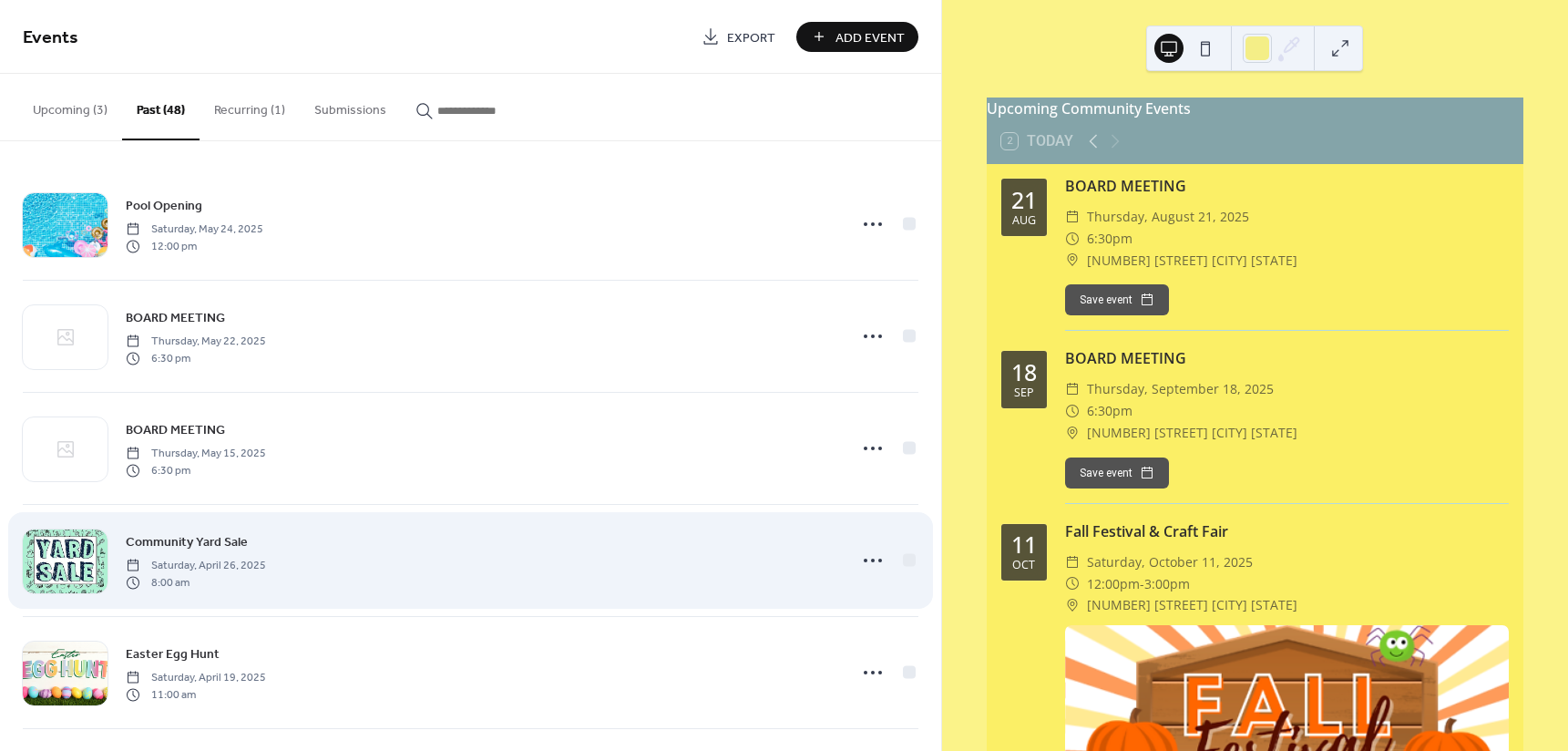 click on "Community Yard Sale Saturday, April 26, 2025 8:00 am" at bounding box center [480, 561] 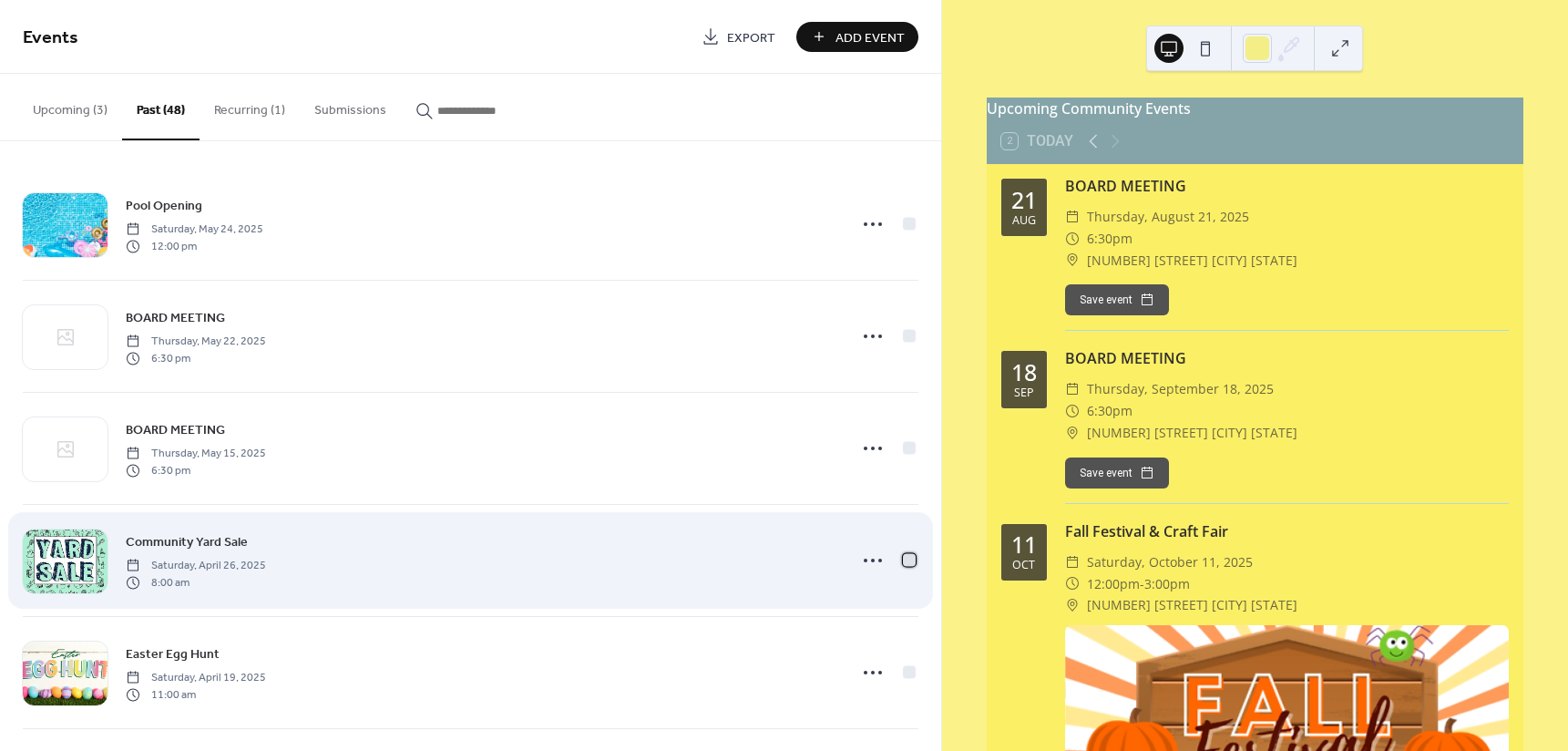click at bounding box center (909, 560) 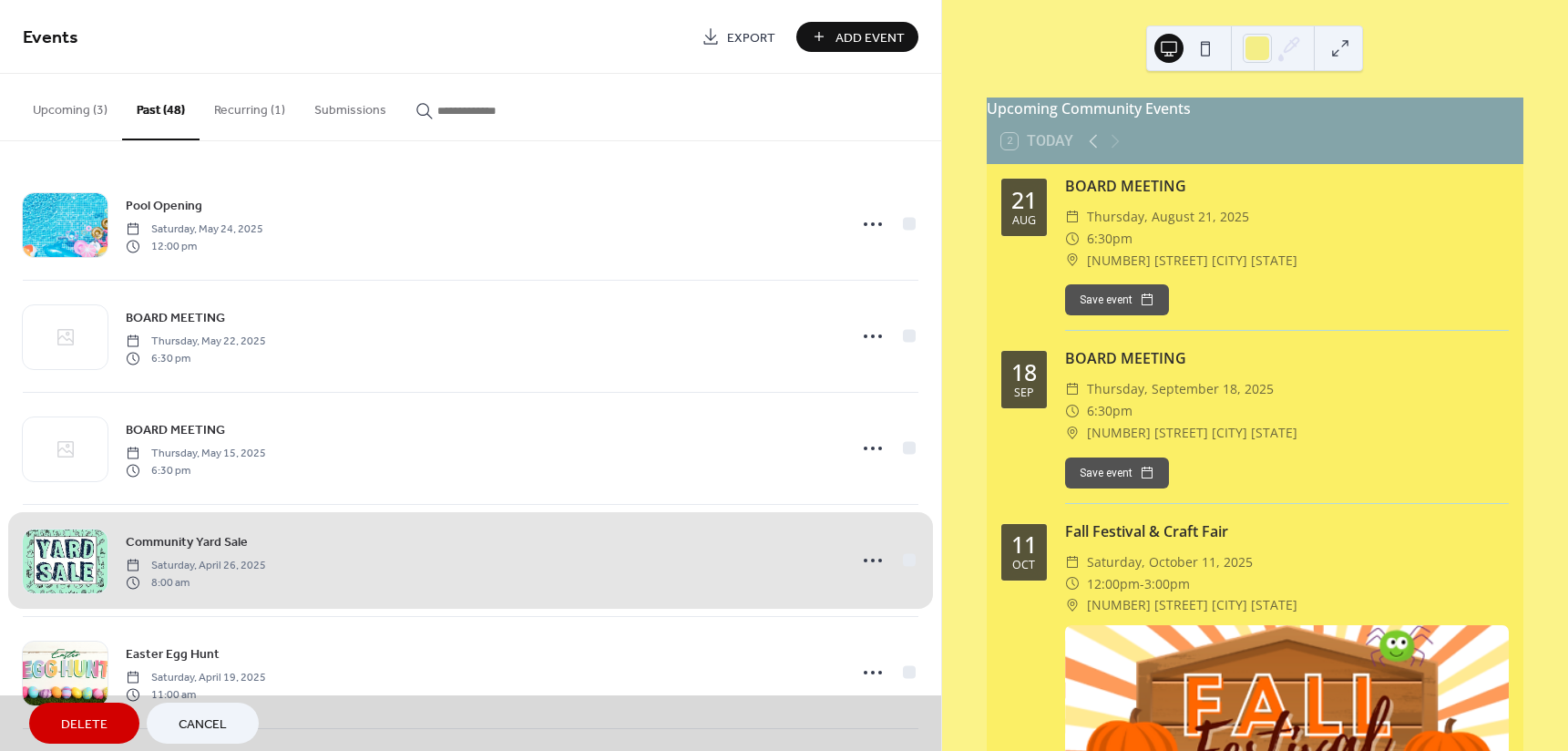 click on "Community Yard Sale Saturday, April 26, 2025 8:00 am" at bounding box center (470, 560) 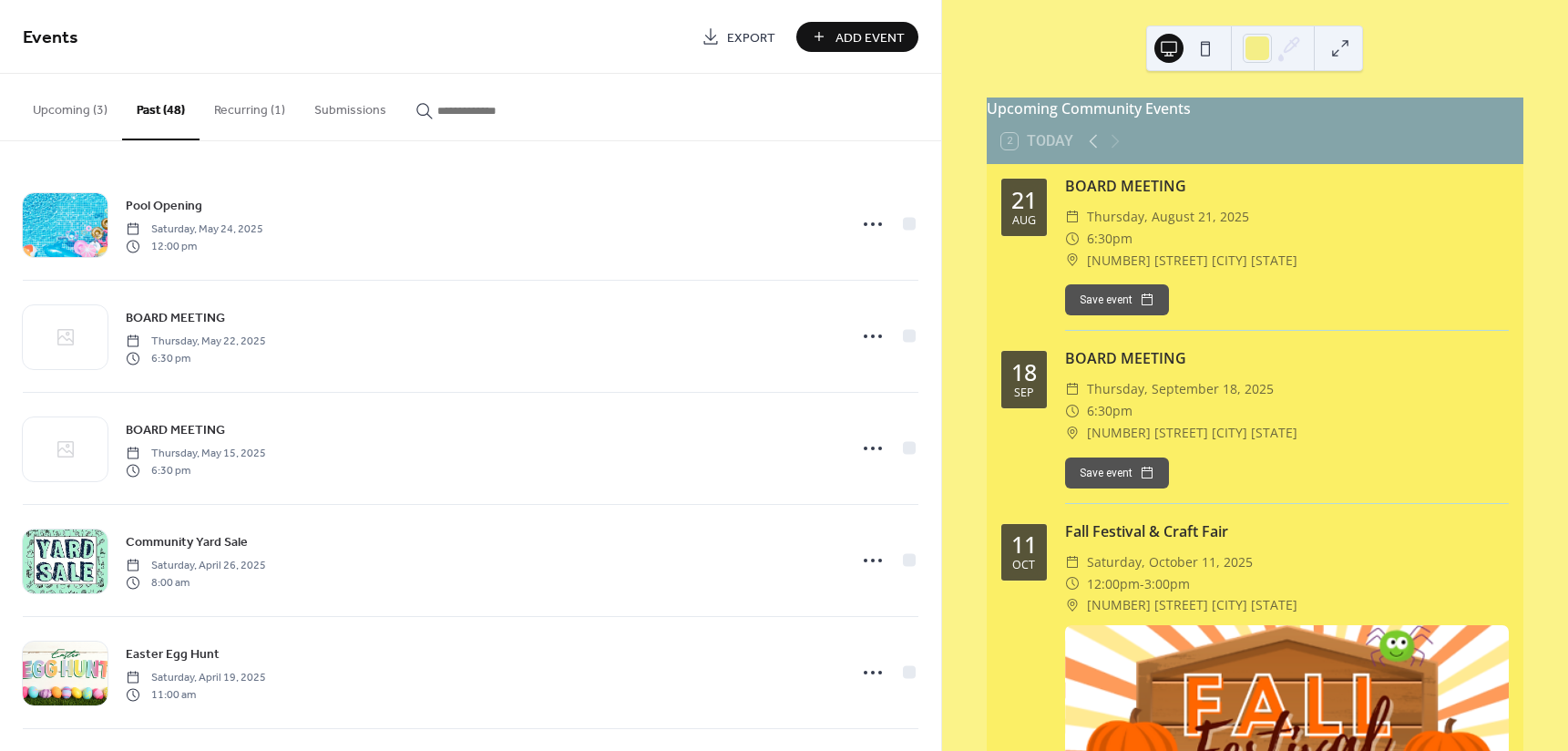 click on "Upcoming (3)" at bounding box center (70, 106) 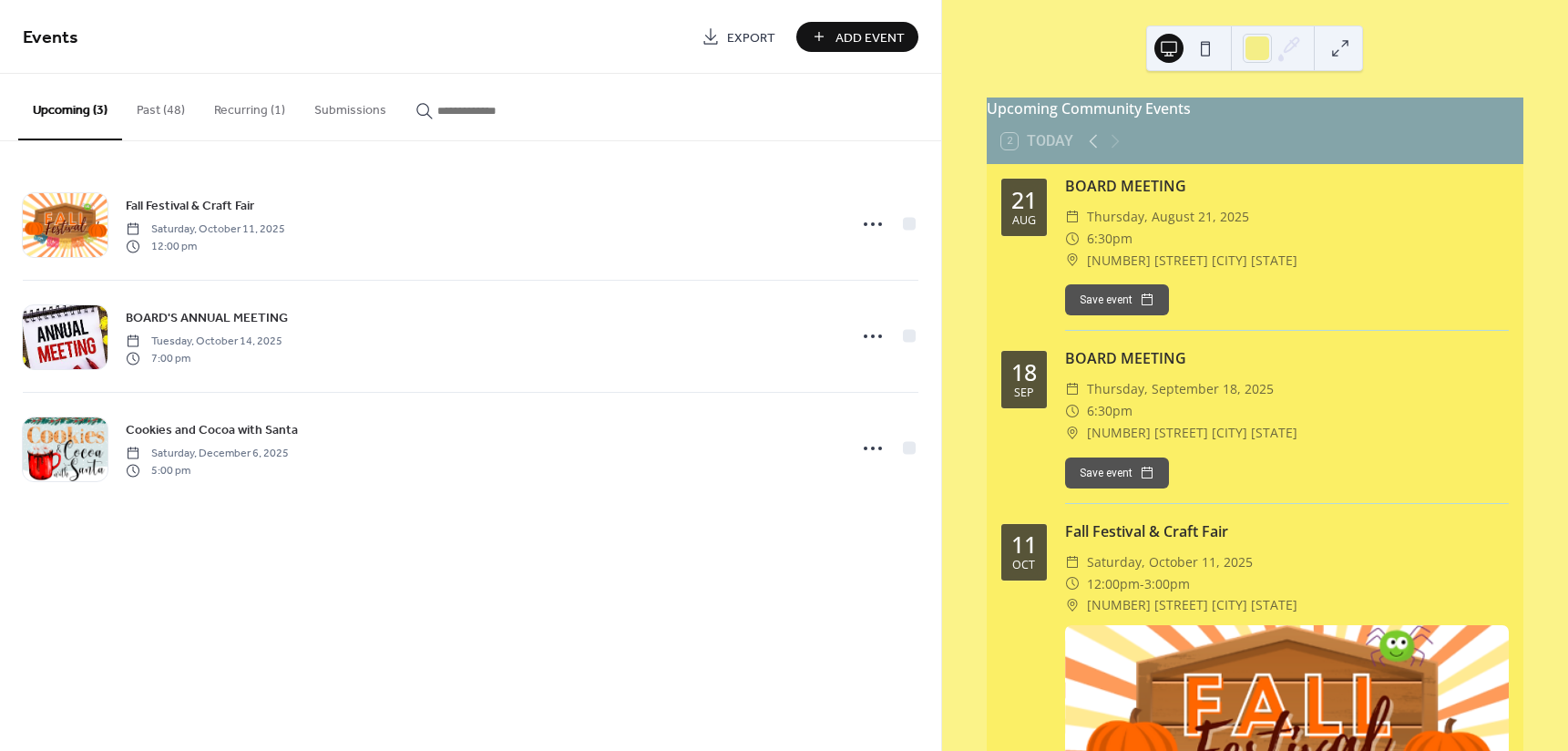 click on "Add Event" at bounding box center [870, 37] 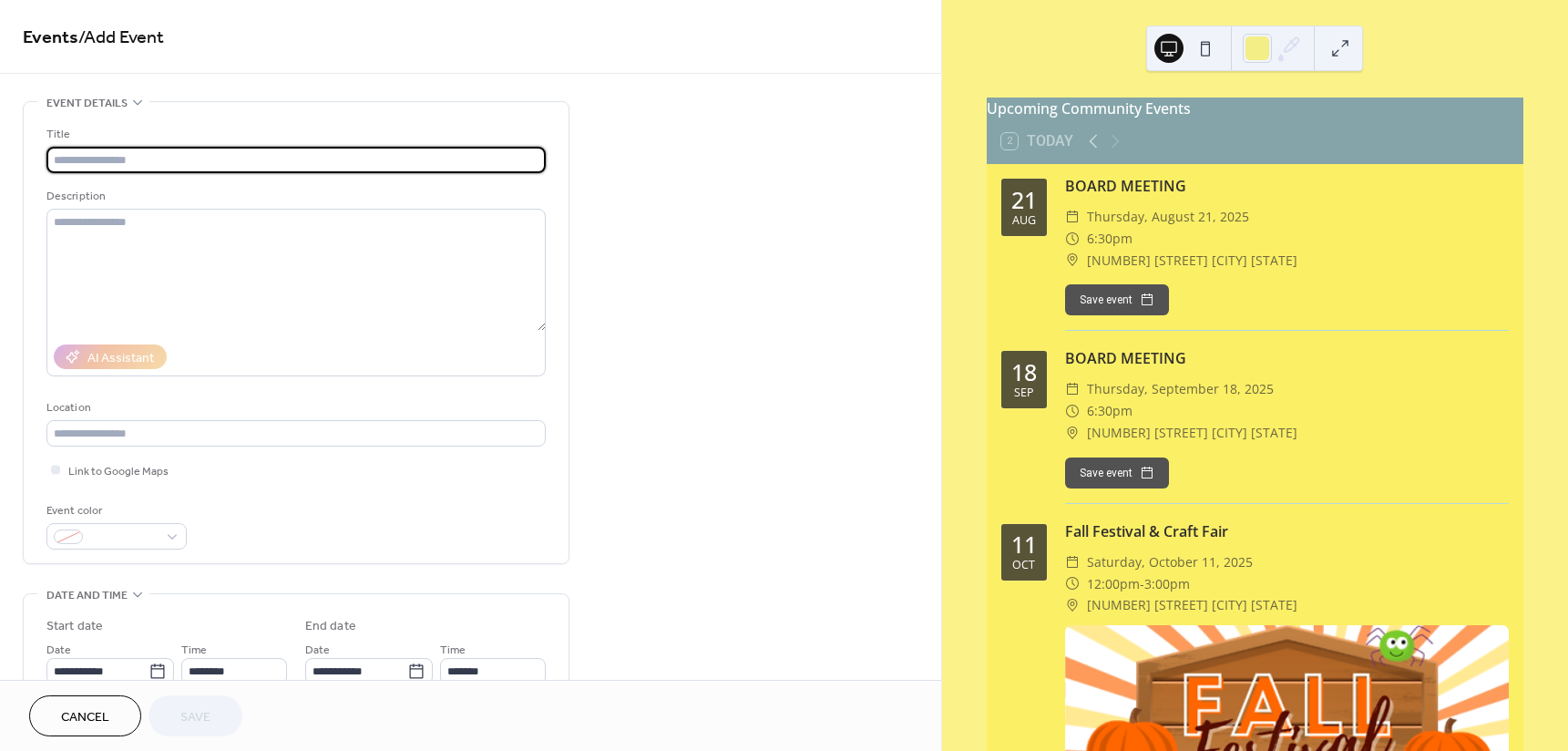 click at bounding box center [296, 159] 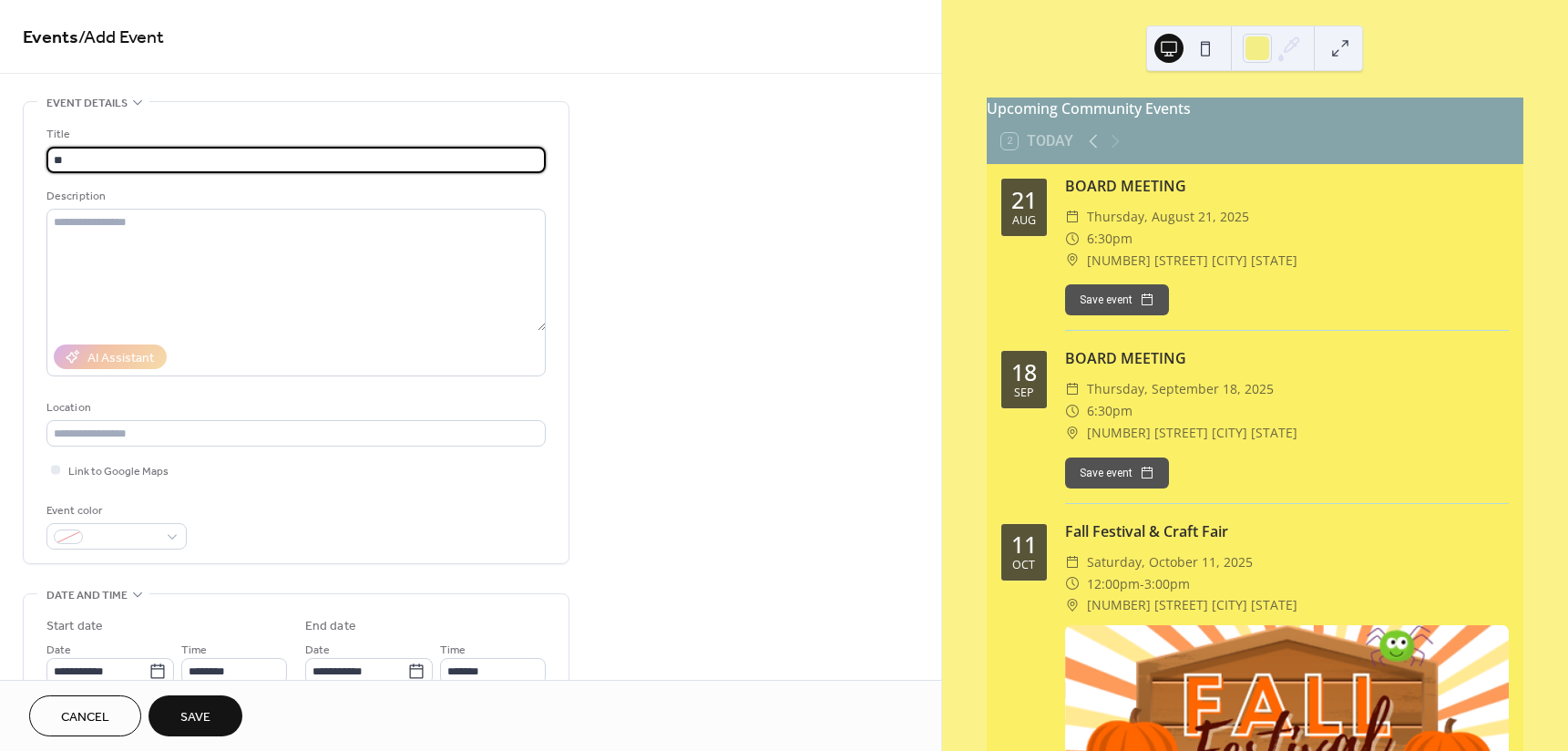 type on "*" 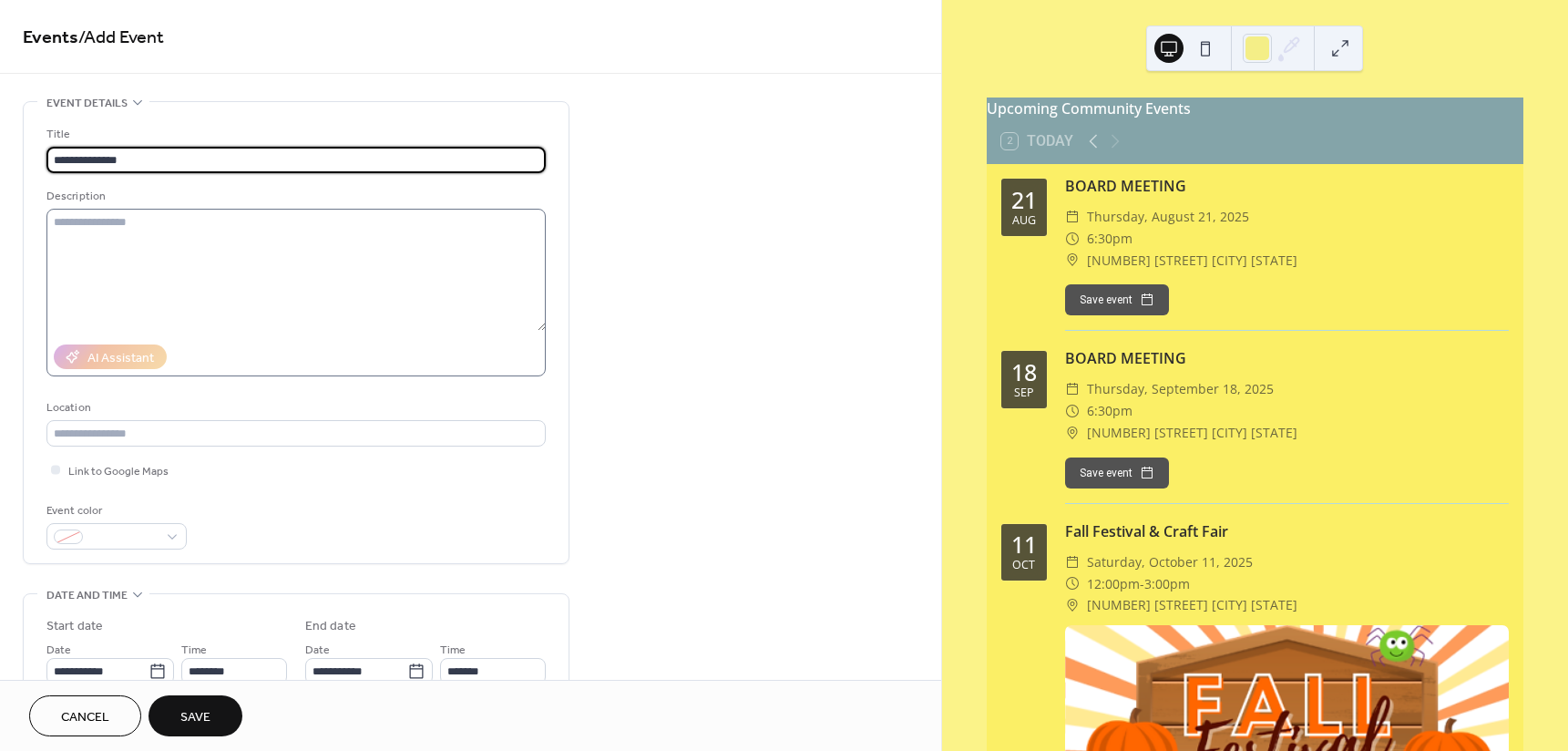 type on "**********" 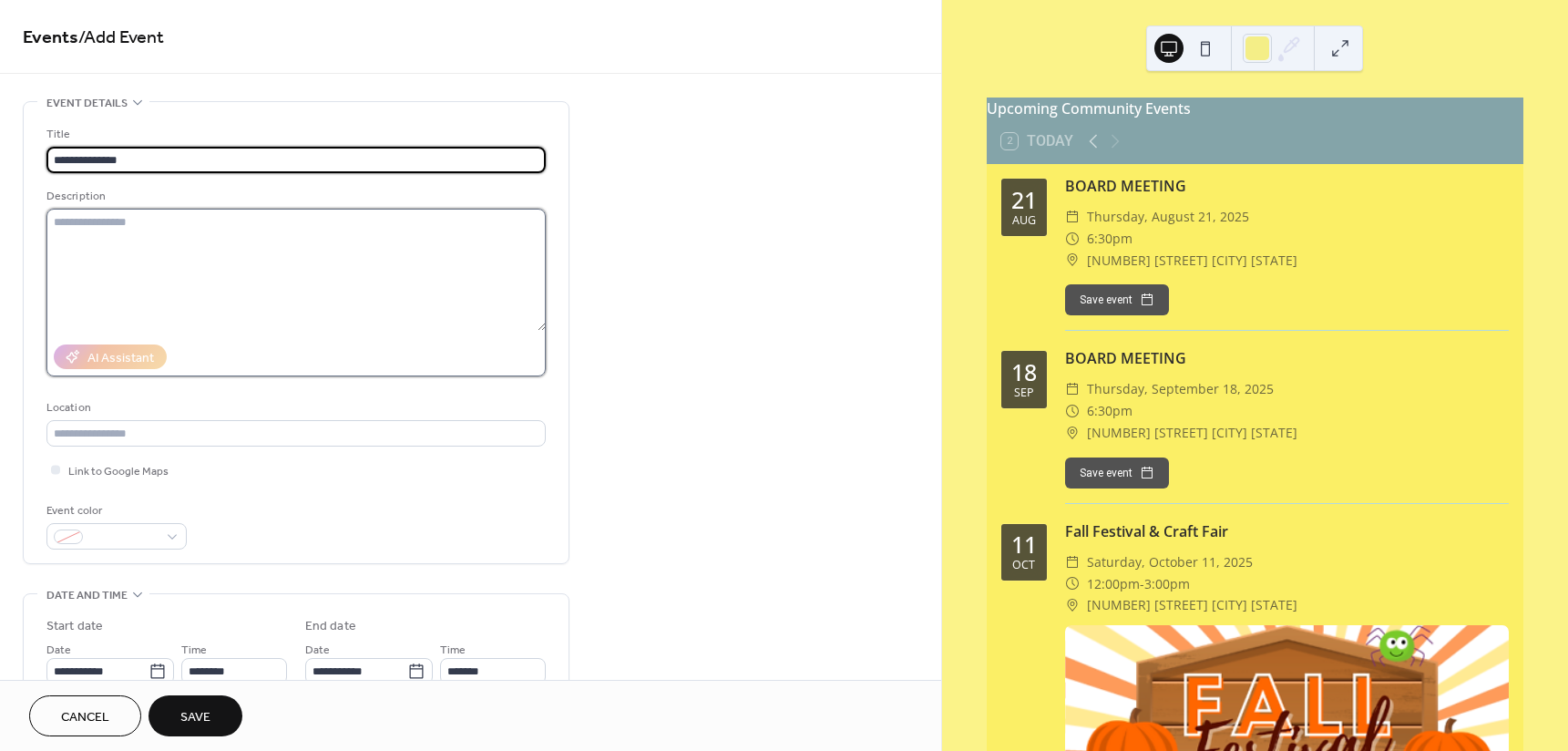 click at bounding box center [296, 270] 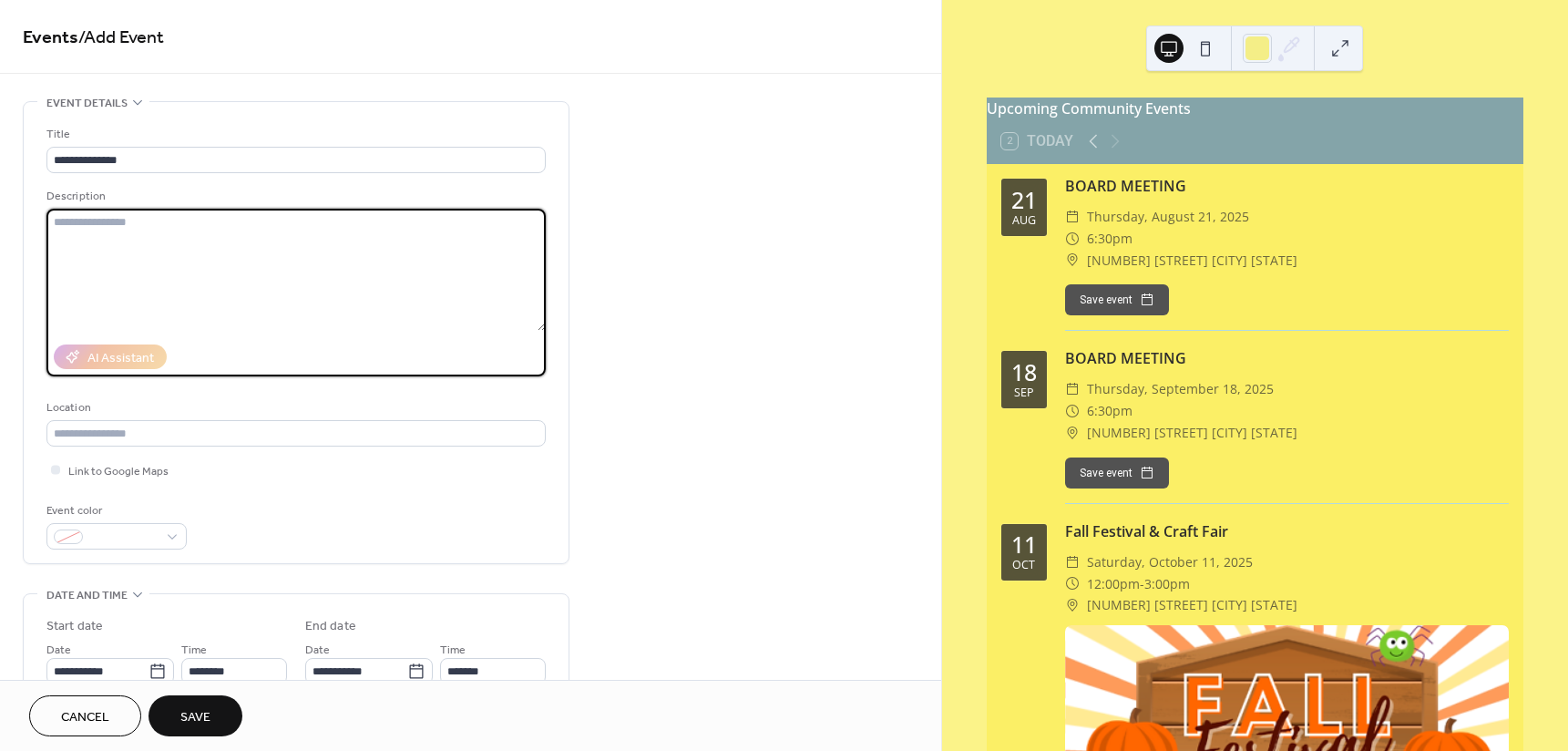 click at bounding box center (296, 270) 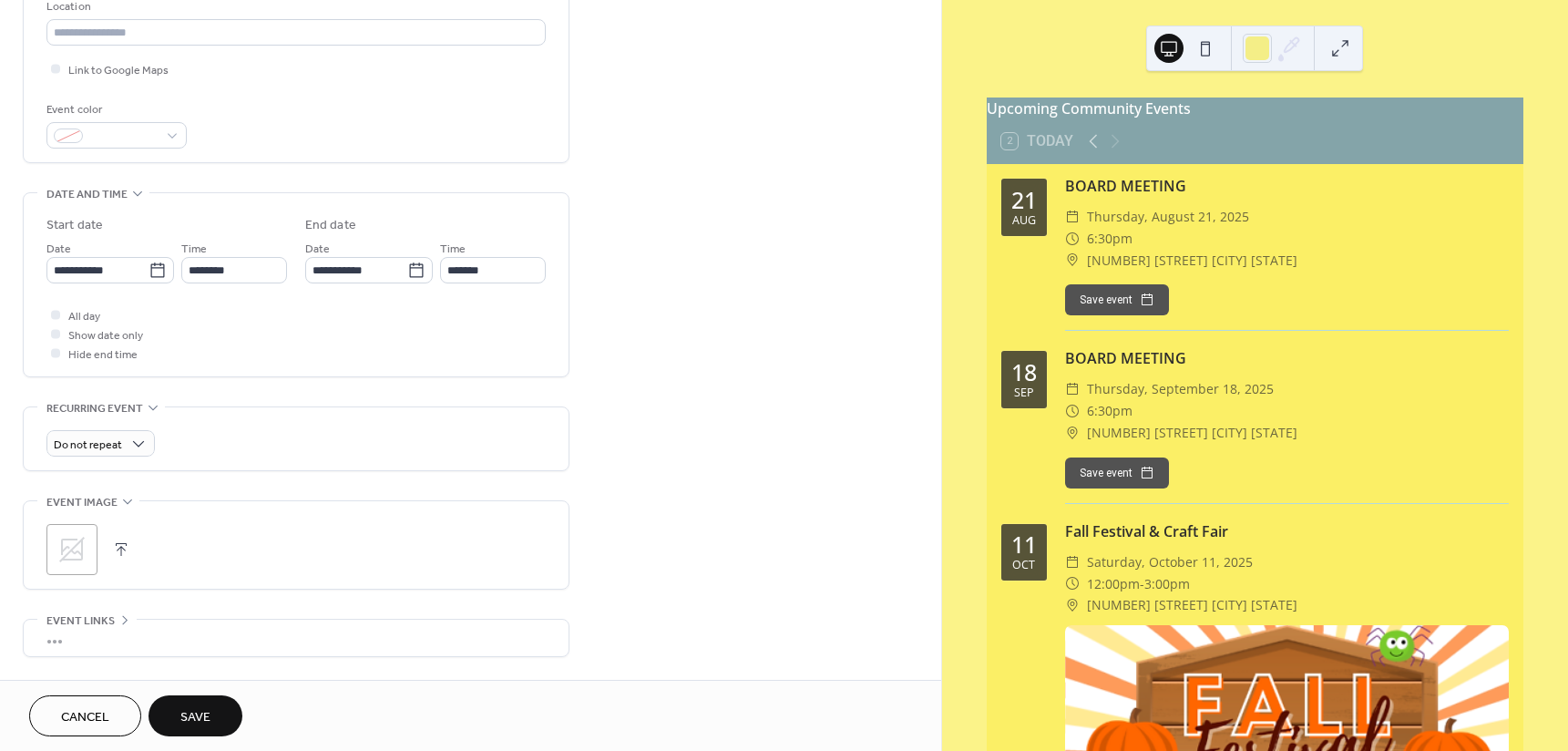 scroll, scrollTop: 456, scrollLeft: 0, axis: vertical 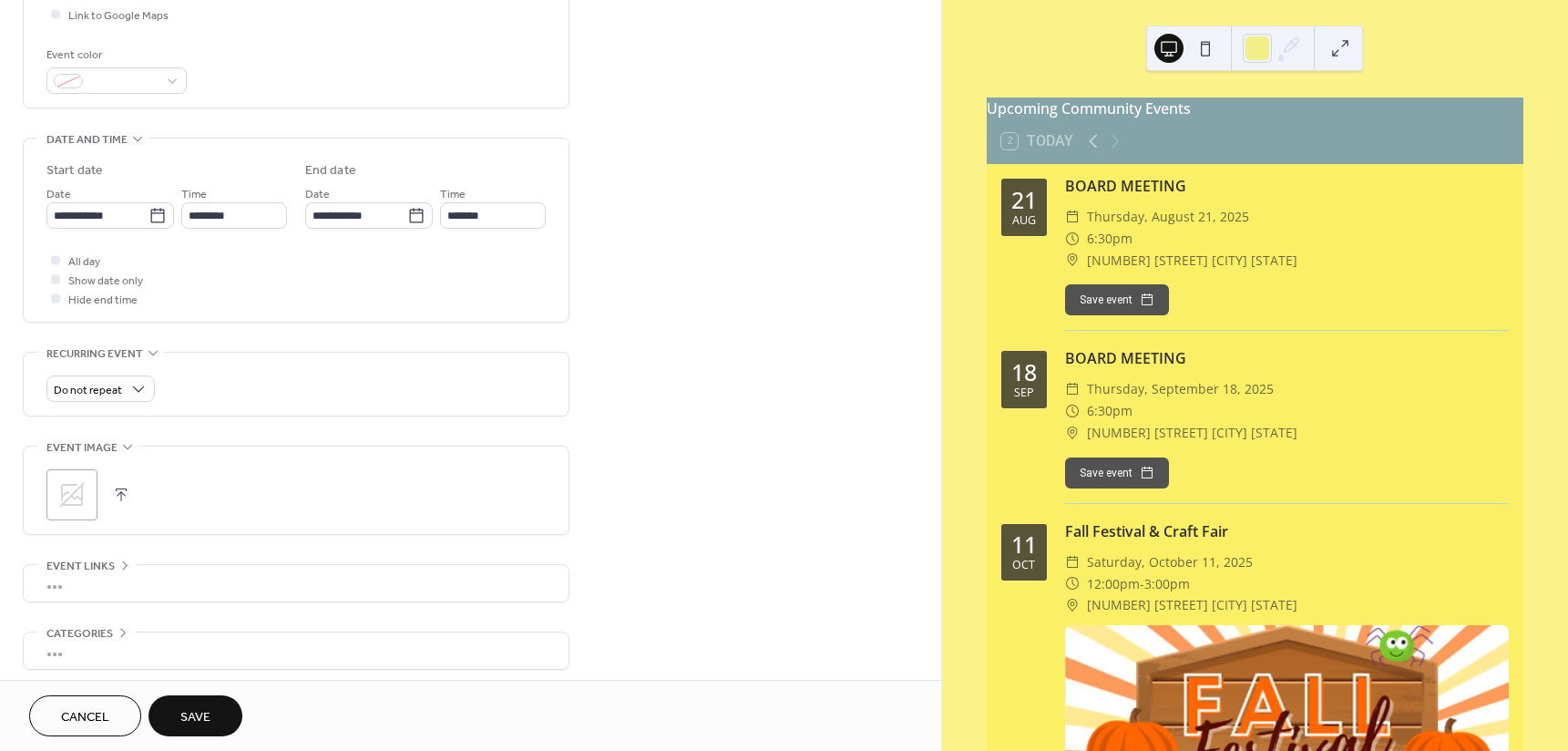 click at bounding box center (121, 495) 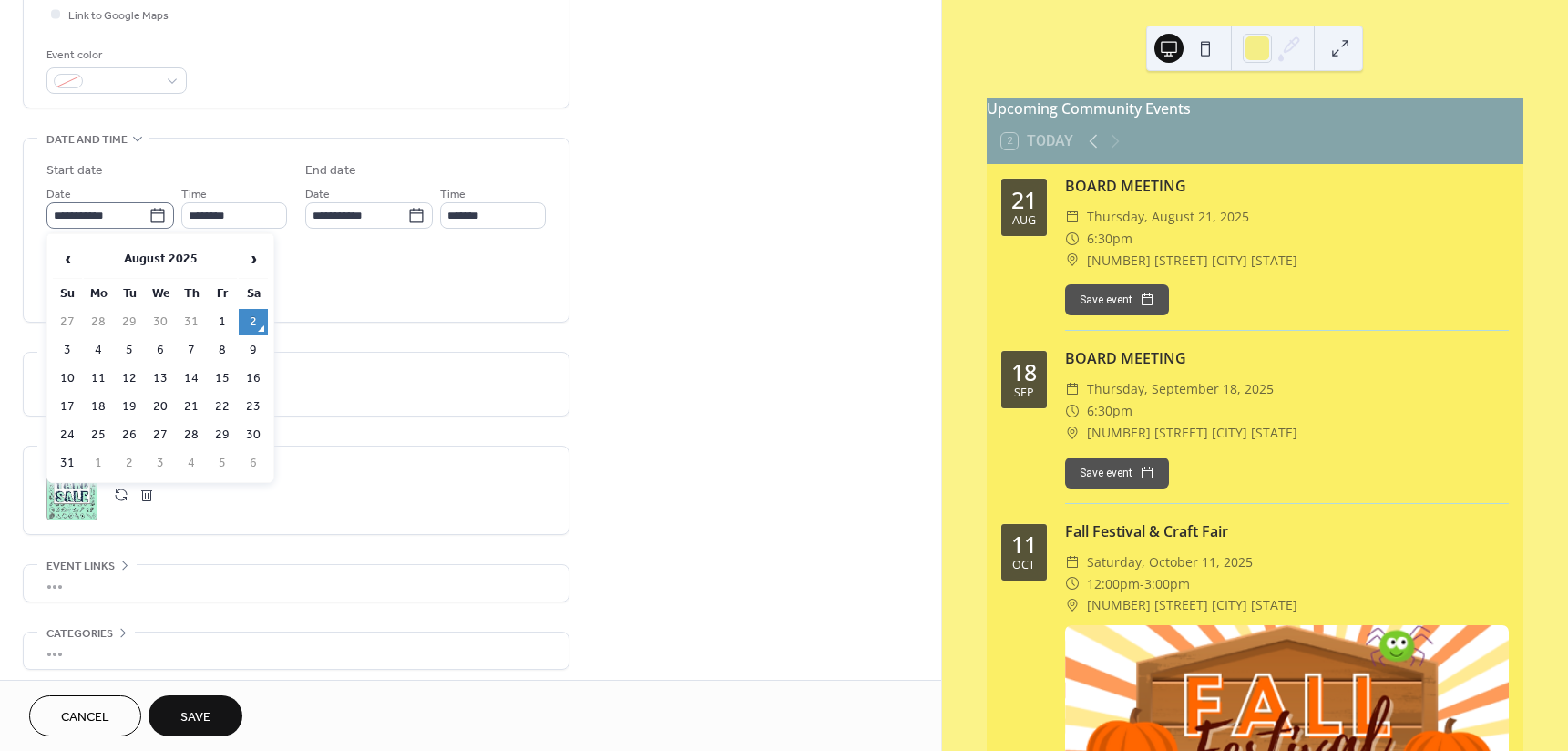 click 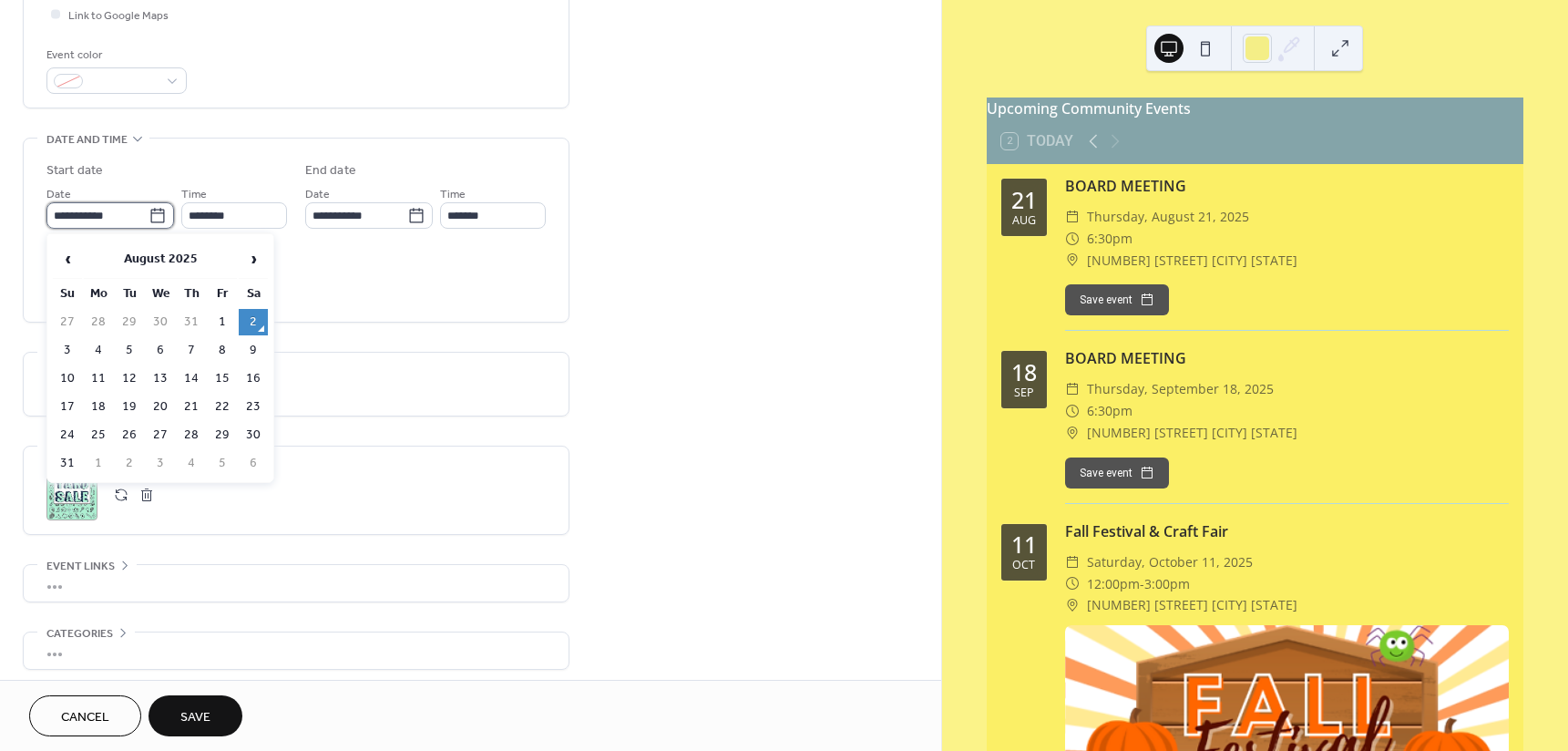 click on "**********" at bounding box center [97, 215] 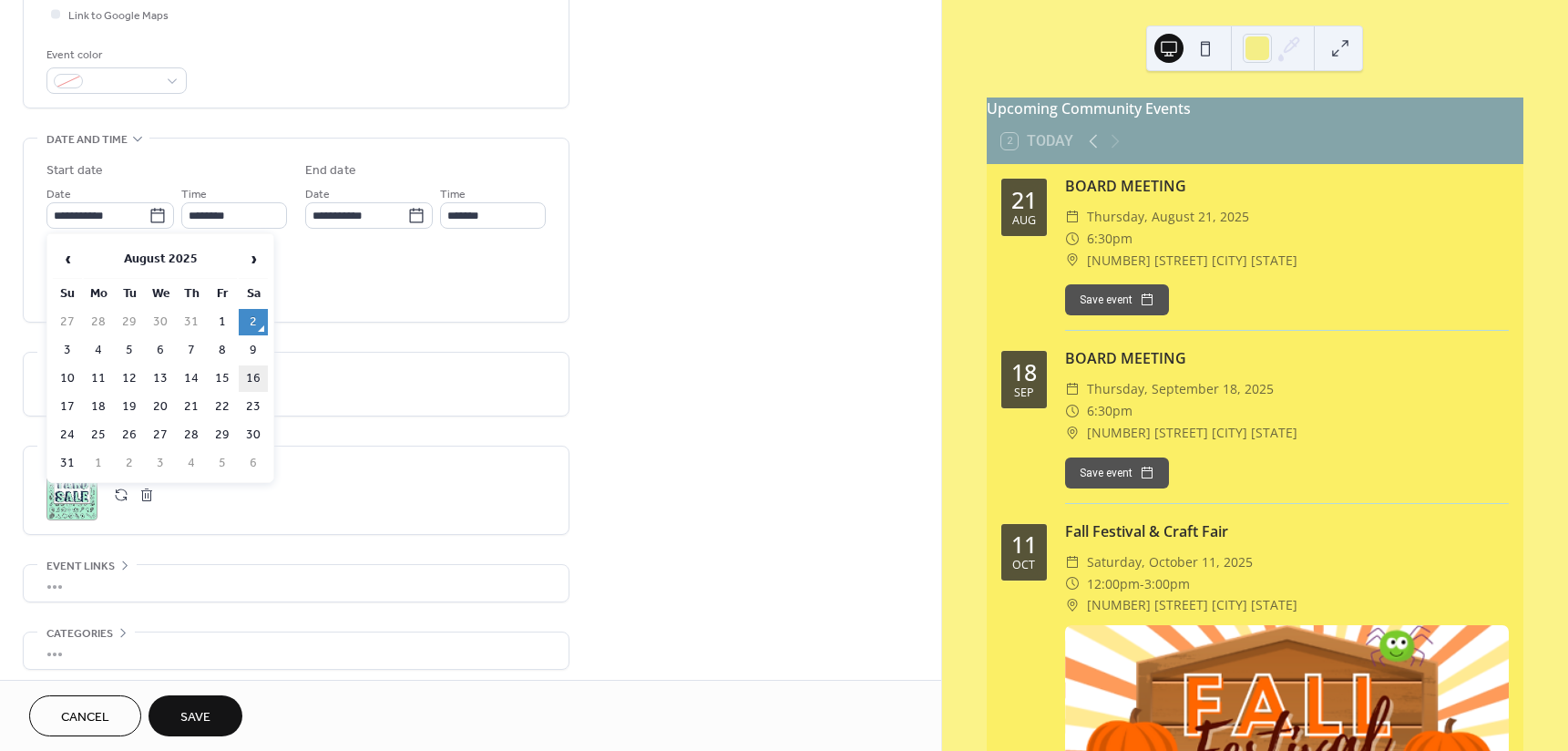 click on "16" at bounding box center (253, 378) 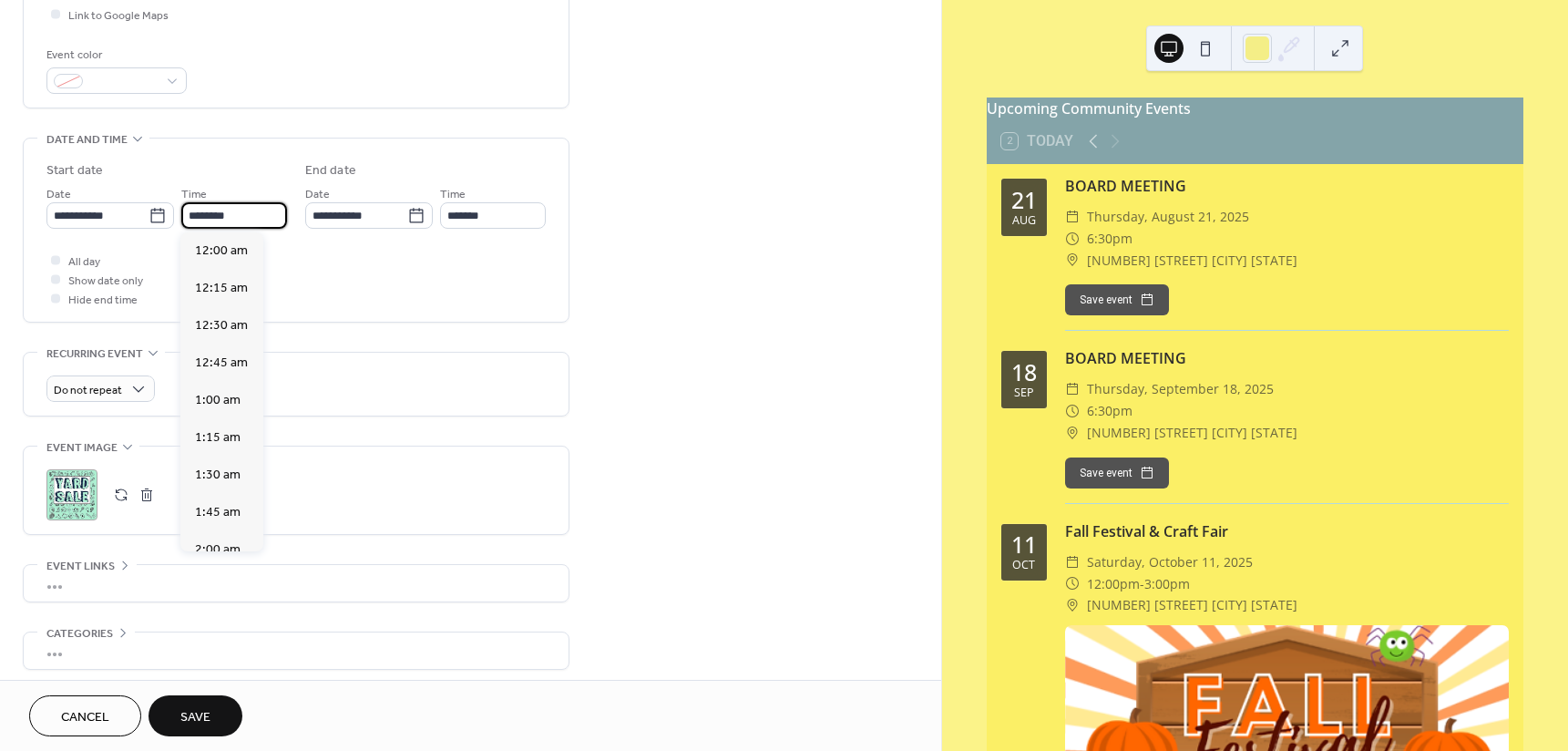 click on "********" at bounding box center (234, 215) 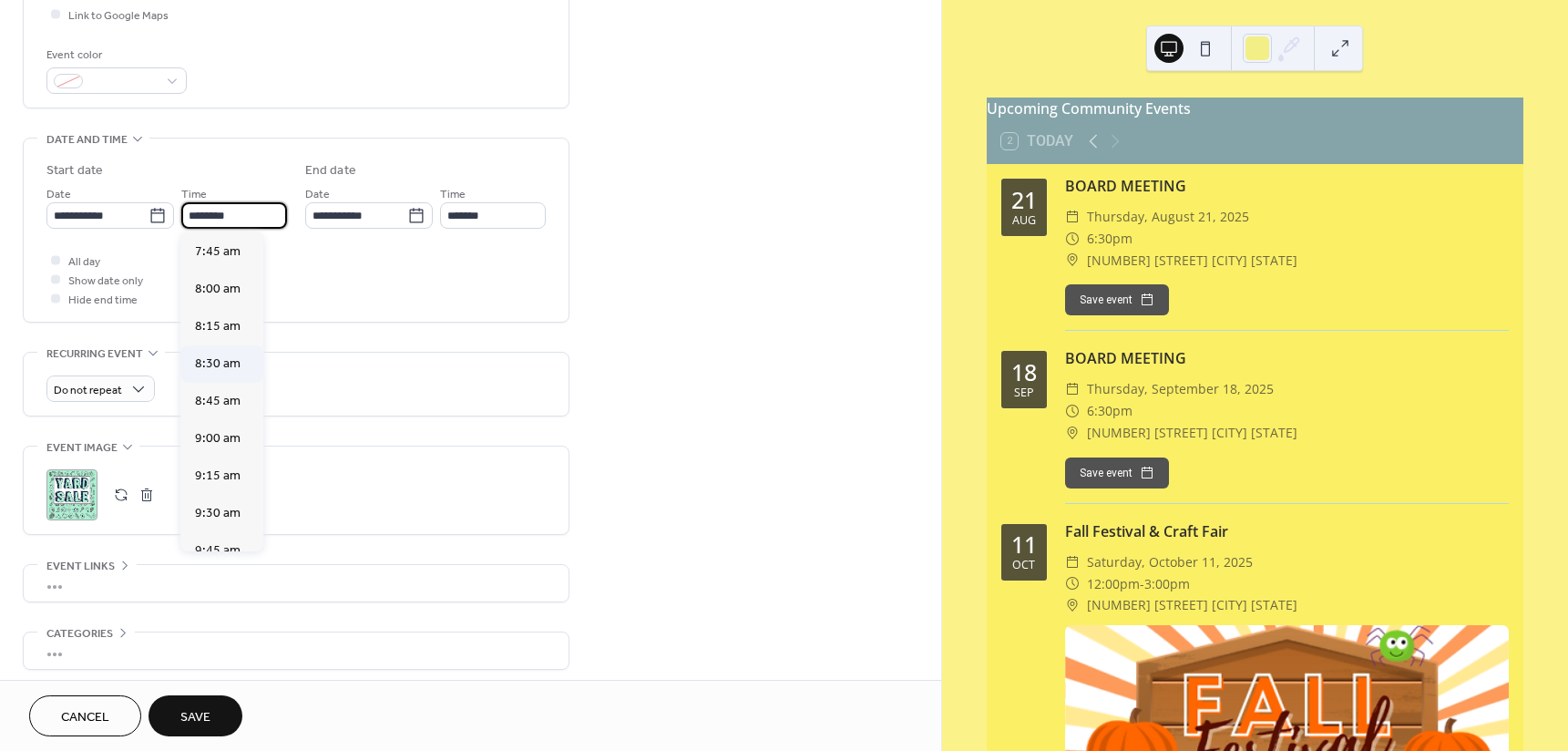 scroll, scrollTop: 1156, scrollLeft: 0, axis: vertical 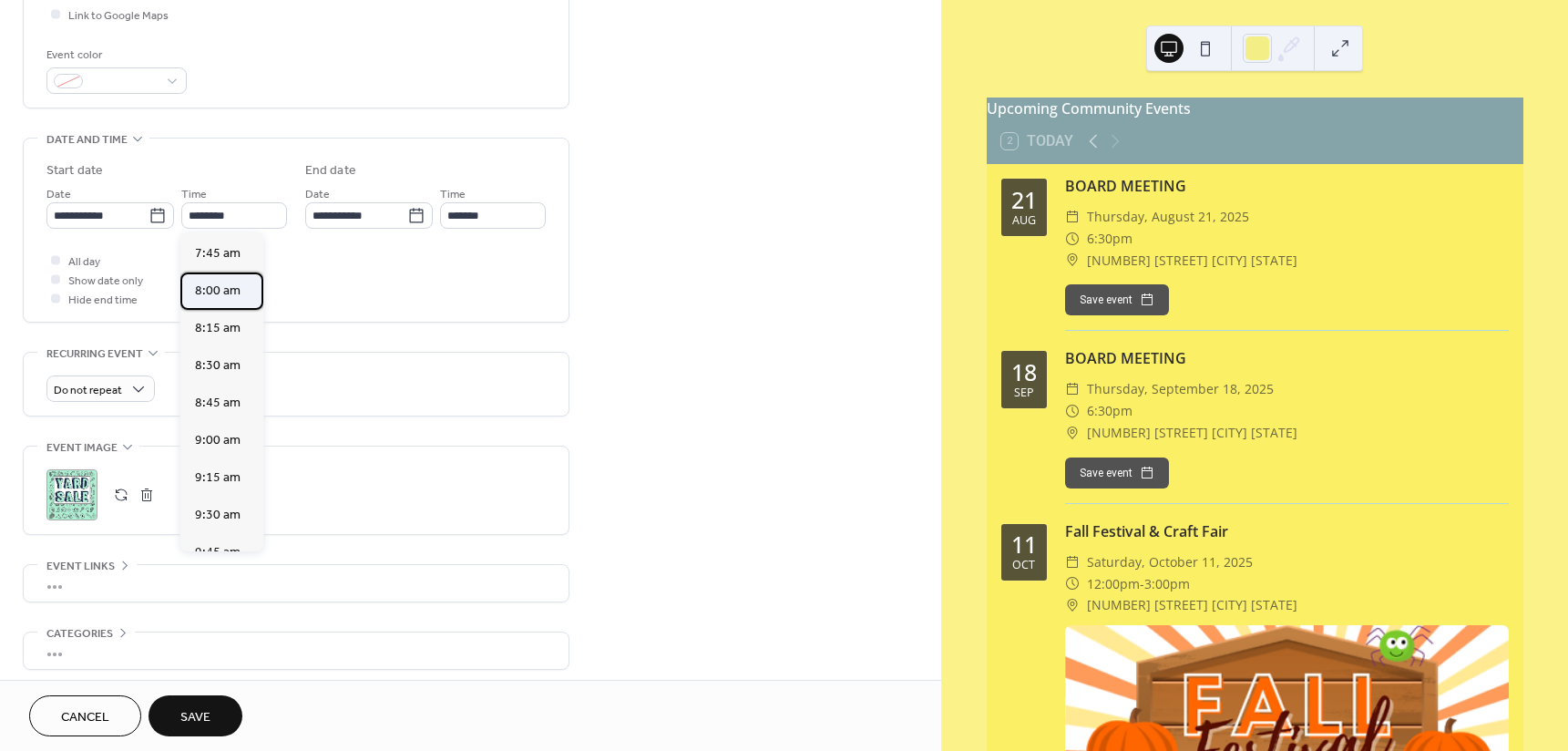 click on "8:00 am" at bounding box center (218, 291) 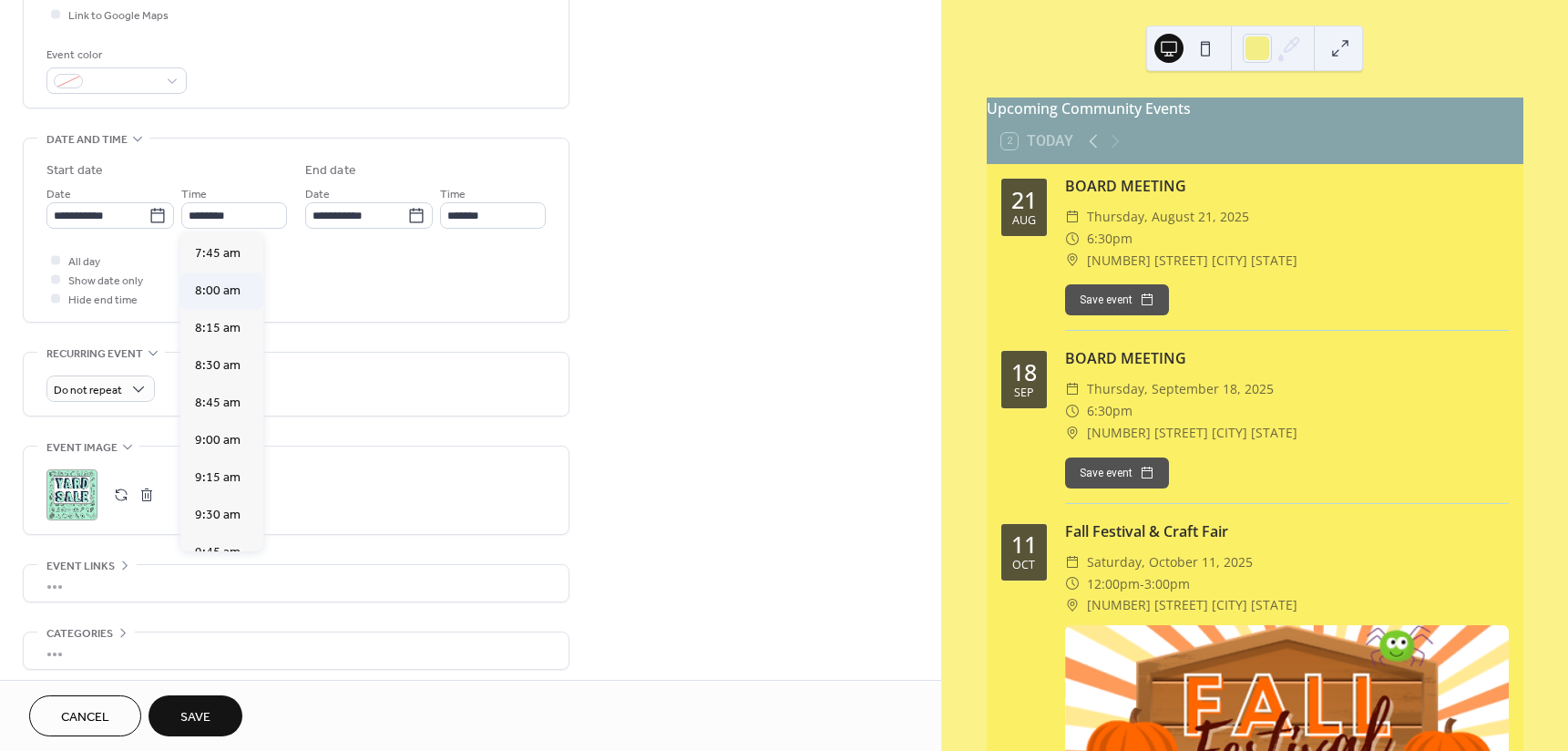 type on "*******" 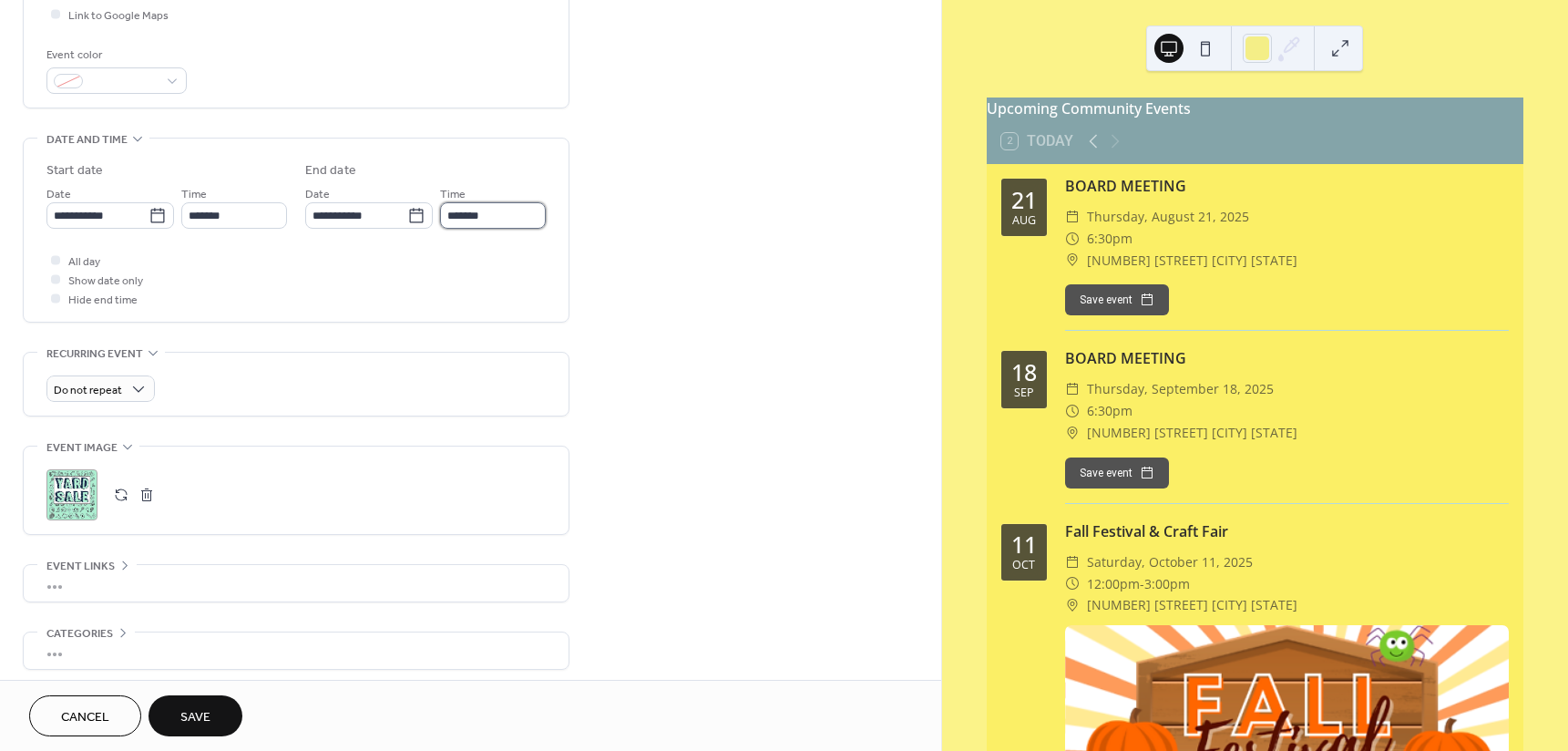 click on "*******" at bounding box center [493, 215] 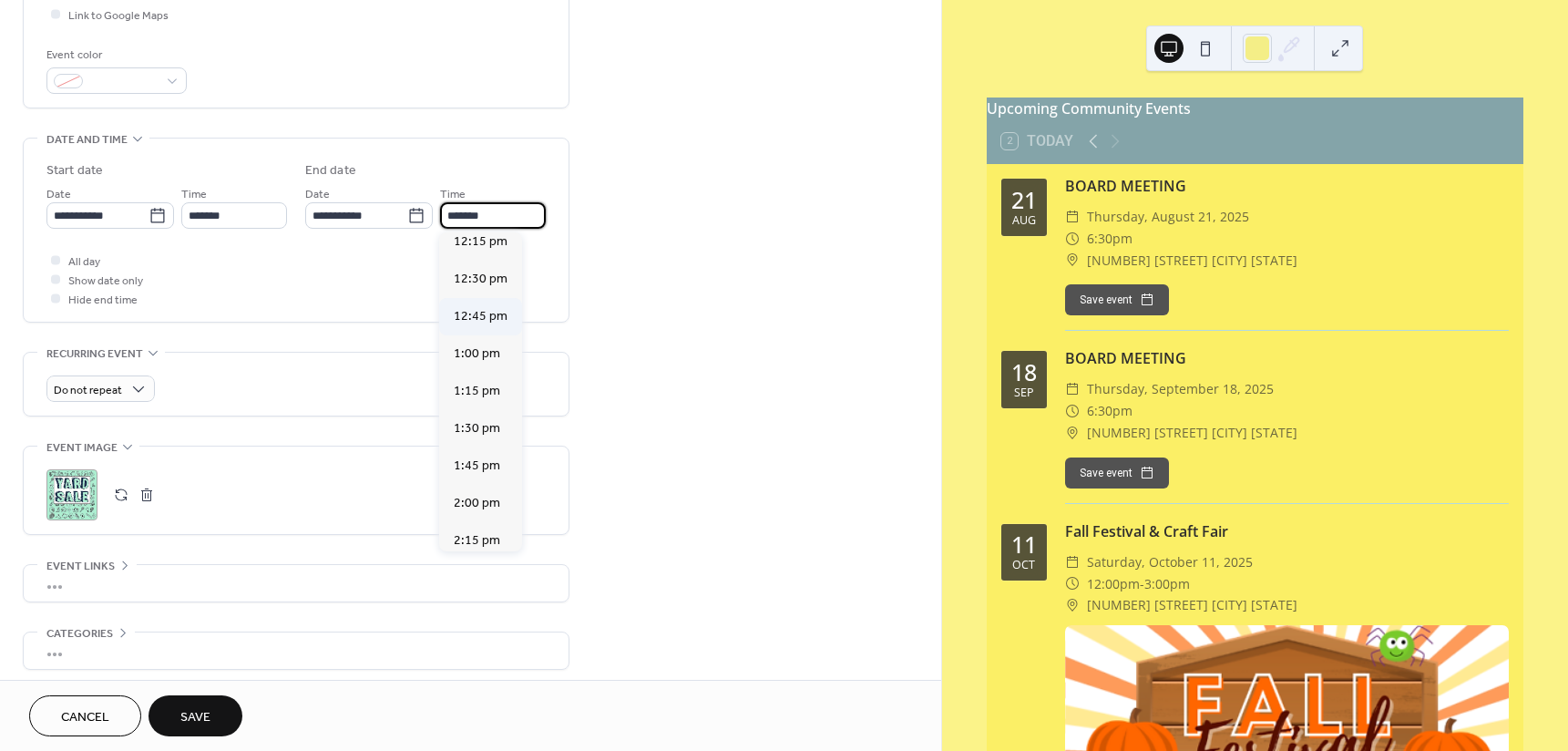 scroll, scrollTop: 638, scrollLeft: 0, axis: vertical 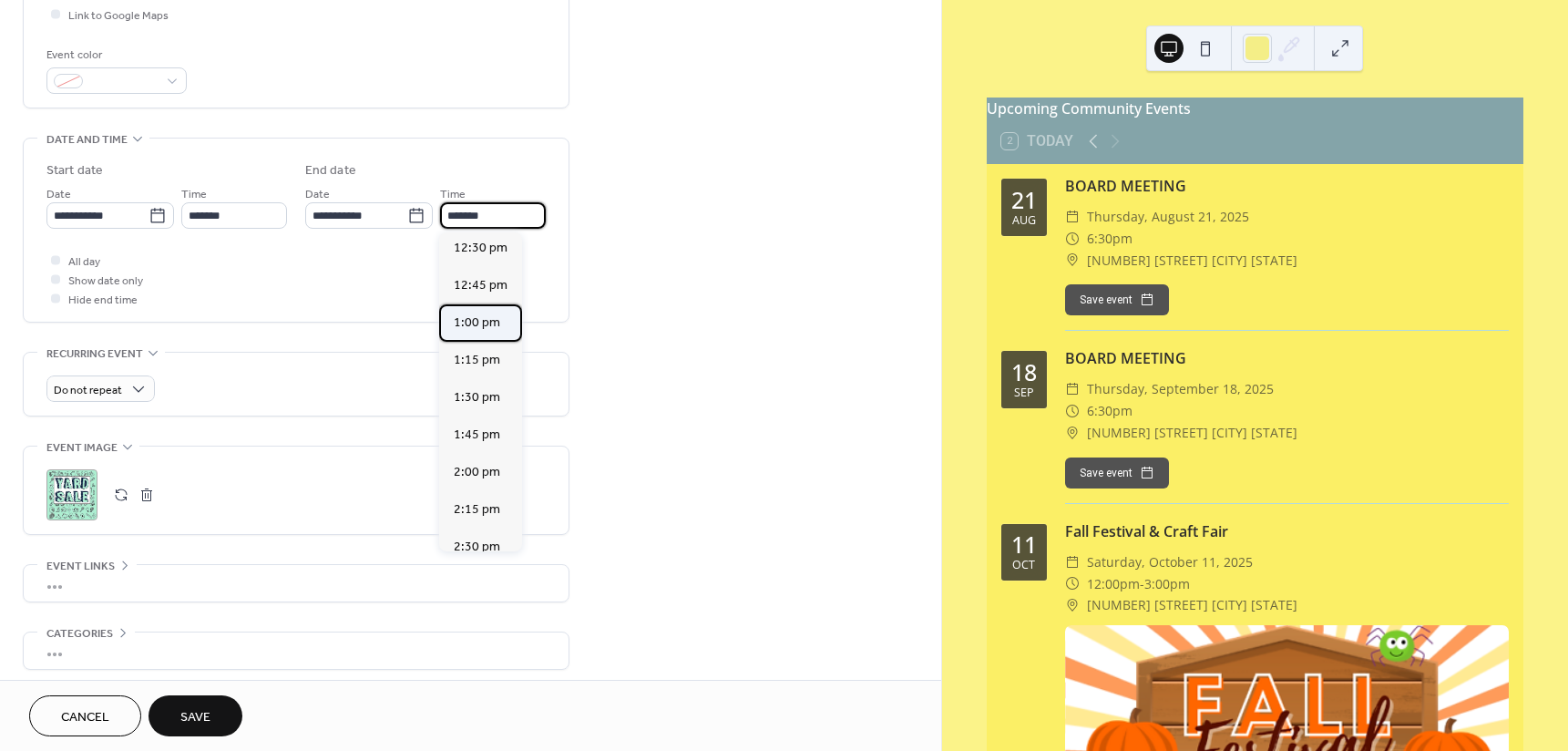 click on "1:00 pm" at bounding box center (477, 323) 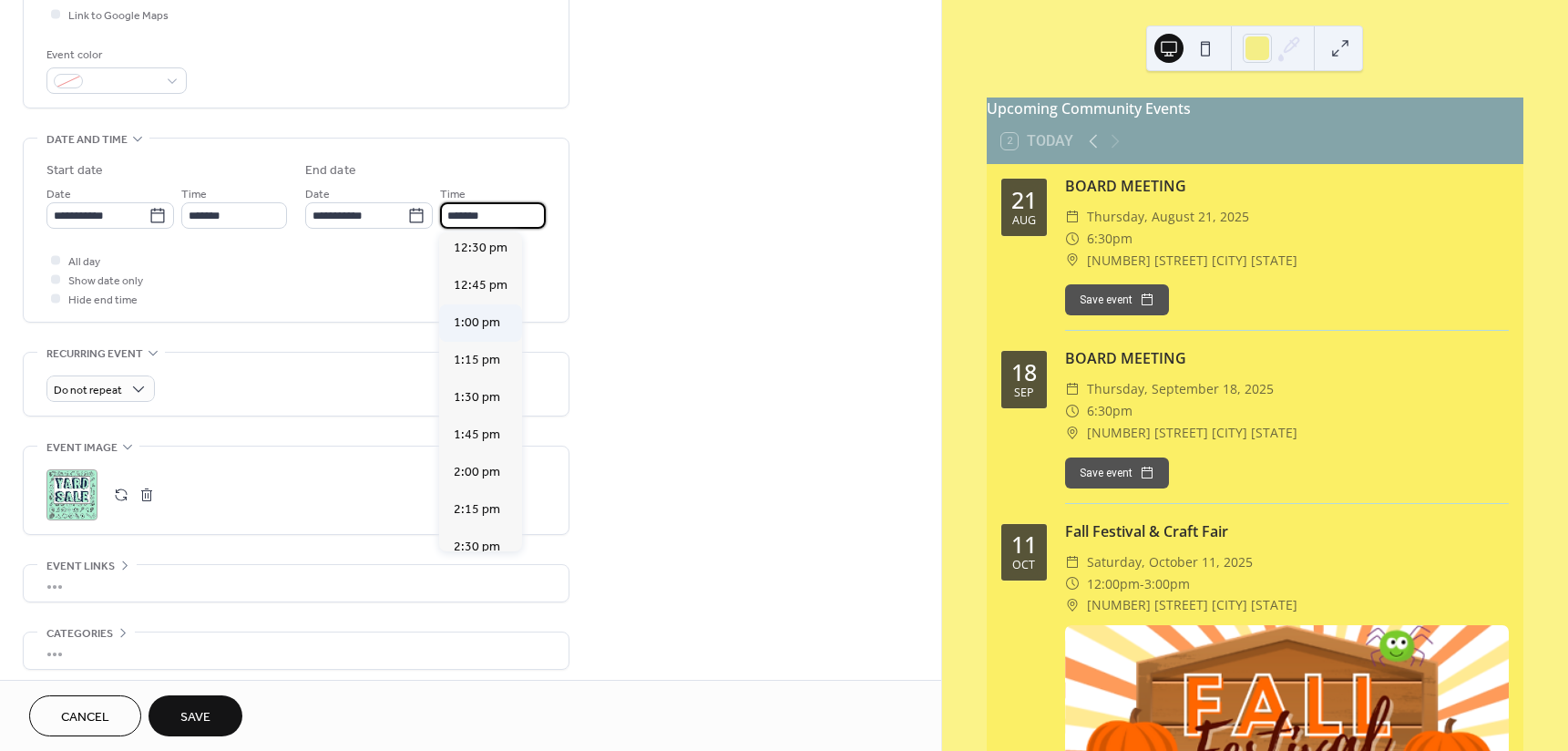 type on "*******" 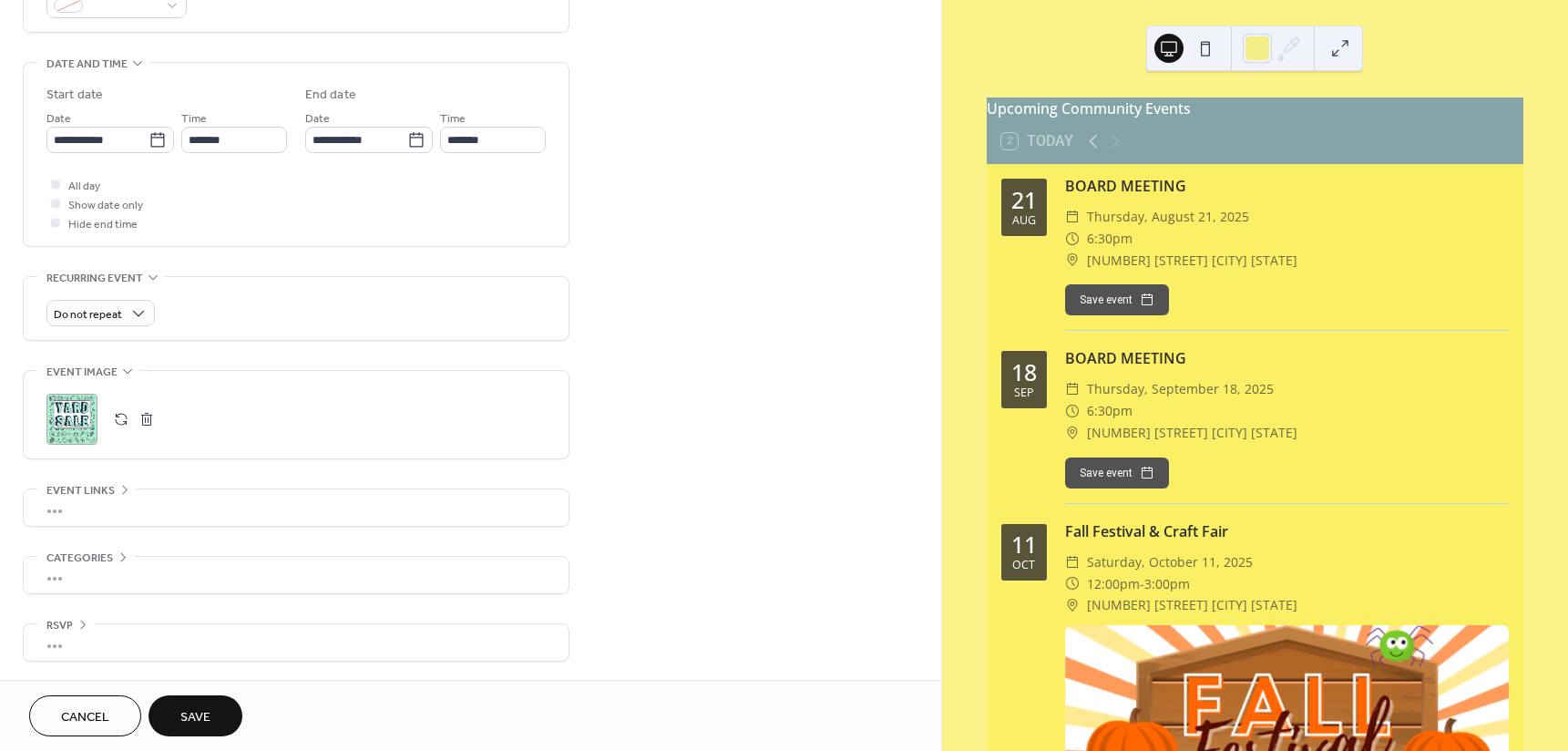 scroll, scrollTop: 0, scrollLeft: 0, axis: both 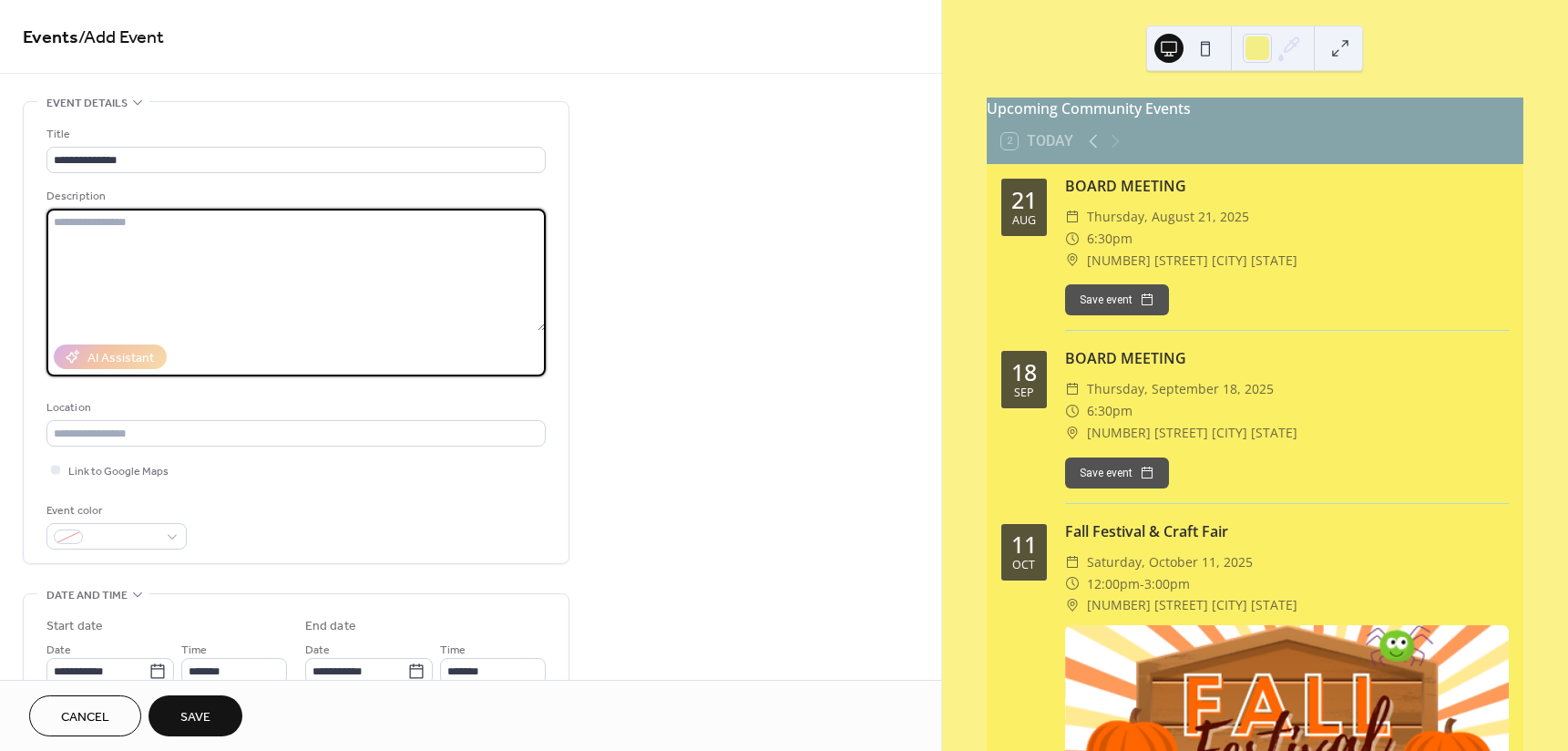 click at bounding box center [296, 270] 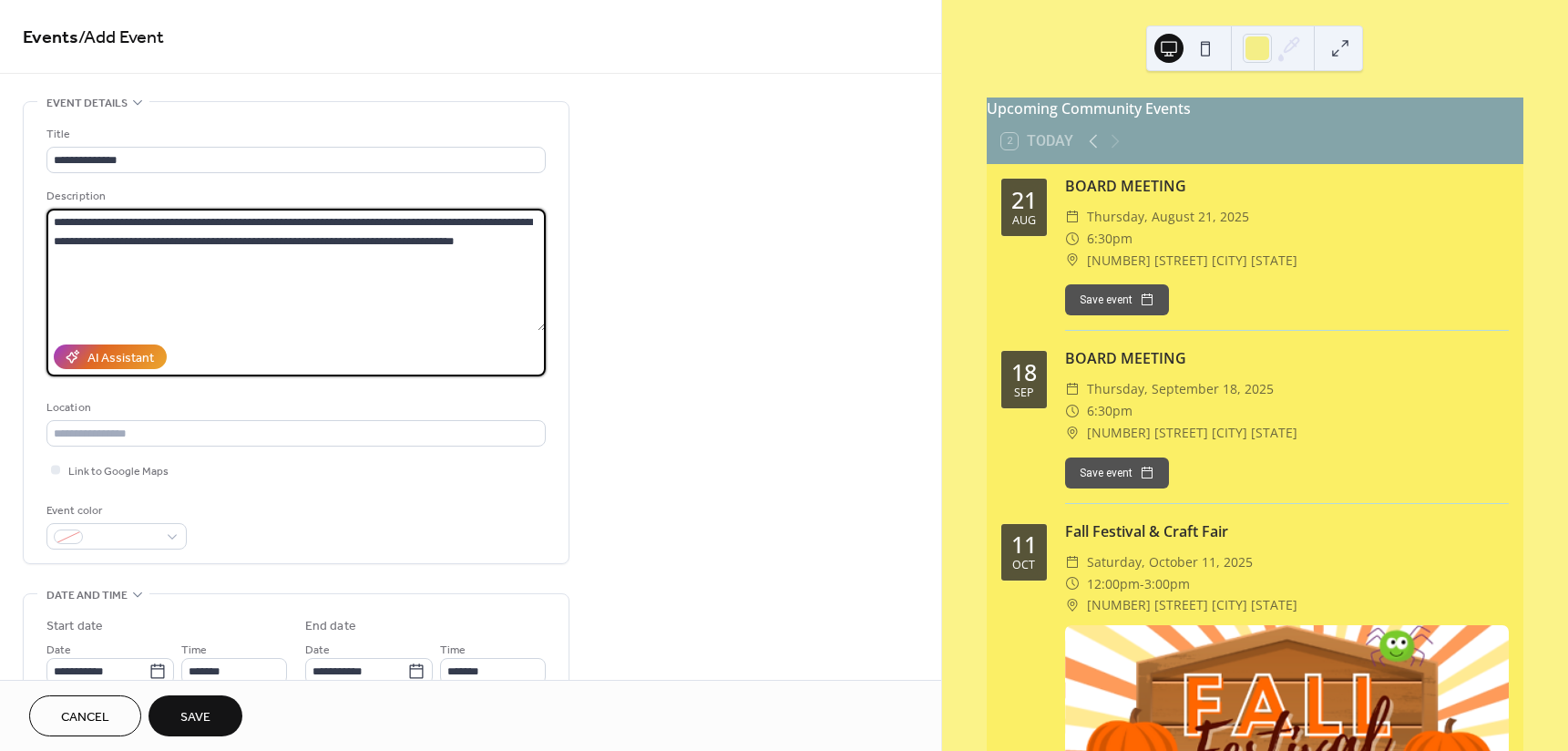 click on "**********" at bounding box center (296, 270) 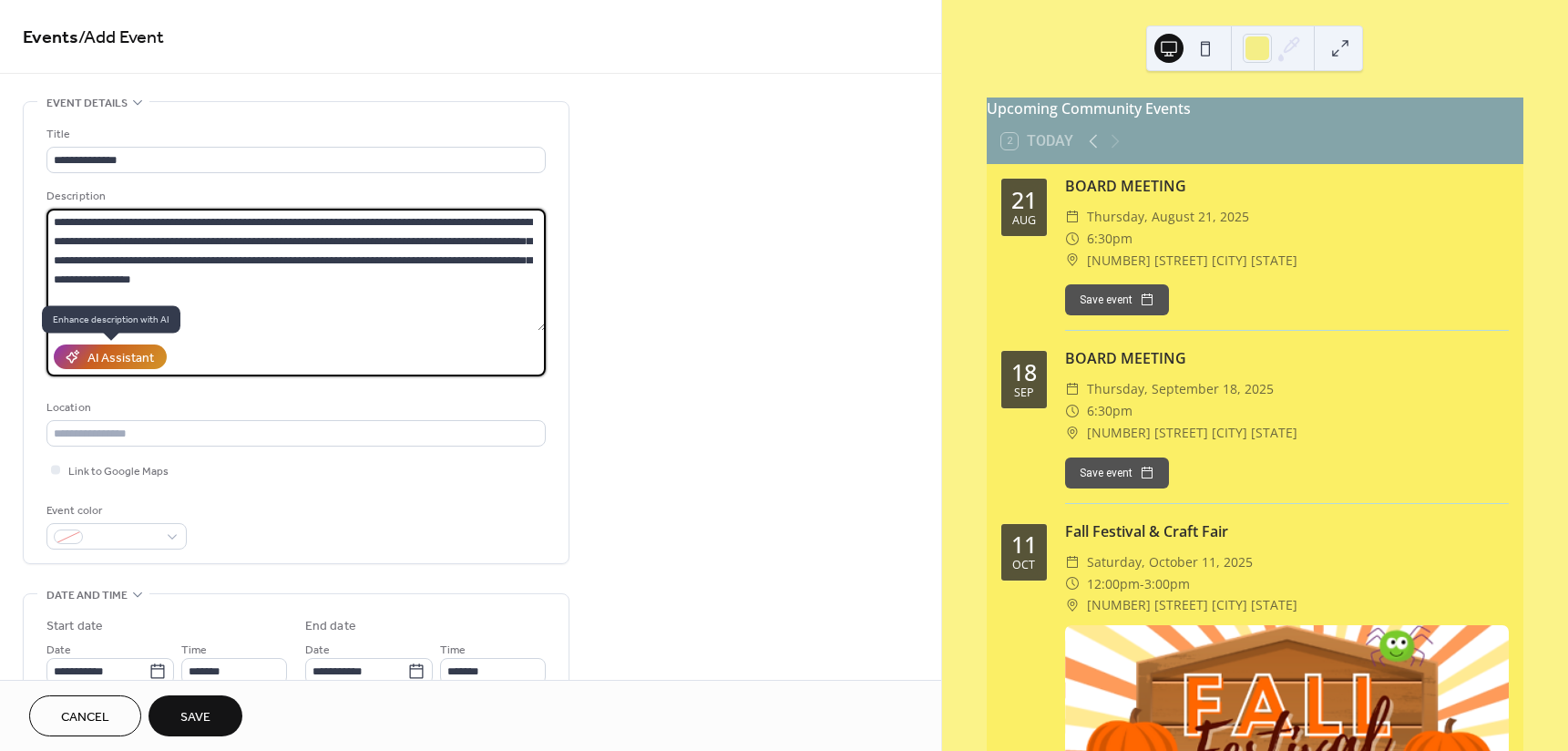 type on "**********" 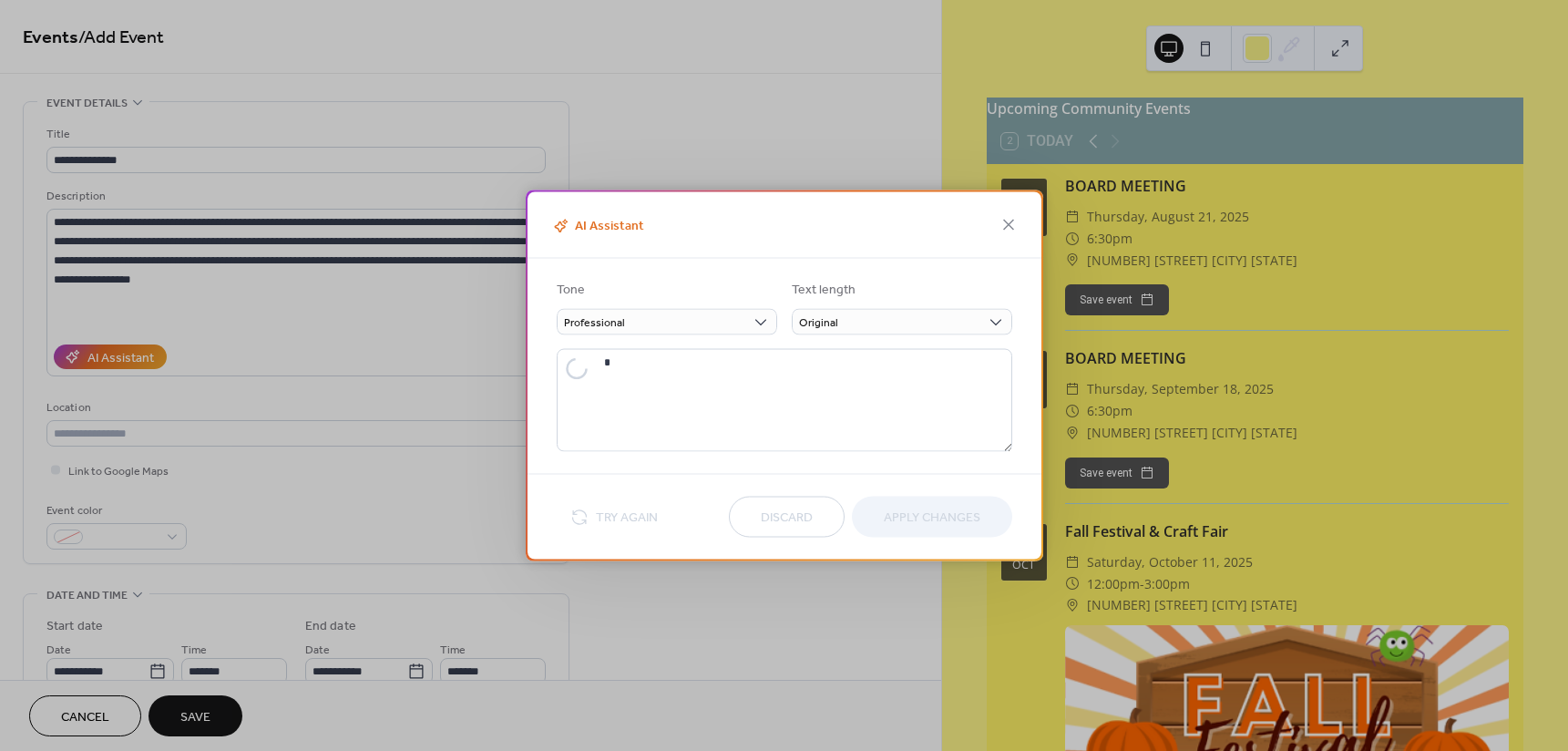 type on "**********" 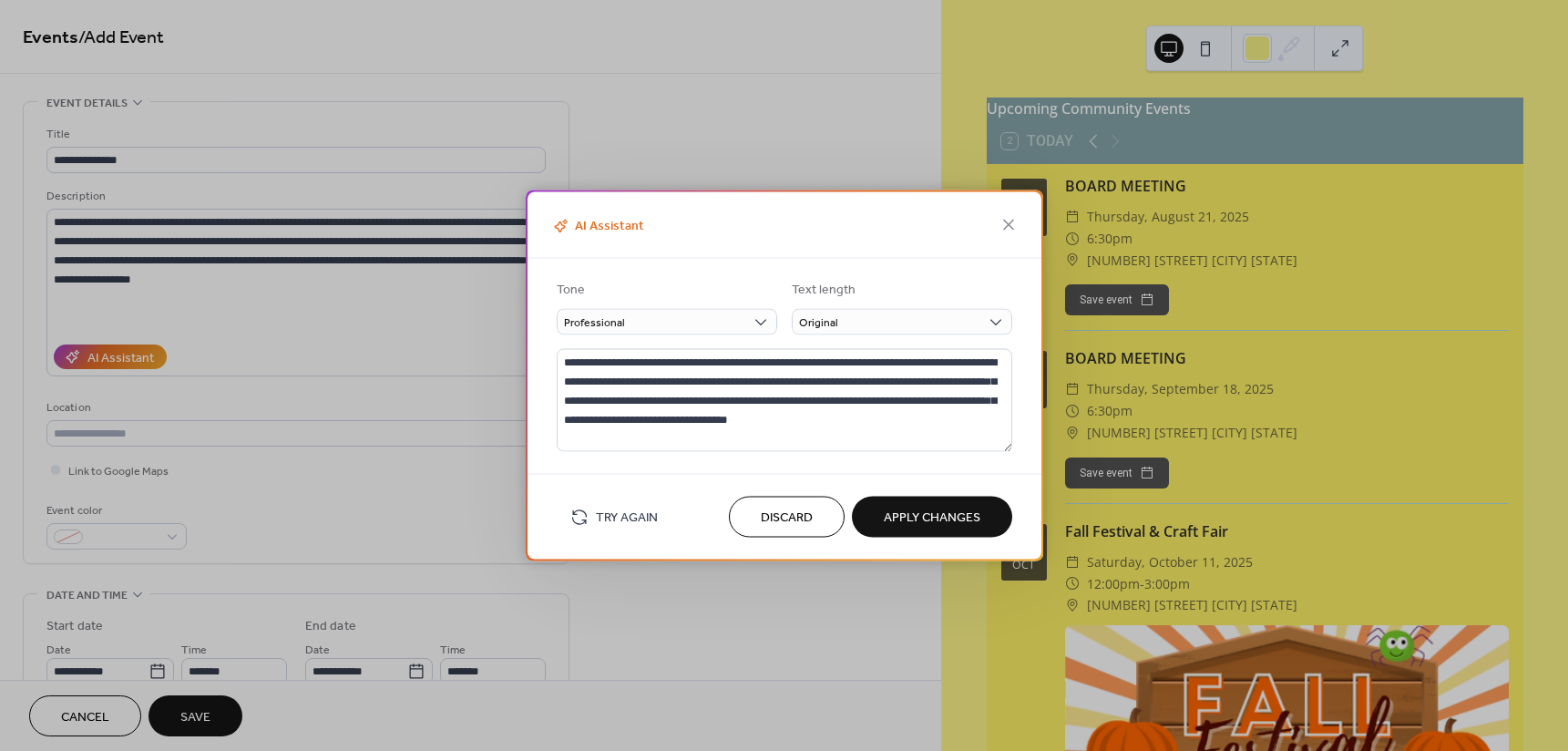 click on "Apply Changes" at bounding box center (932, 518) 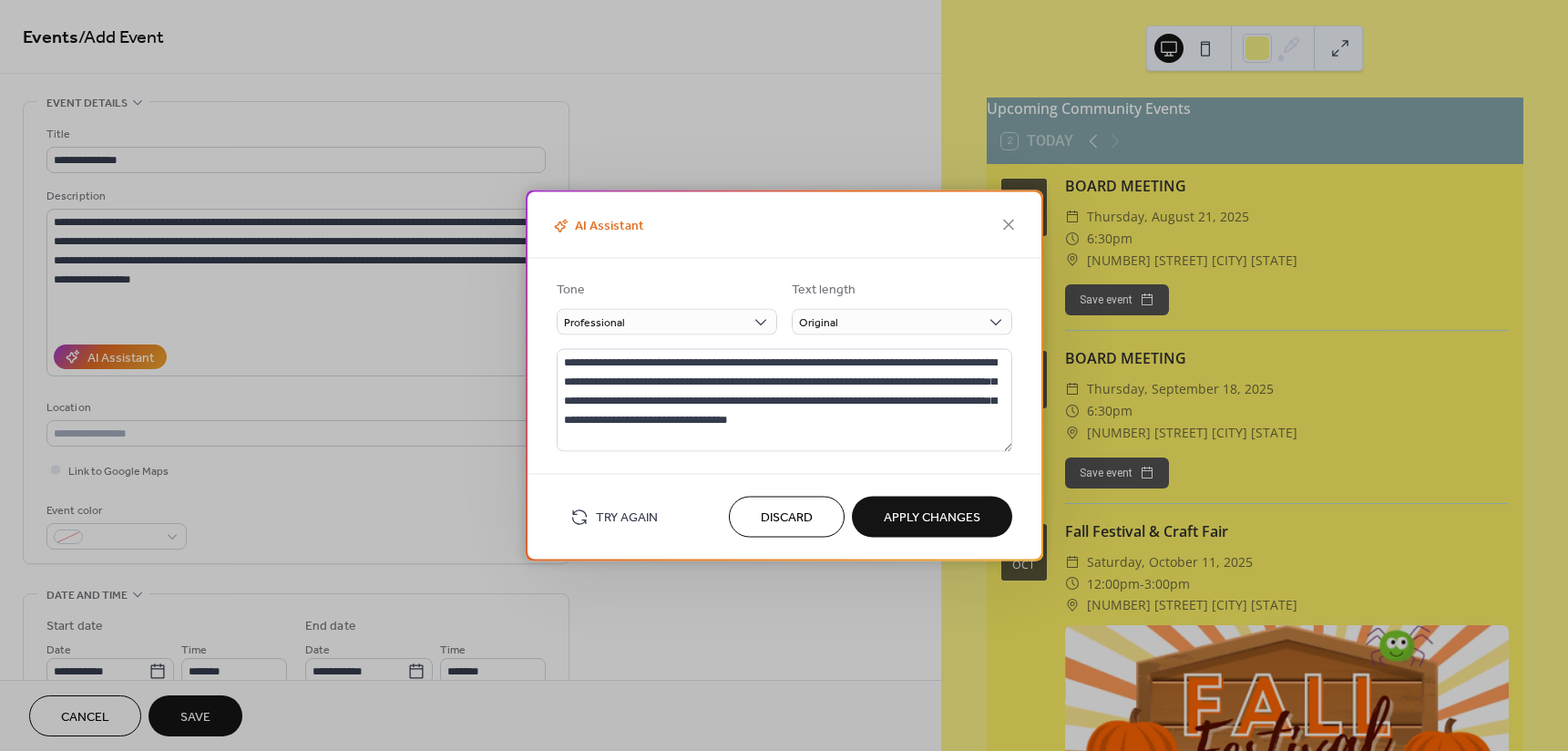 type on "**********" 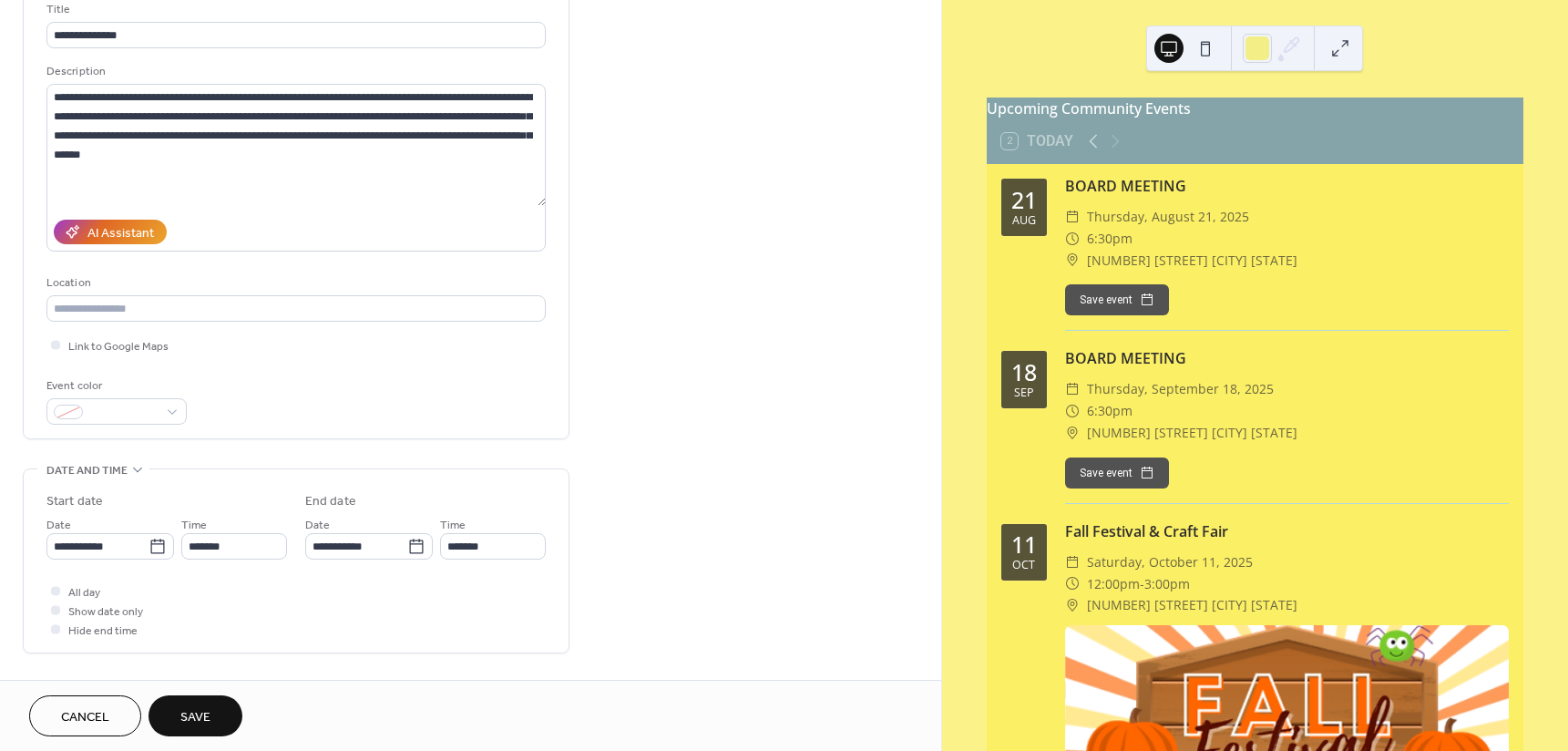 scroll, scrollTop: 182, scrollLeft: 0, axis: vertical 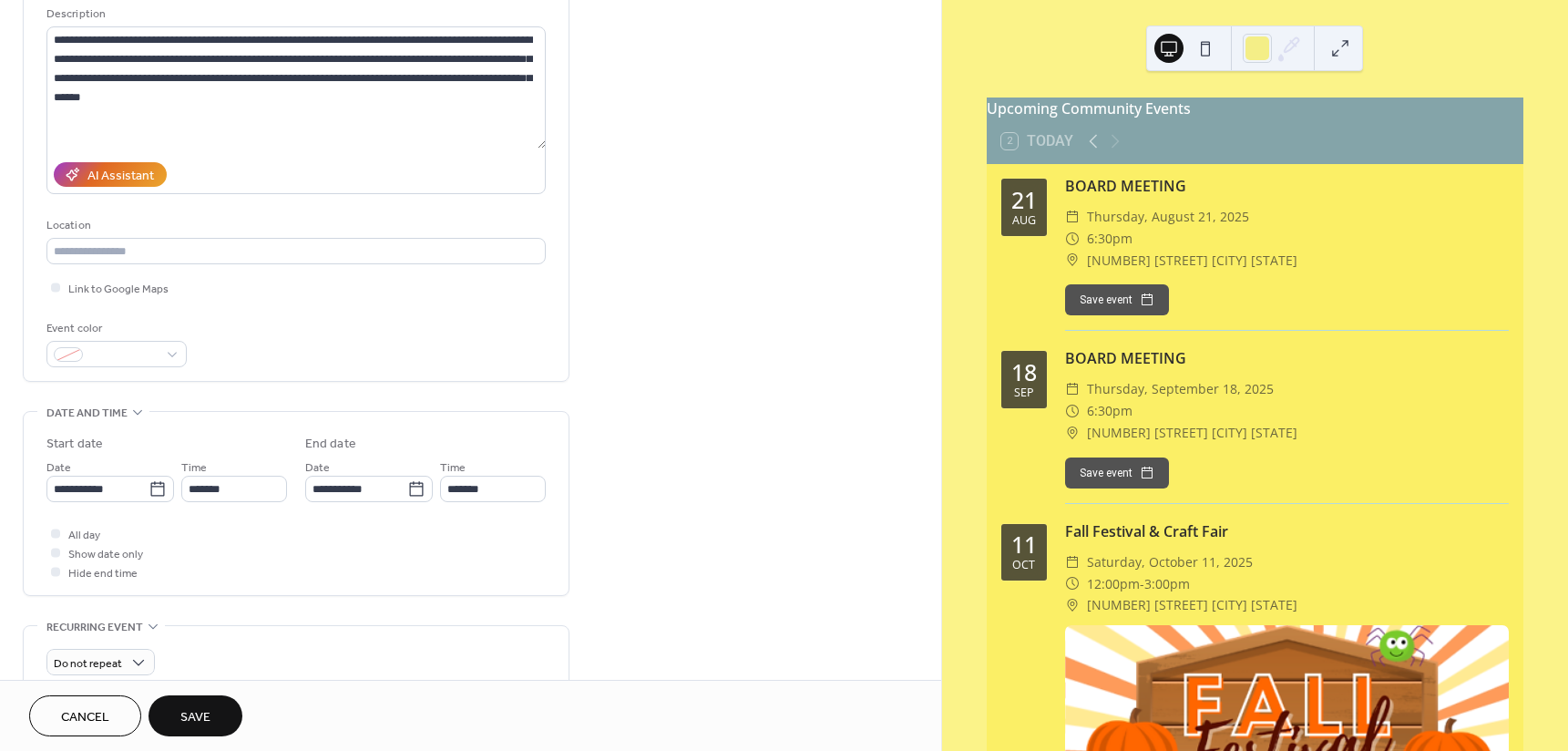 click on "Save" at bounding box center (195, 717) 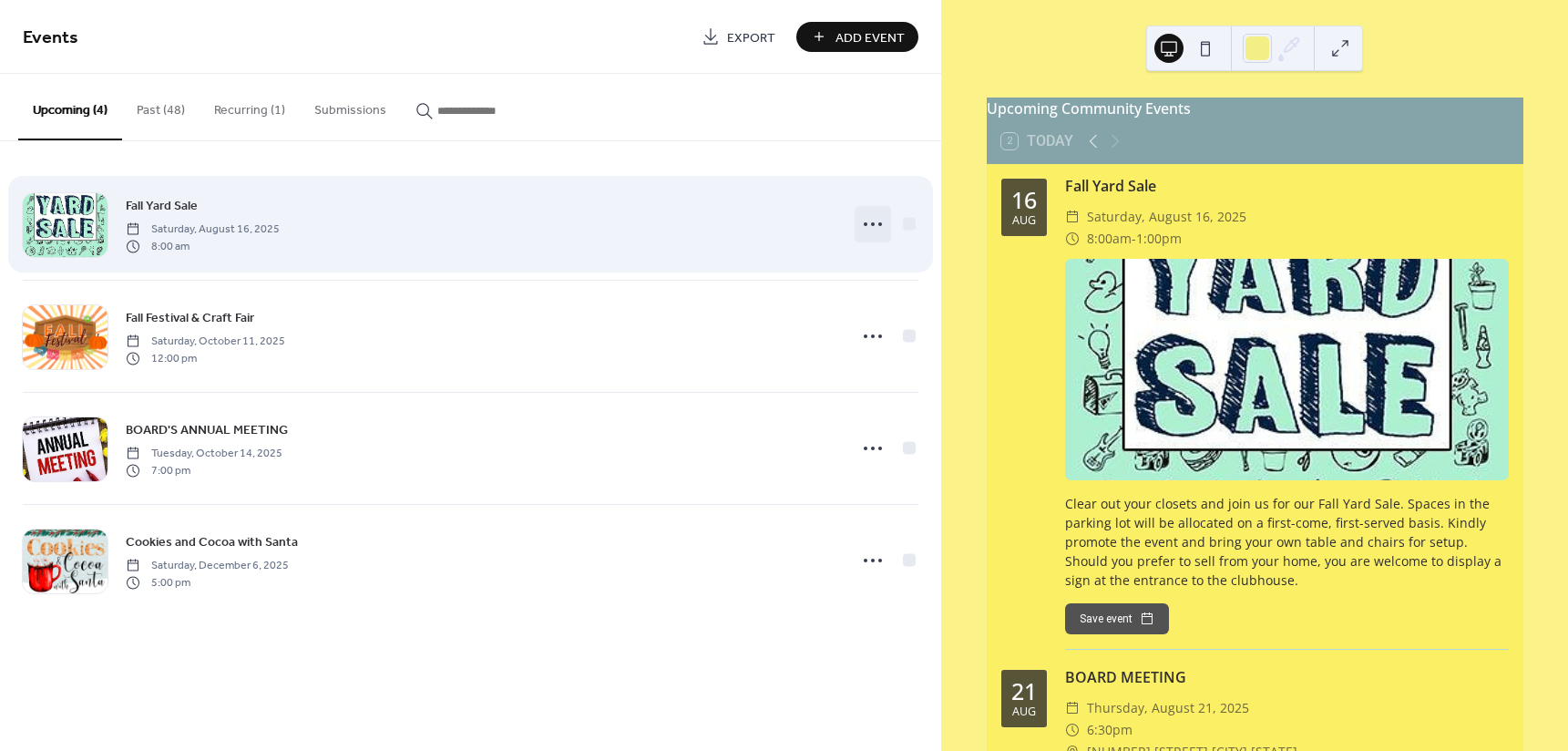 click 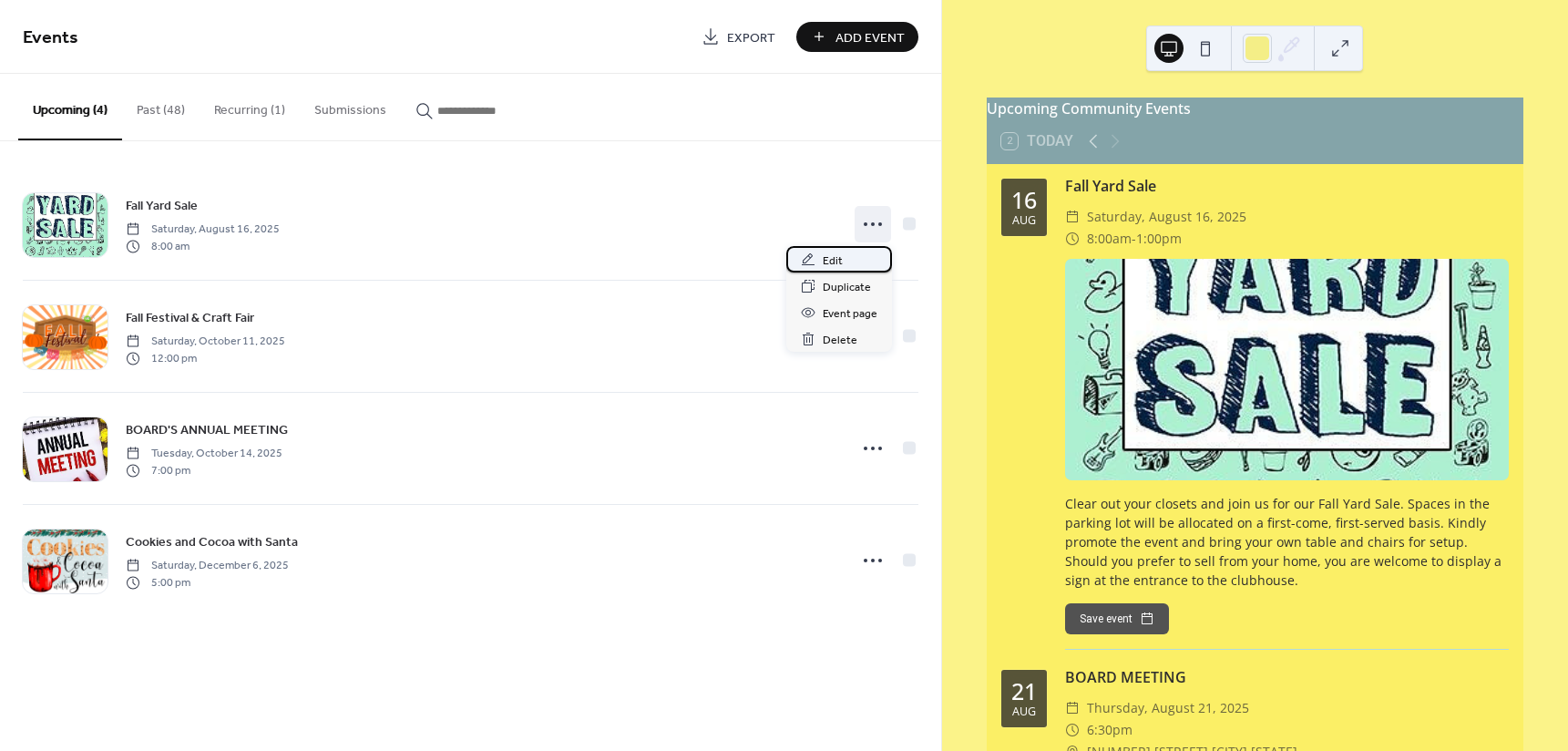 click on "Edit" at bounding box center [833, 261] 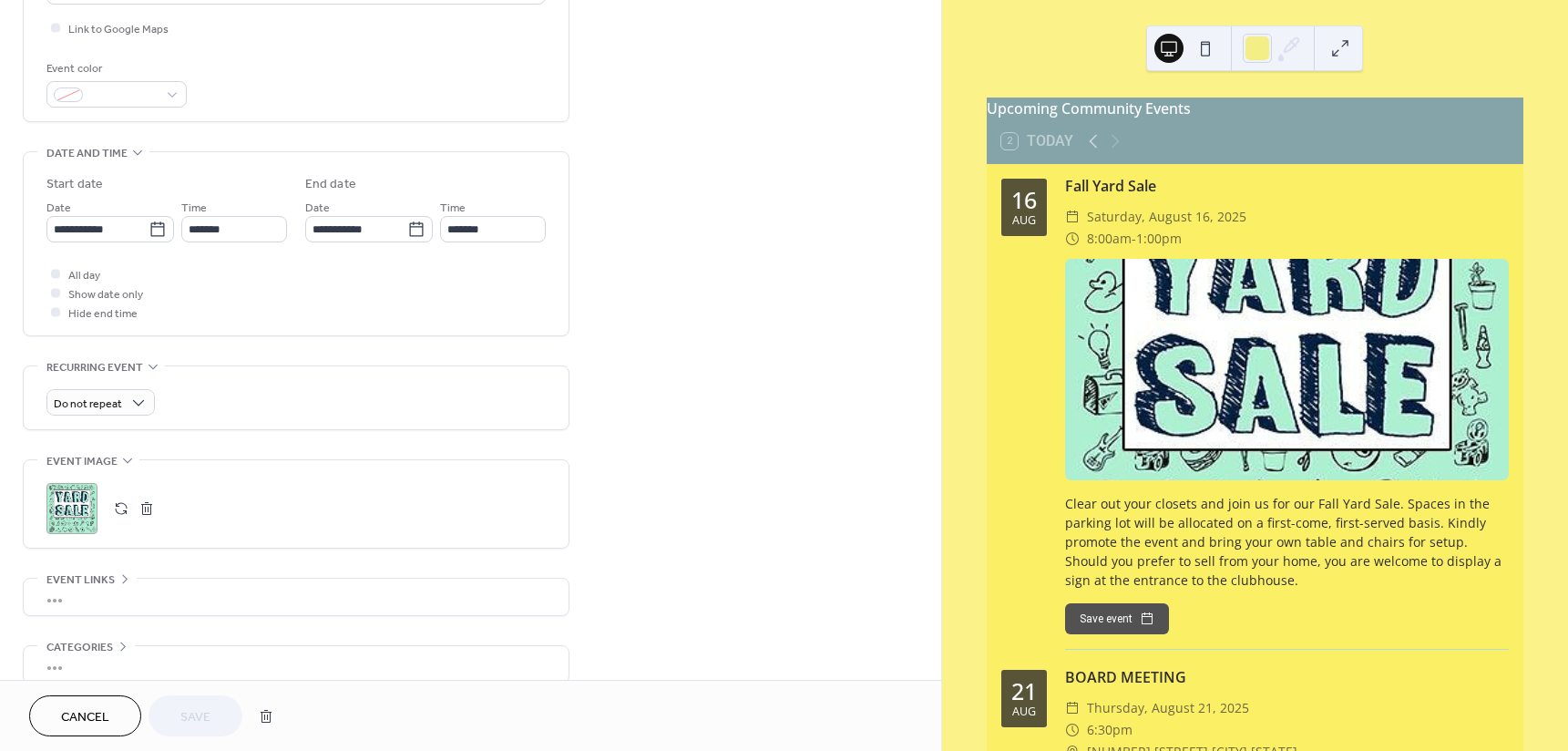 scroll, scrollTop: 456, scrollLeft: 0, axis: vertical 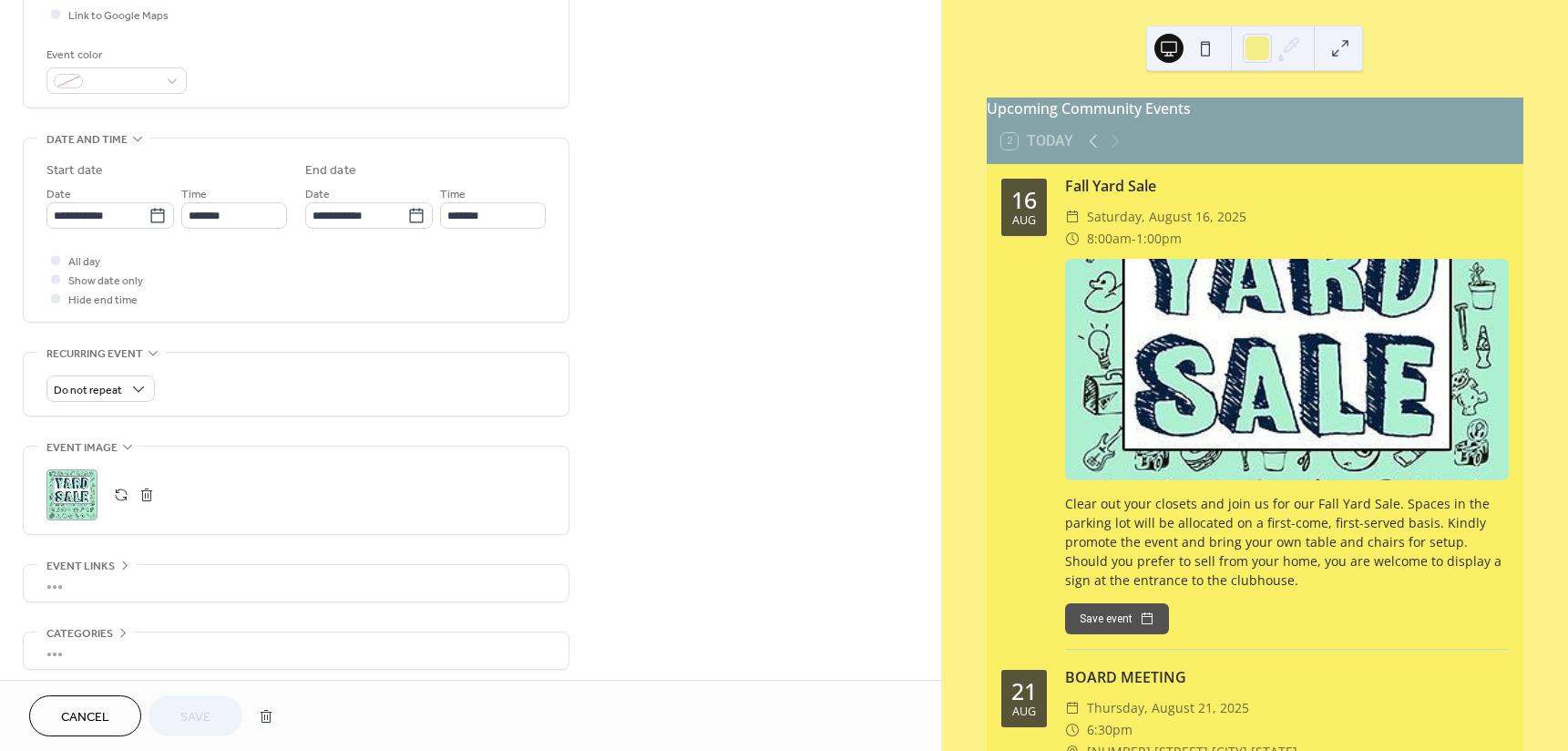 click on ";" at bounding box center [72, 495] 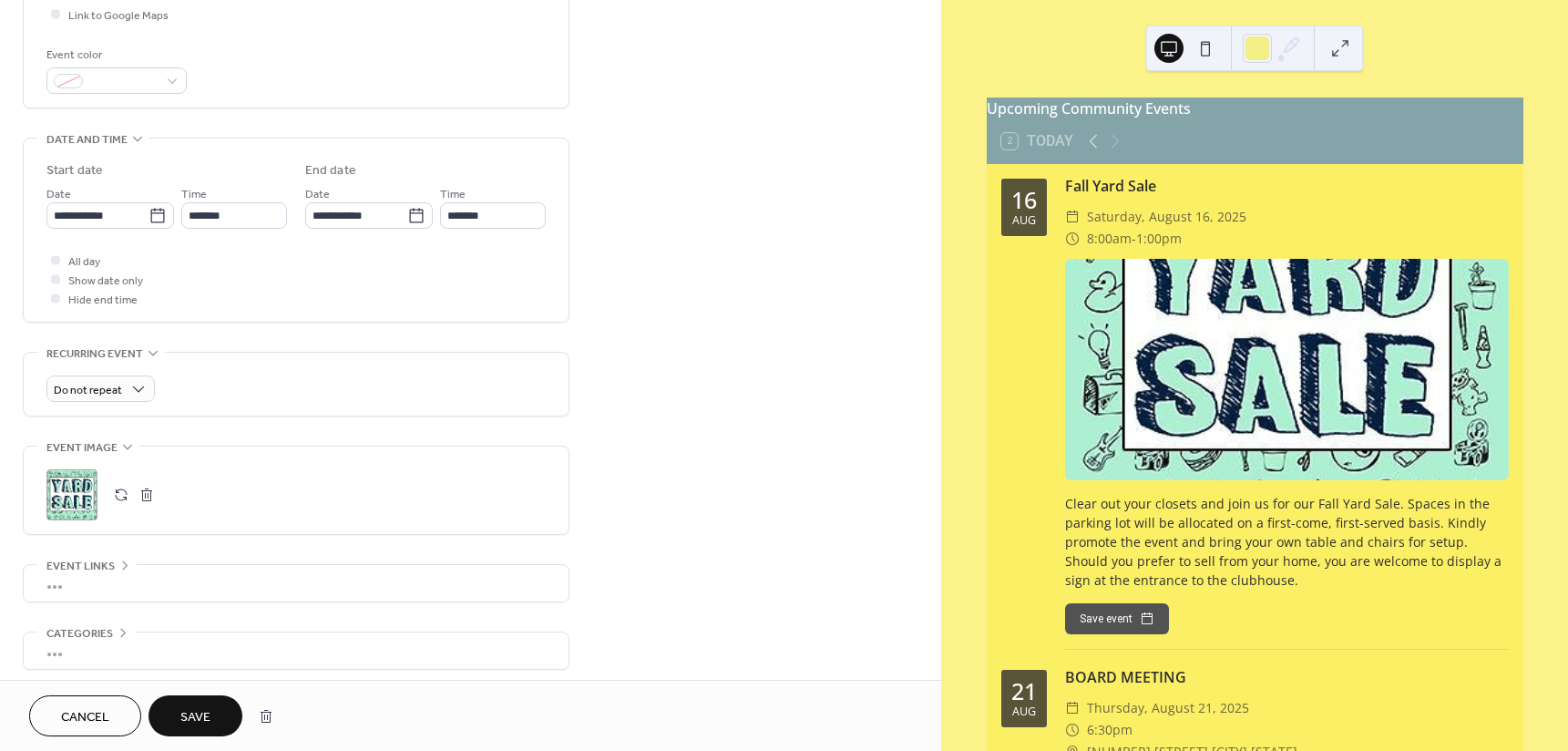 click on "Save" at bounding box center (195, 717) 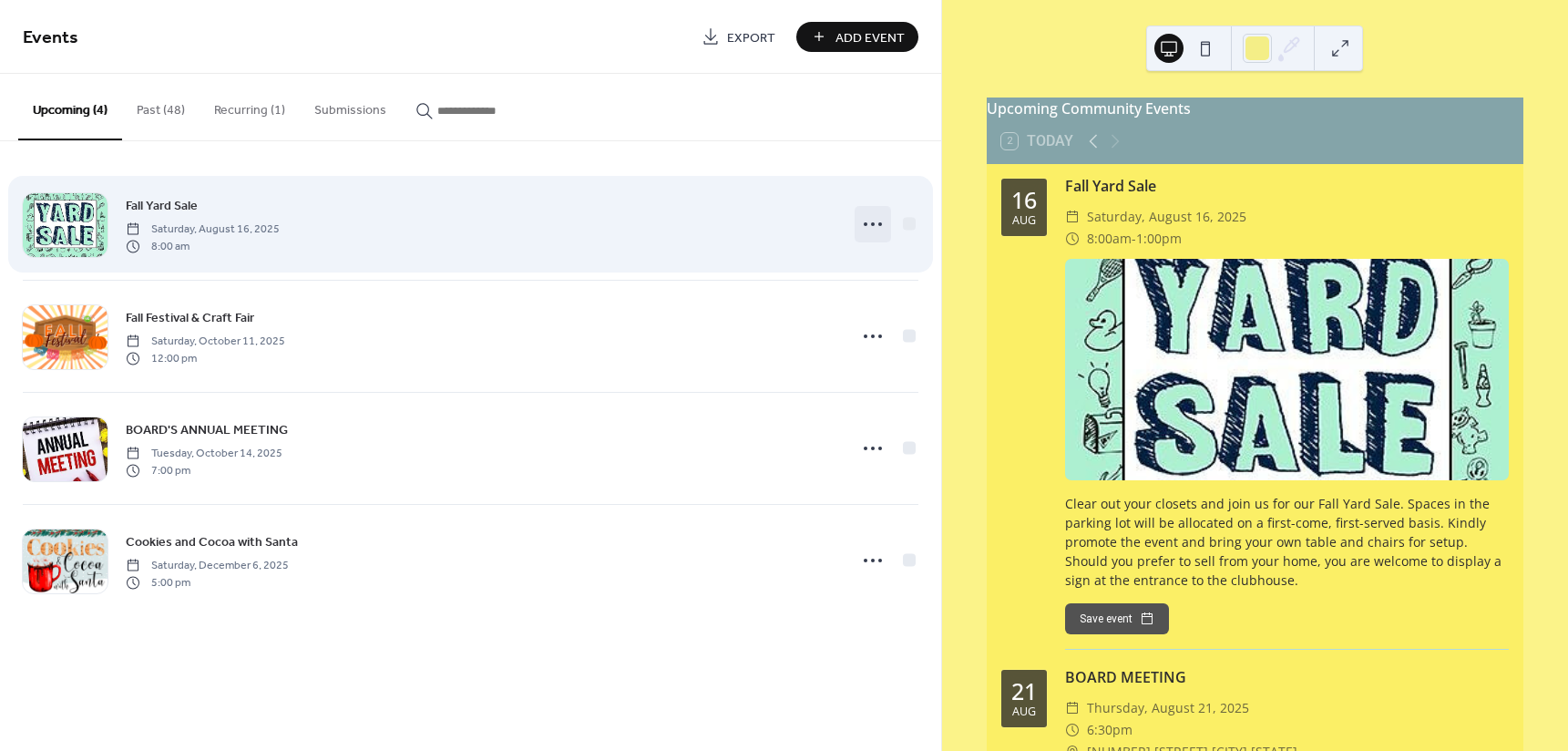 click 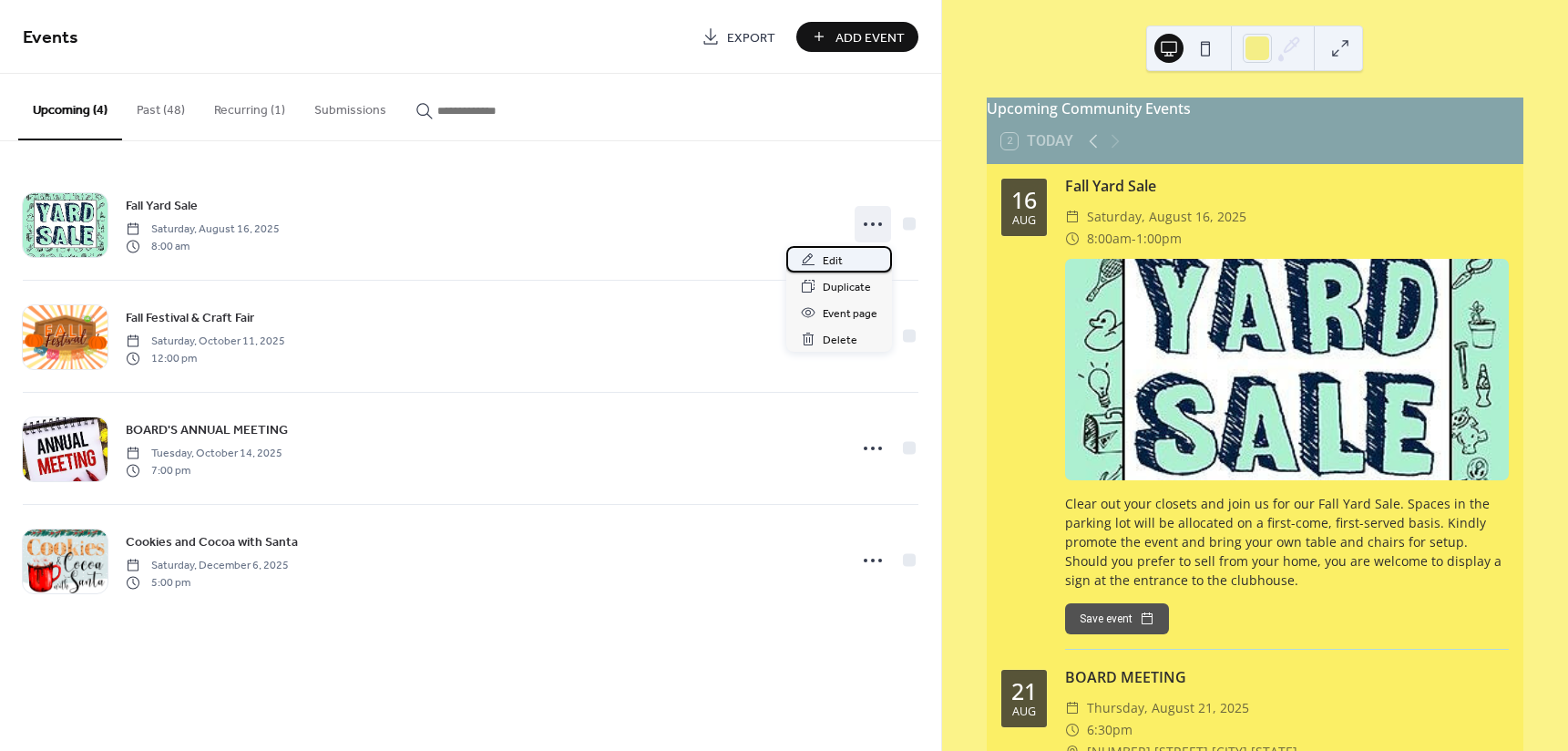 click on "Edit" at bounding box center (833, 261) 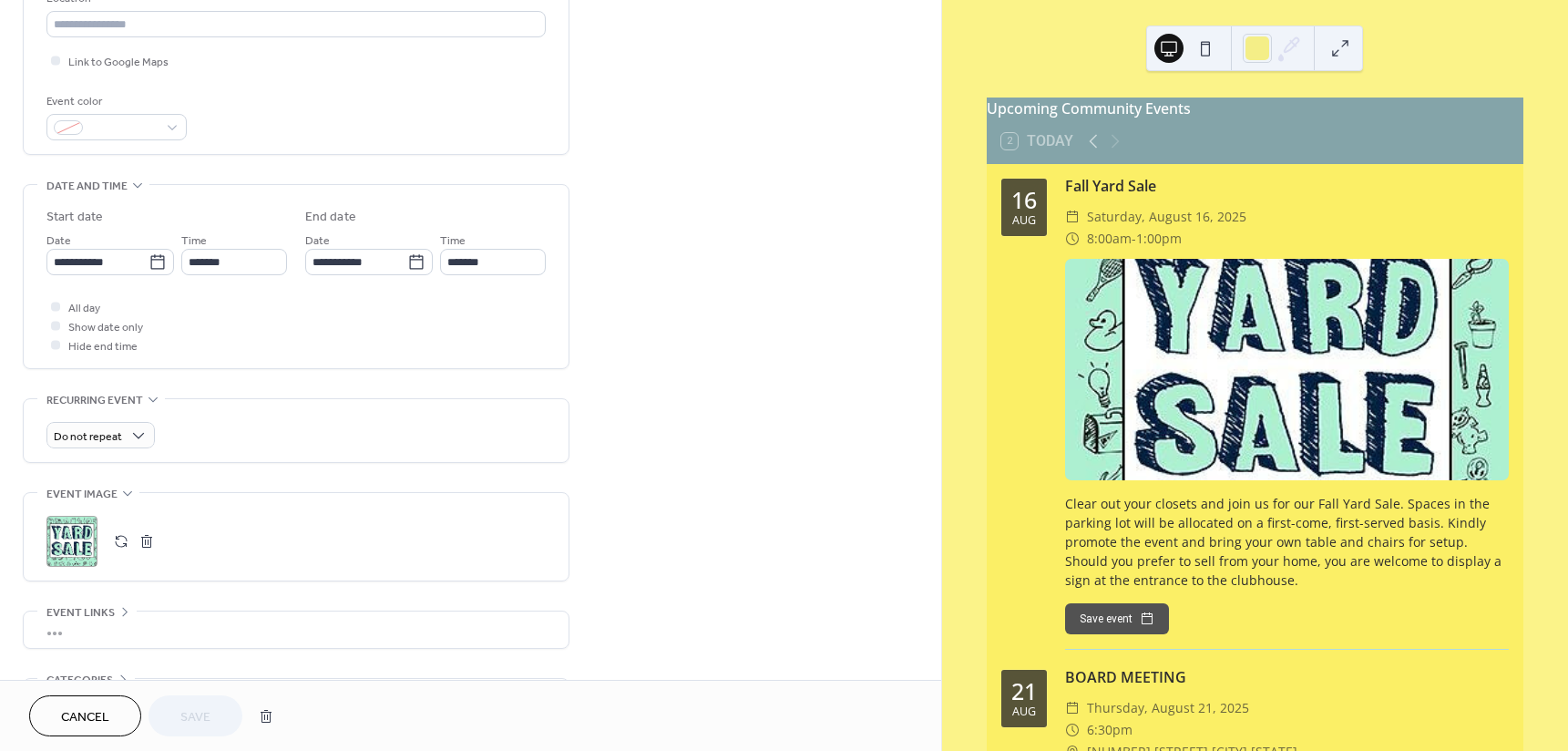 scroll, scrollTop: 456, scrollLeft: 0, axis: vertical 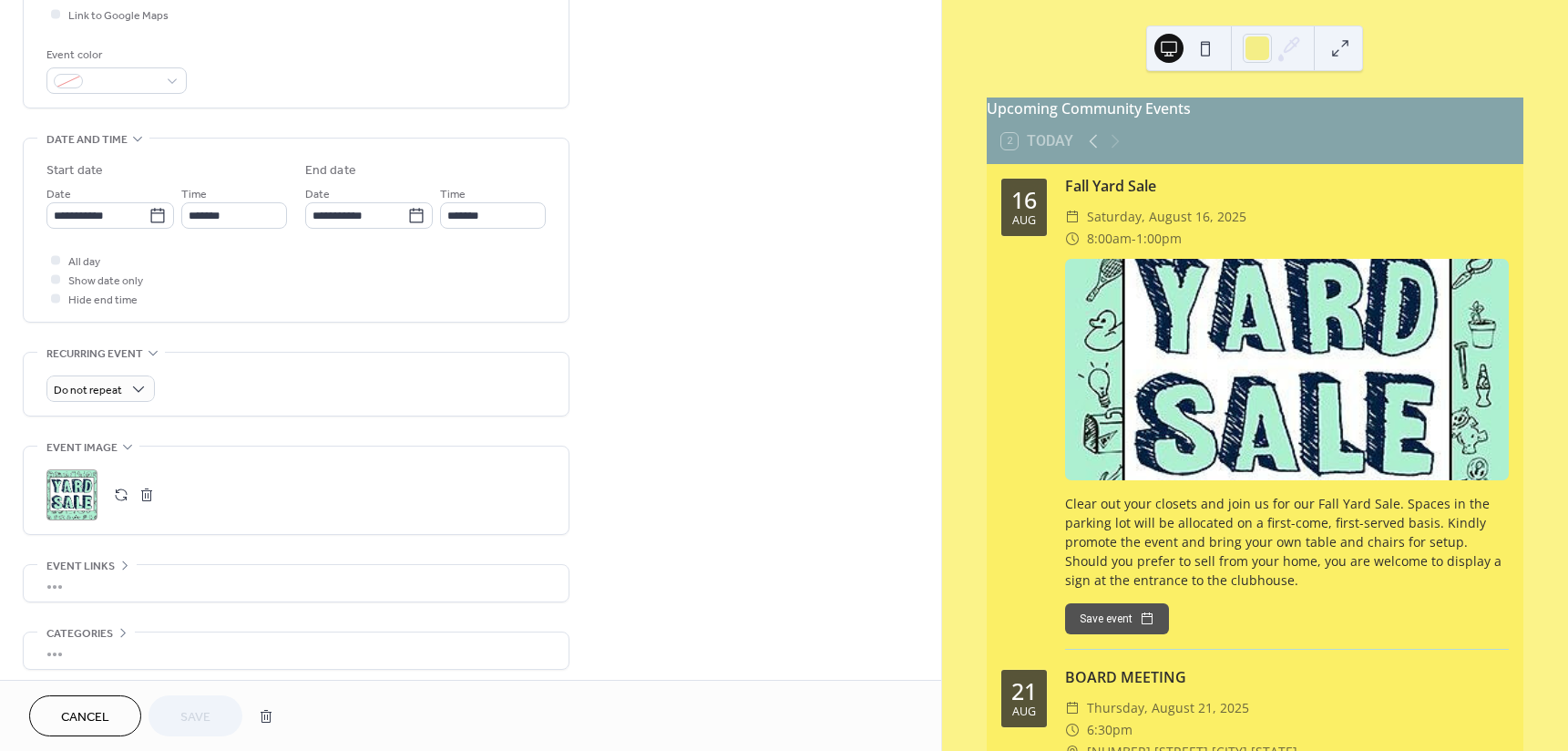 click on ";" at bounding box center (72, 495) 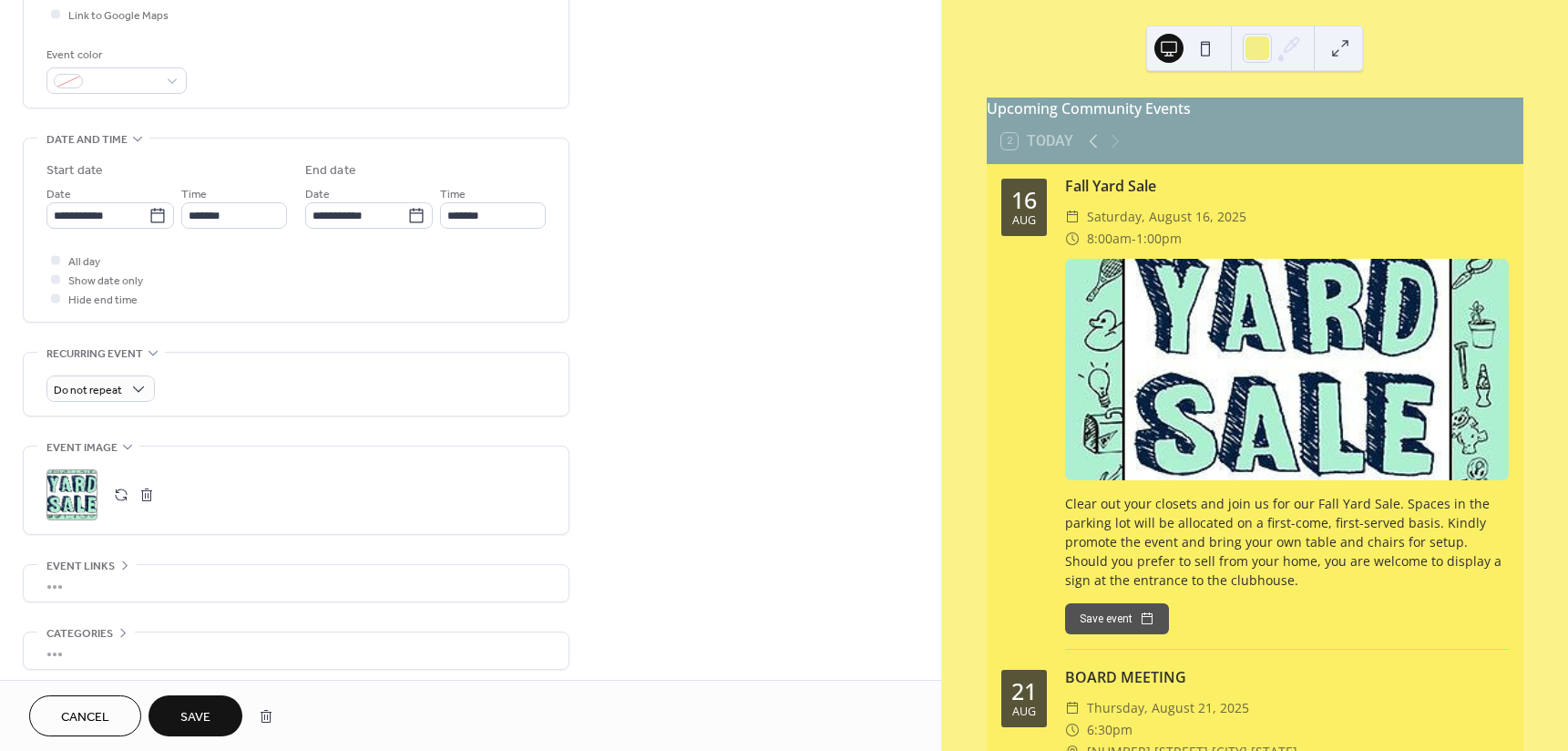 click on "Save" at bounding box center [195, 717] 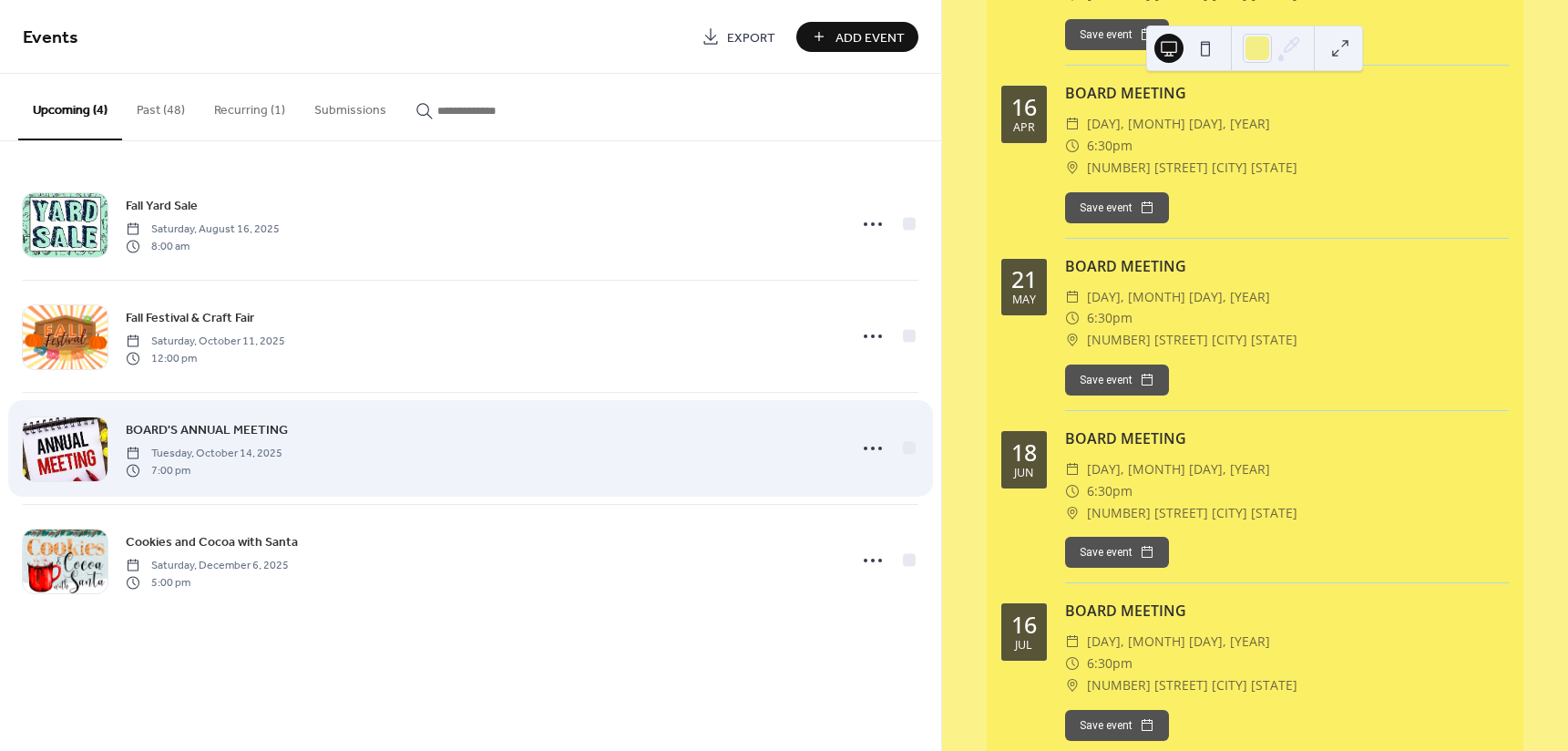 scroll, scrollTop: 3099, scrollLeft: 0, axis: vertical 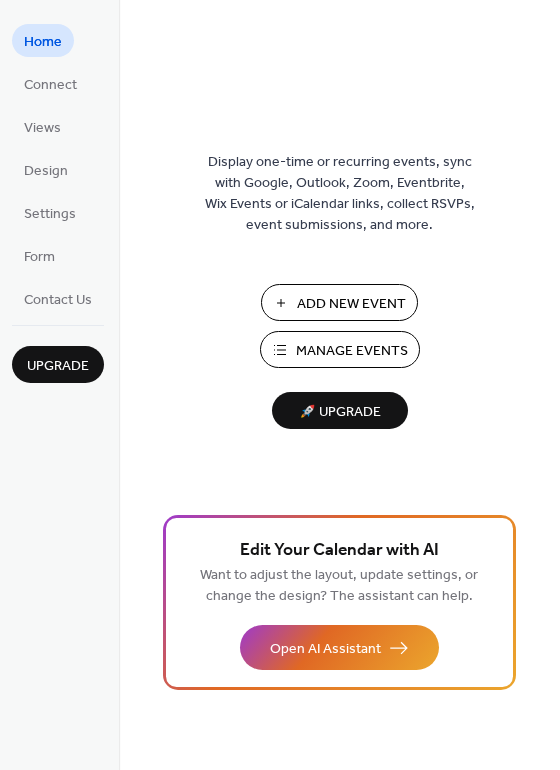 click on "Manage Events" at bounding box center [352, 351] 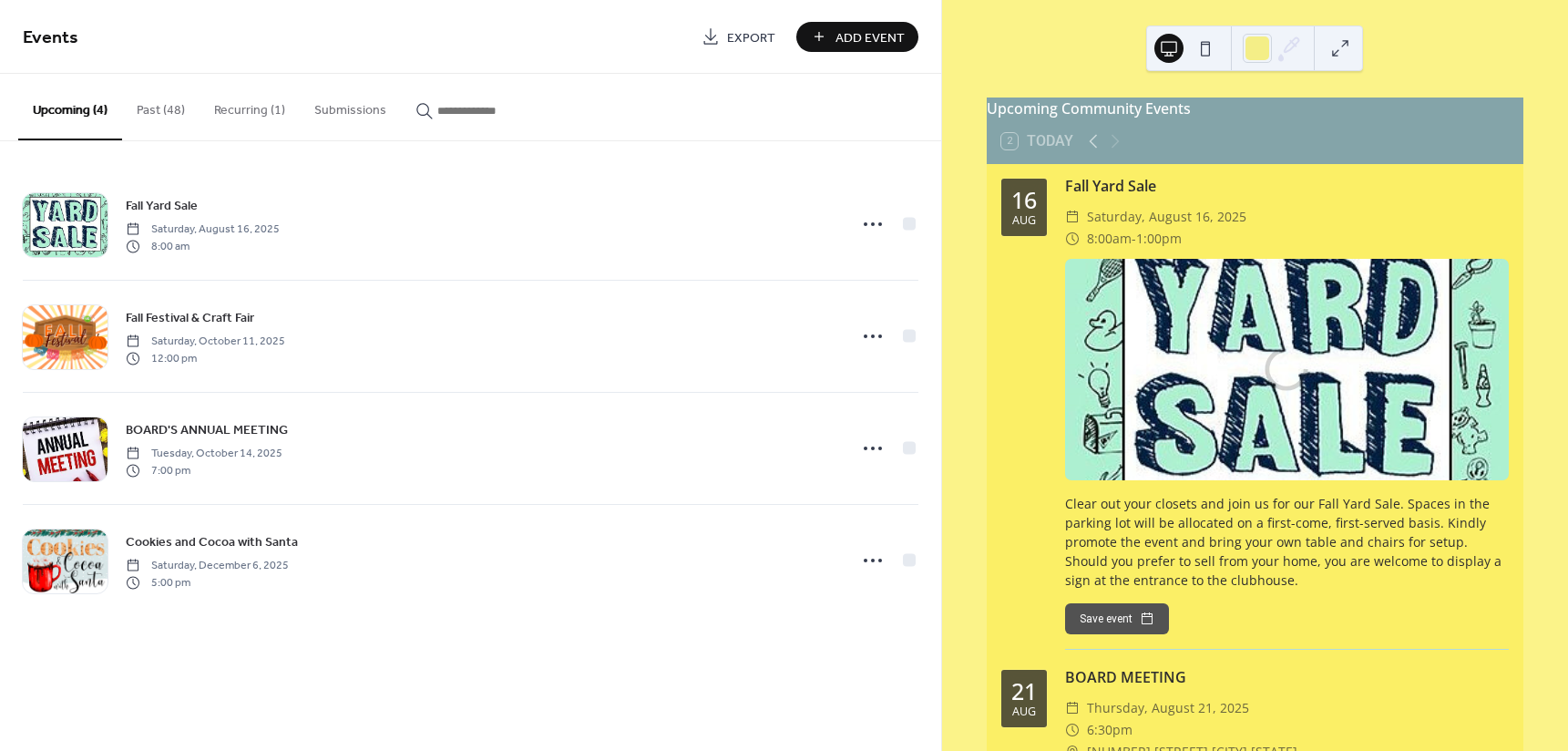 scroll, scrollTop: 0, scrollLeft: 0, axis: both 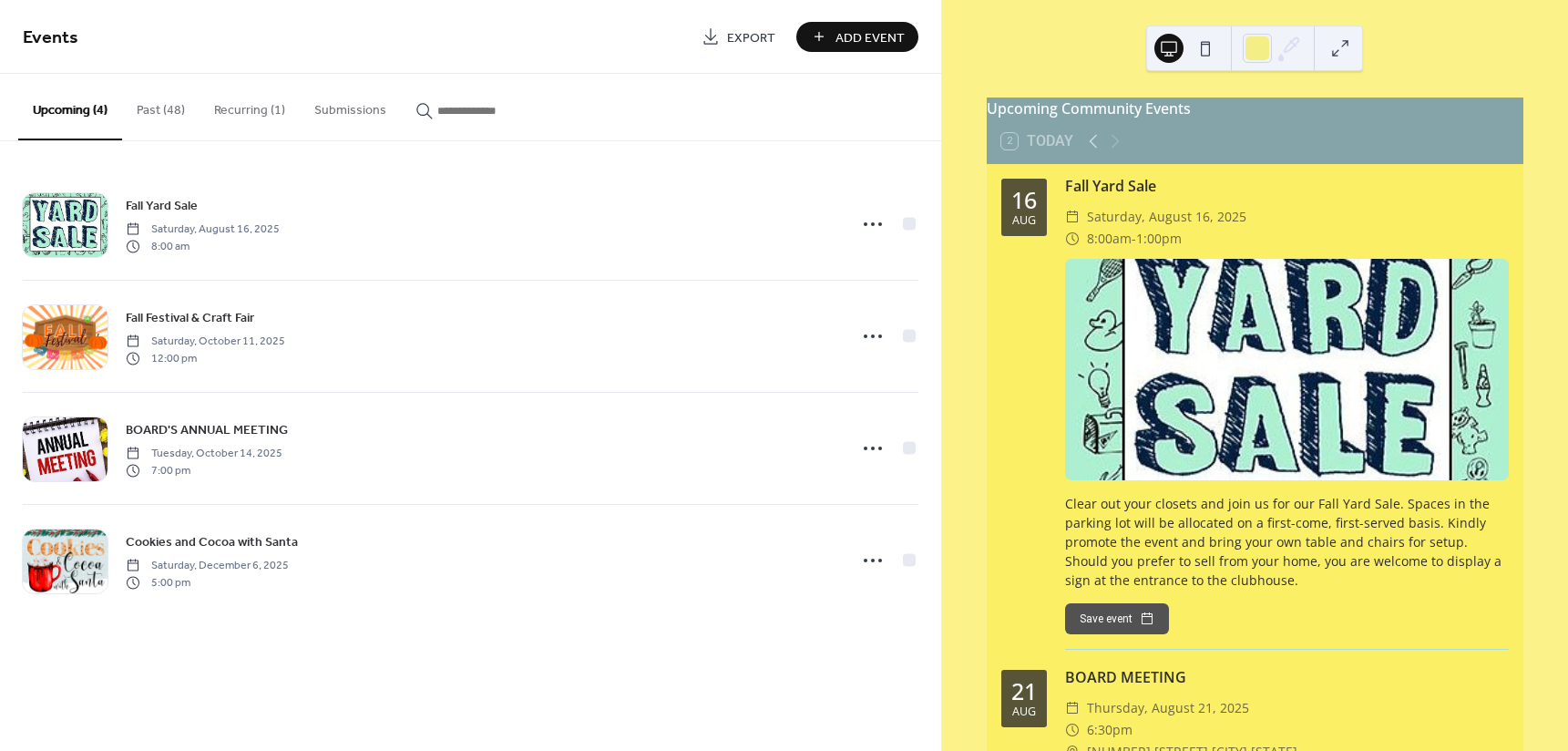 click on "Recurring (1)" at bounding box center (250, 106) 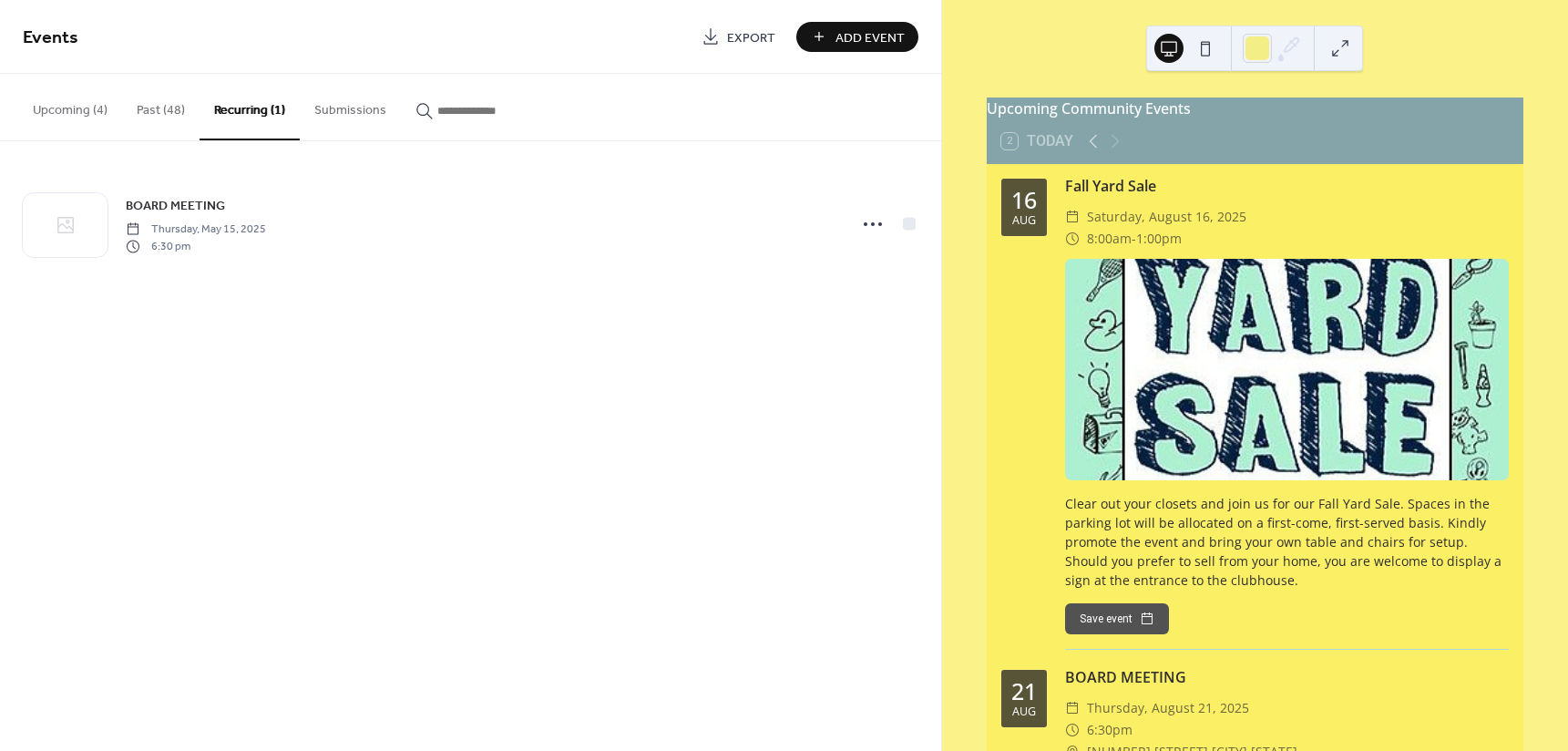 click on "Past (48)" at bounding box center [160, 106] 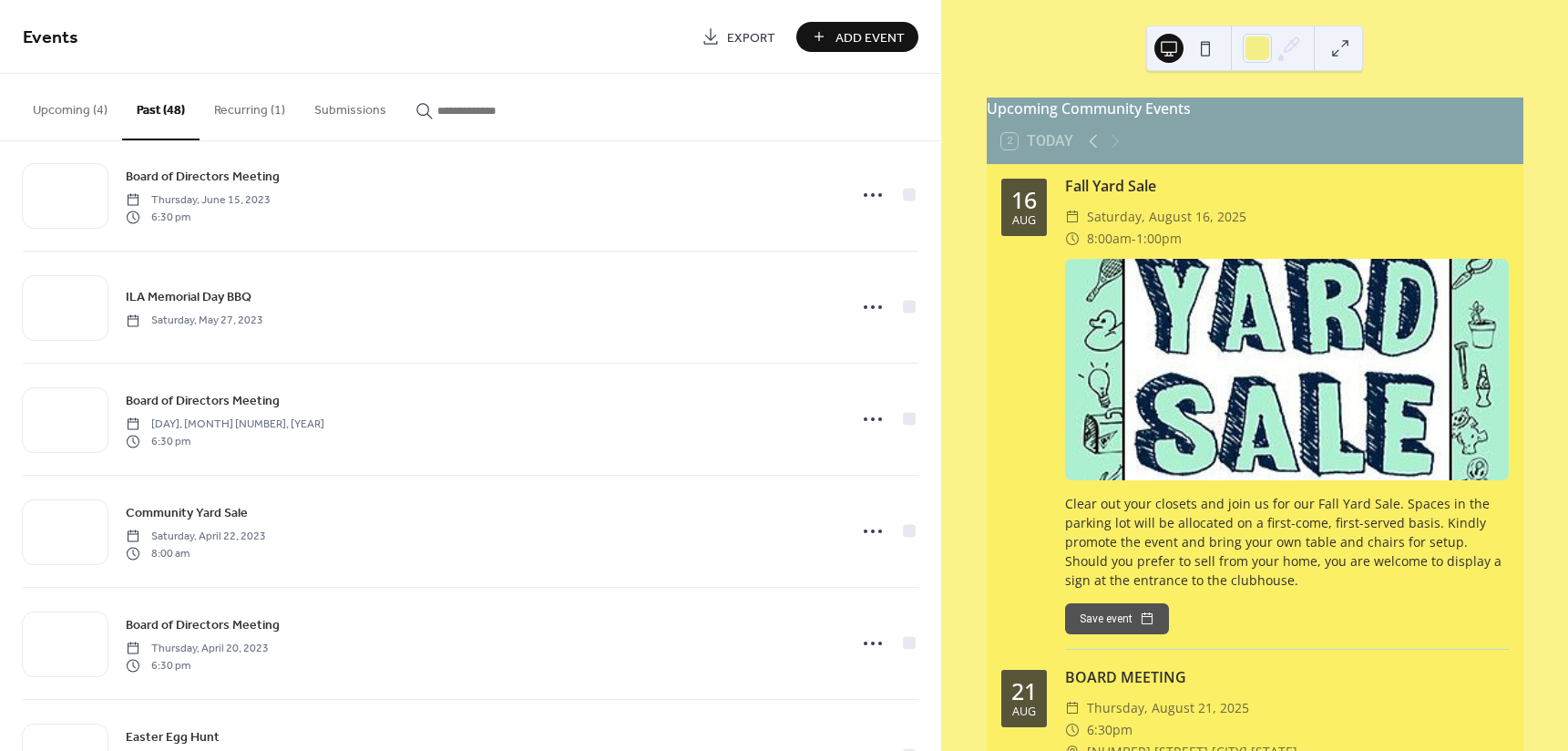 scroll, scrollTop: 4825, scrollLeft: 0, axis: vertical 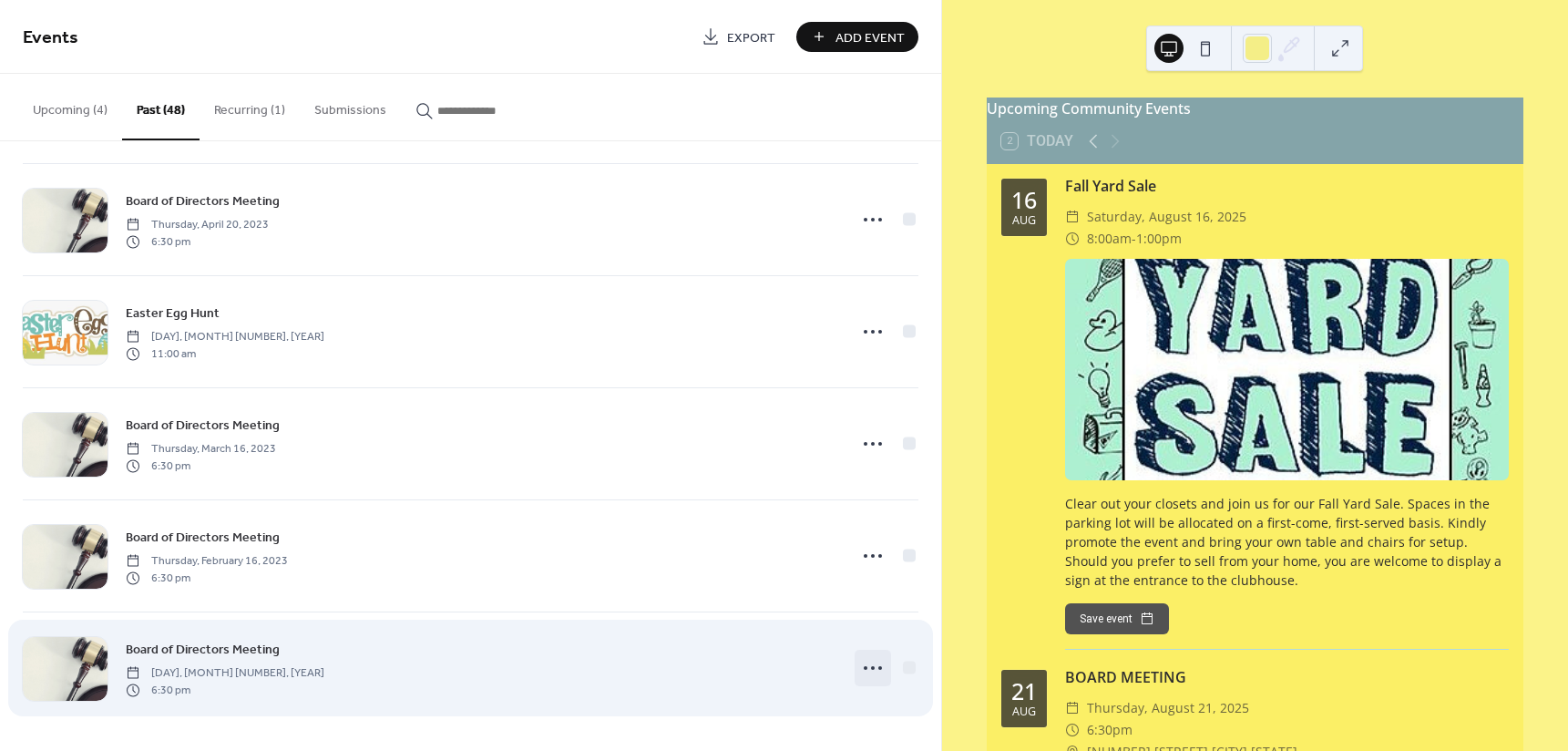 click 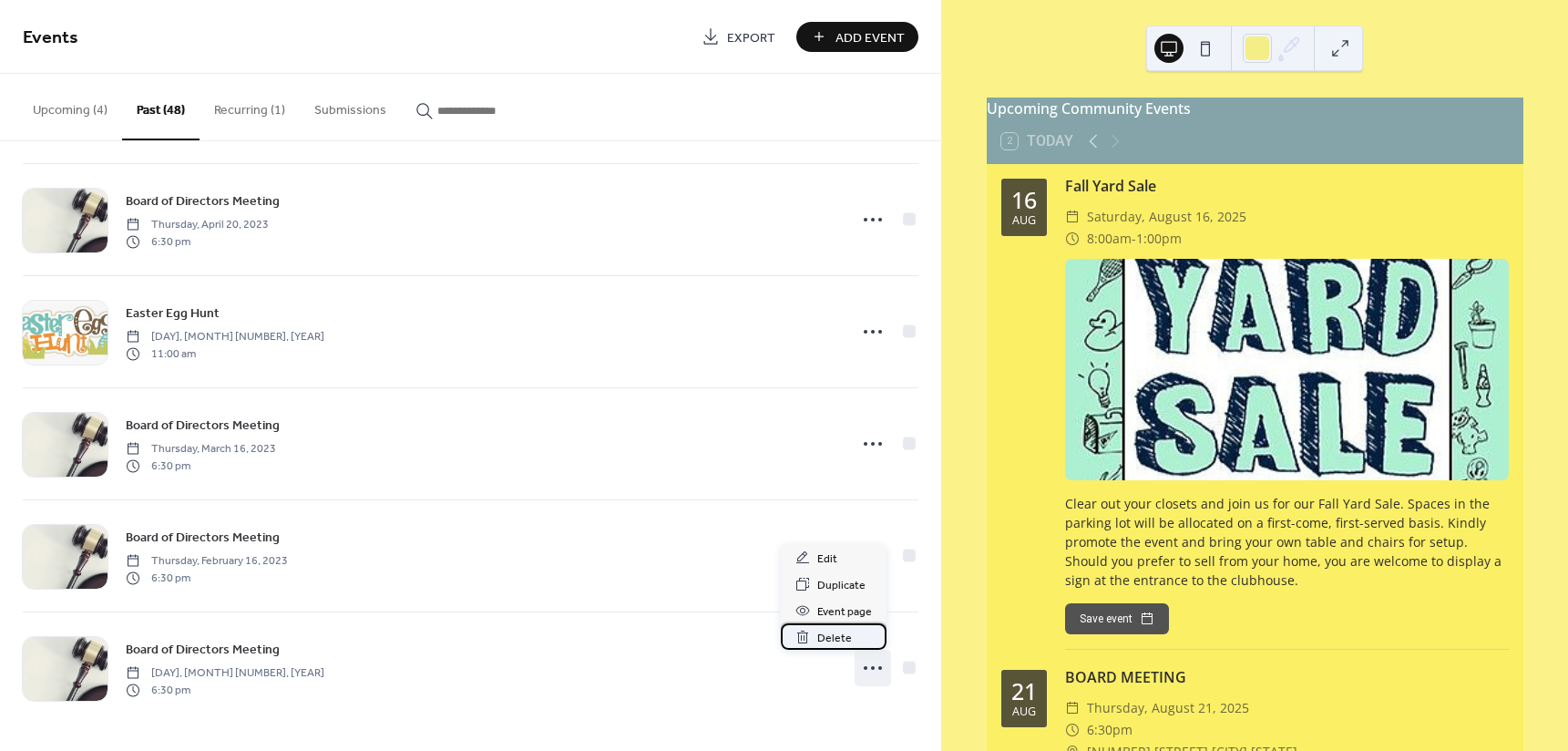 click on "Delete" at bounding box center (835, 638) 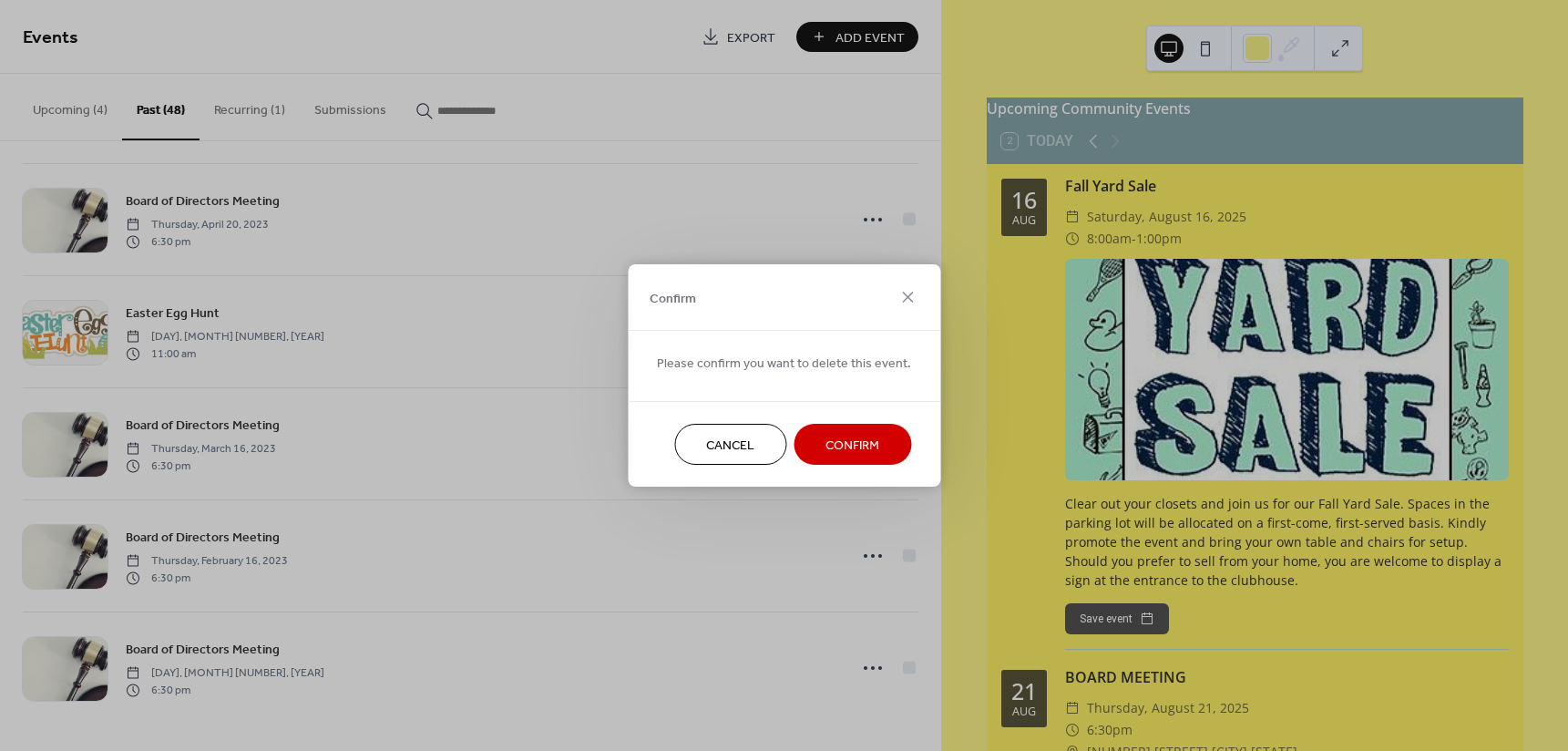click on "Confirm" at bounding box center (852, 446) 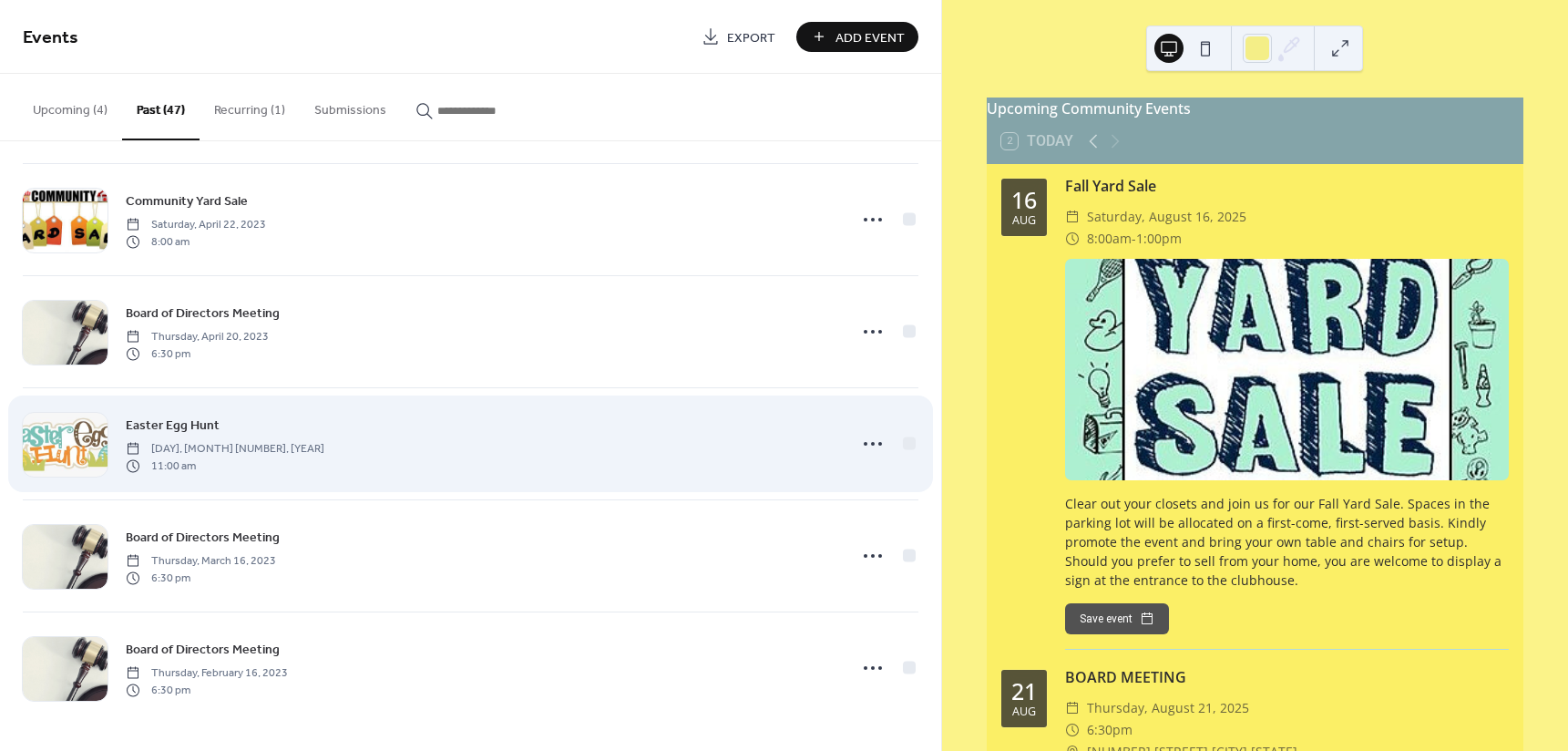 scroll, scrollTop: 4713, scrollLeft: 0, axis: vertical 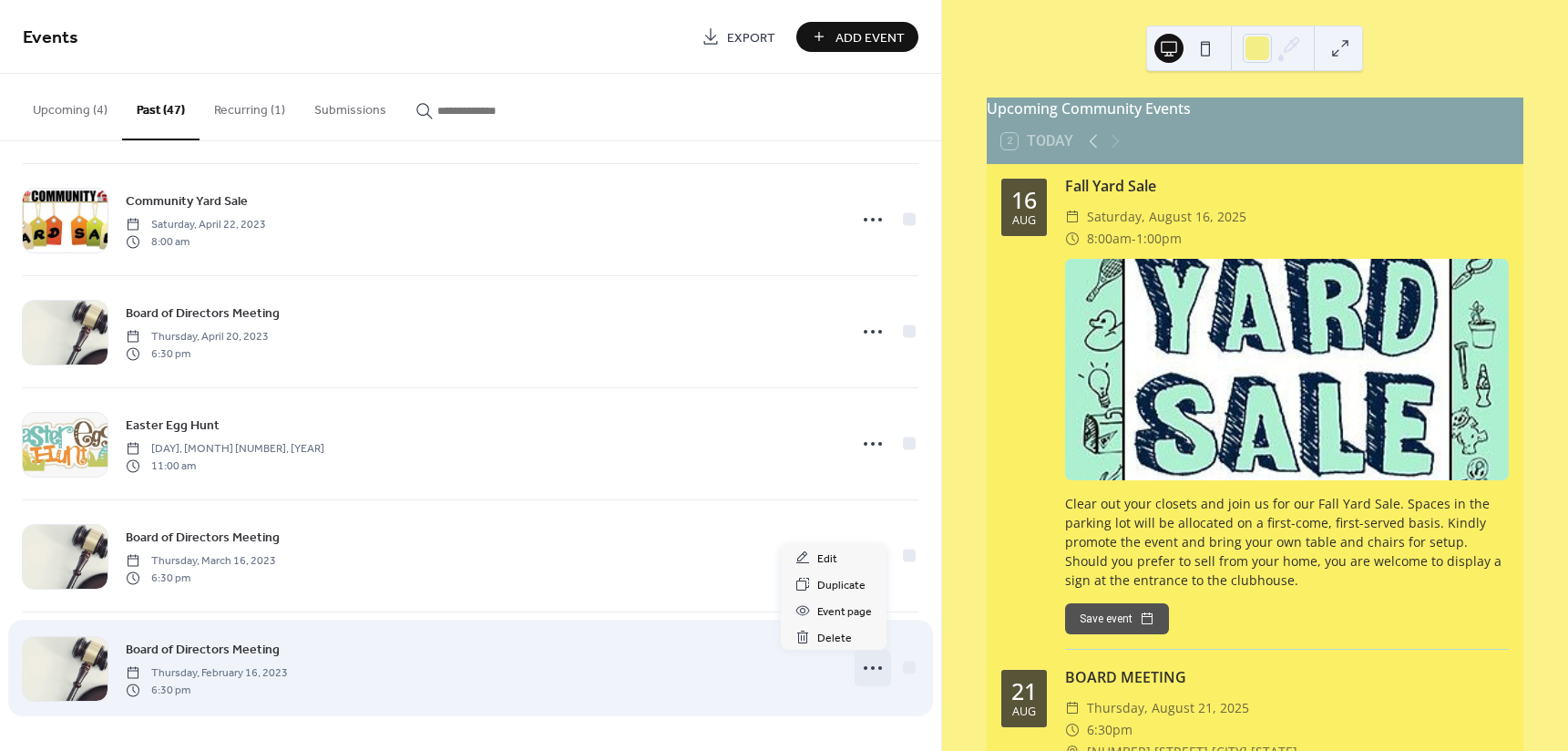 click 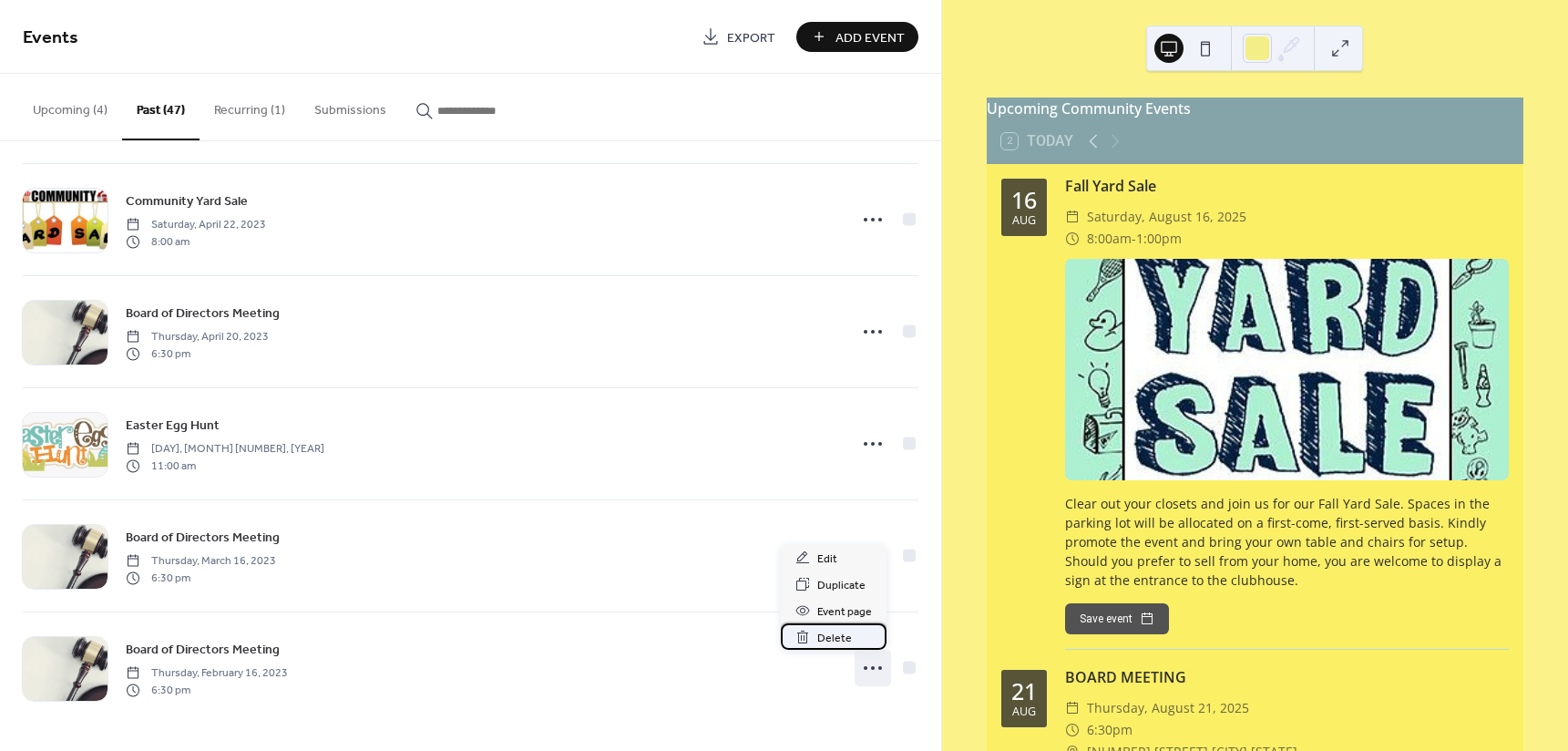 click on "Delete" at bounding box center (835, 638) 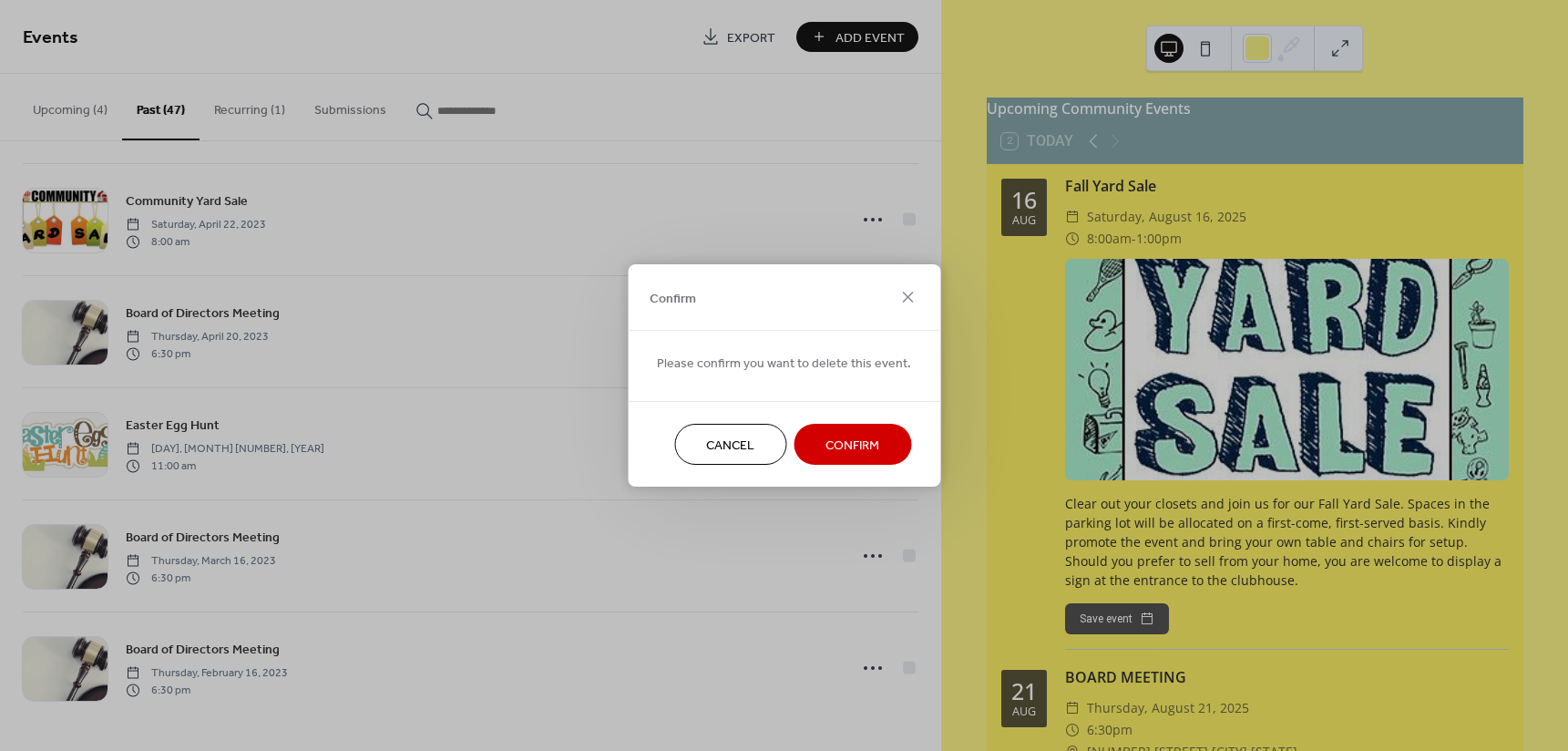 click on "Confirm" at bounding box center (852, 446) 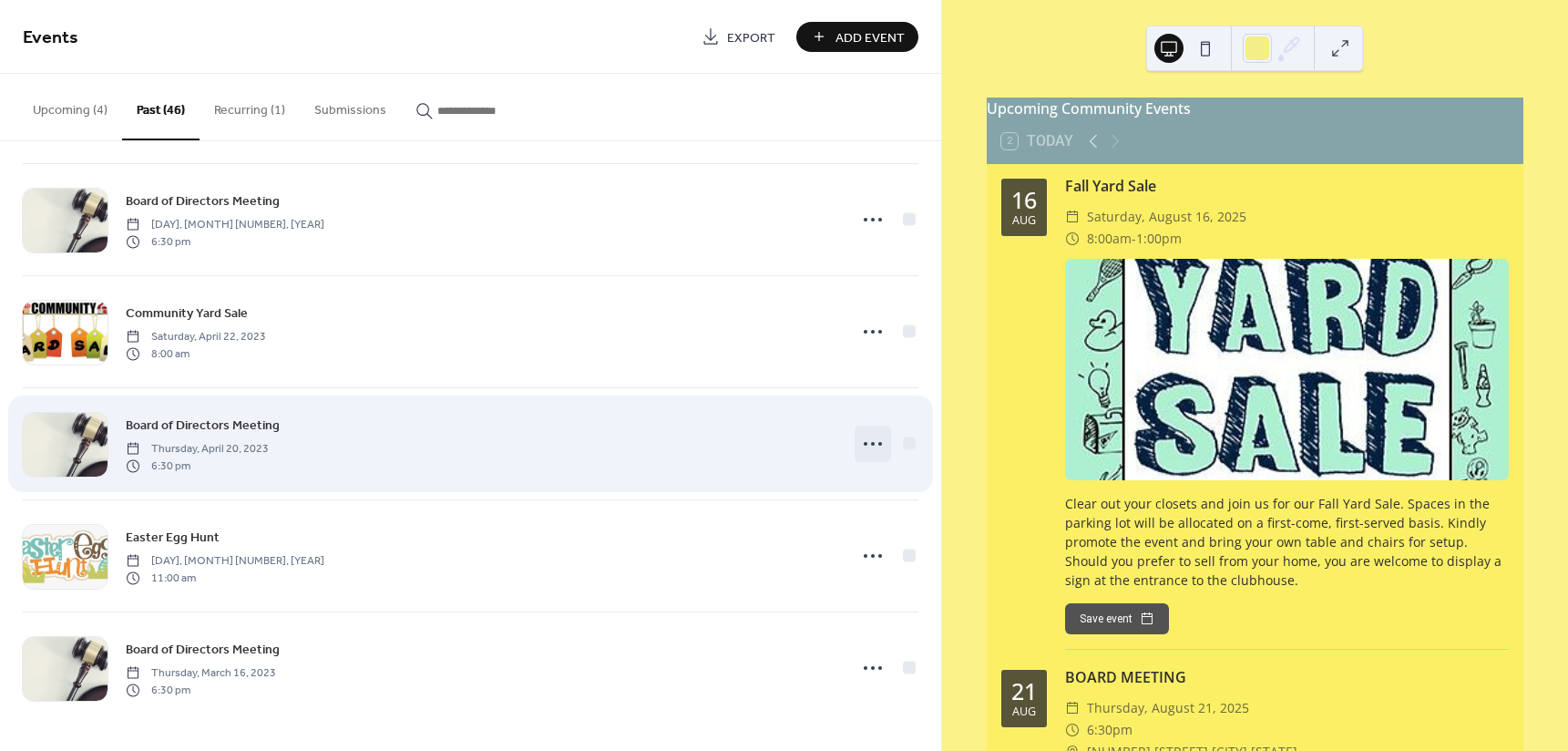 scroll, scrollTop: 4601, scrollLeft: 0, axis: vertical 